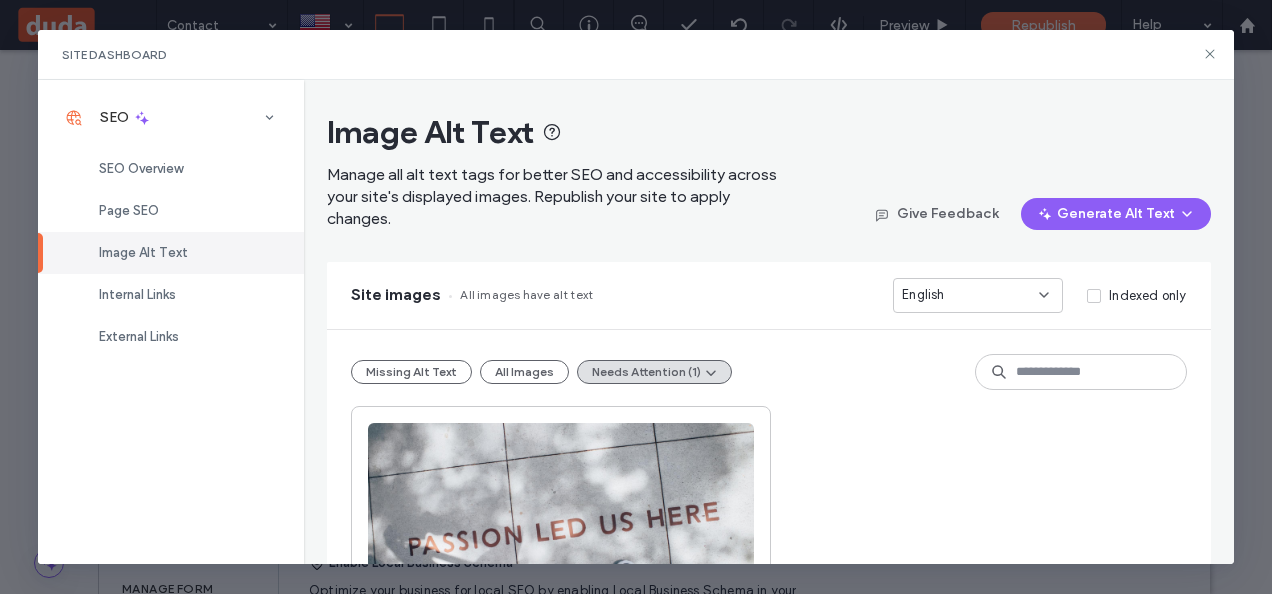 scroll, scrollTop: 698, scrollLeft: 0, axis: vertical 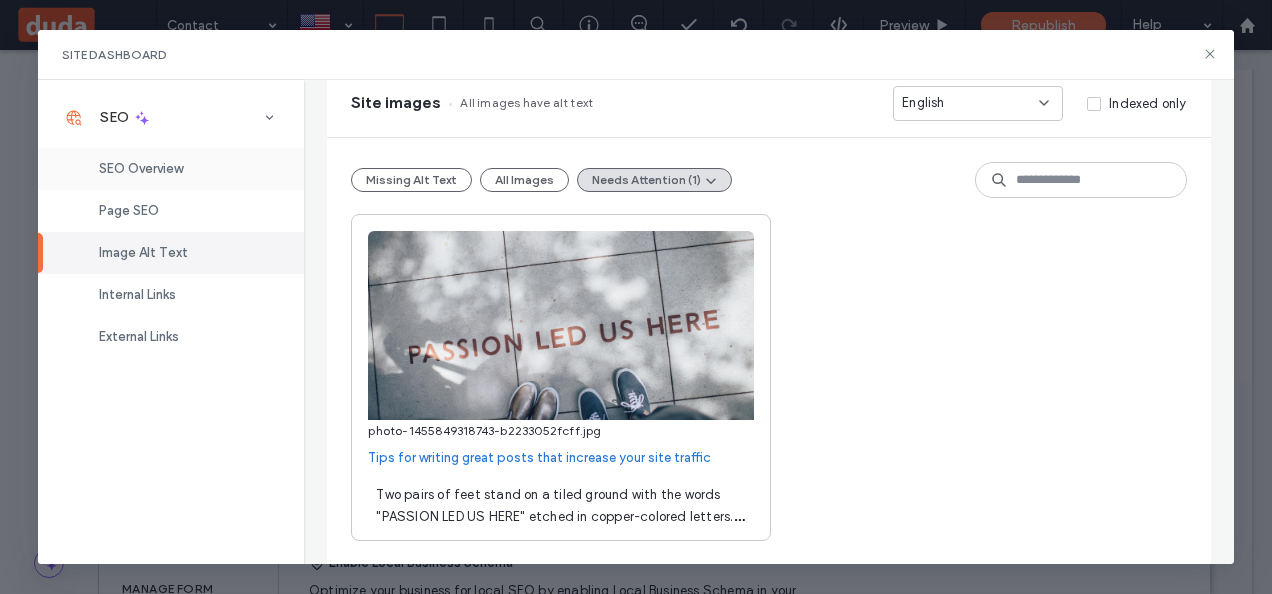 click on "SEO Overview" at bounding box center (141, 168) 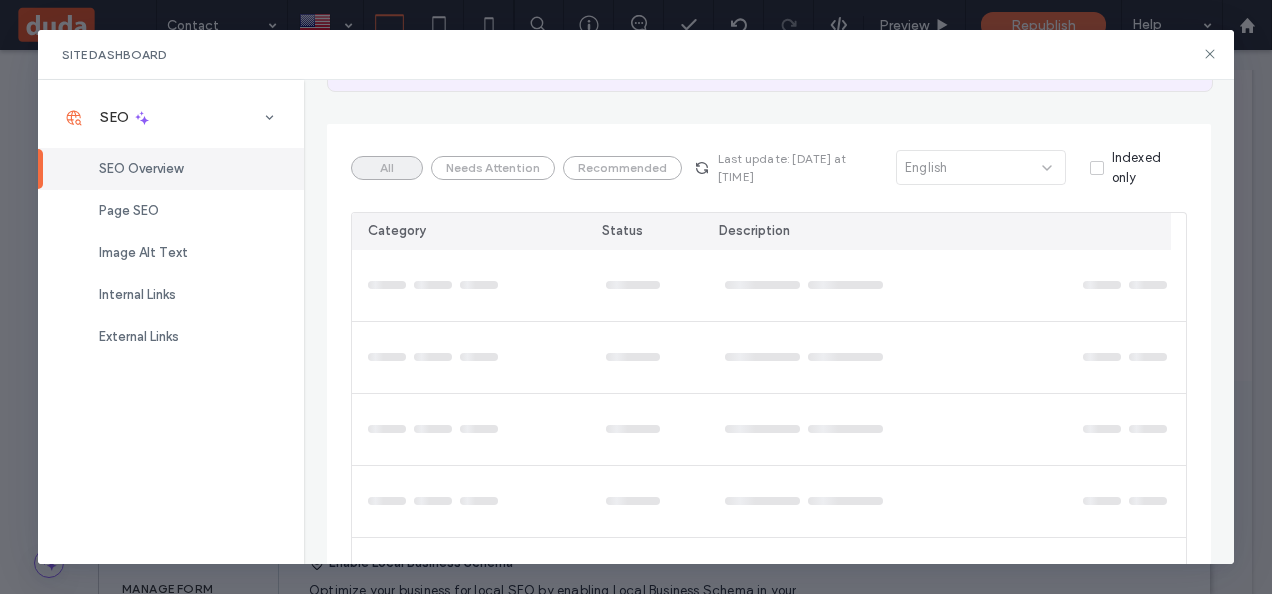 scroll, scrollTop: 362, scrollLeft: 0, axis: vertical 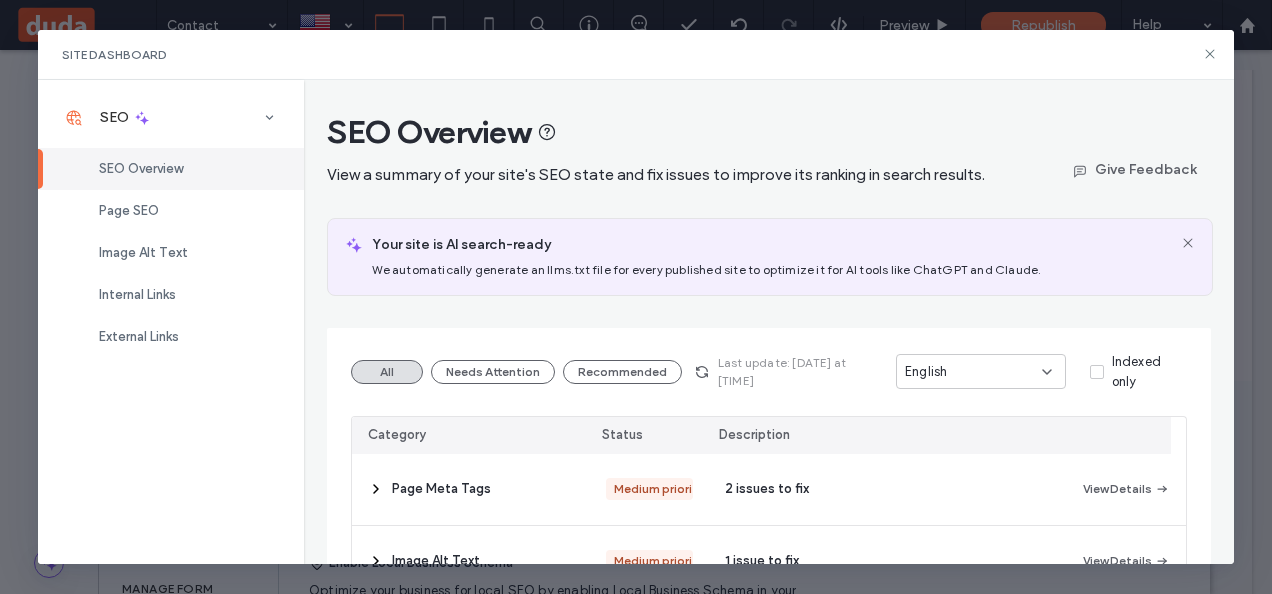 click on "Site Dashboard" at bounding box center [636, 55] 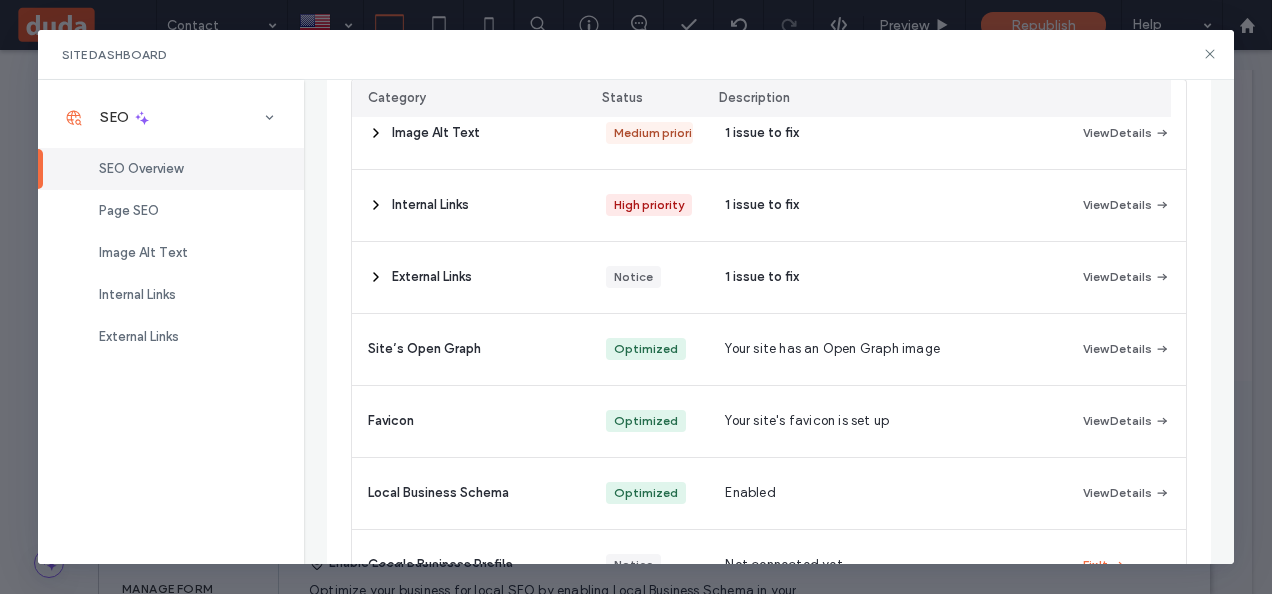 scroll, scrollTop: 422, scrollLeft: 0, axis: vertical 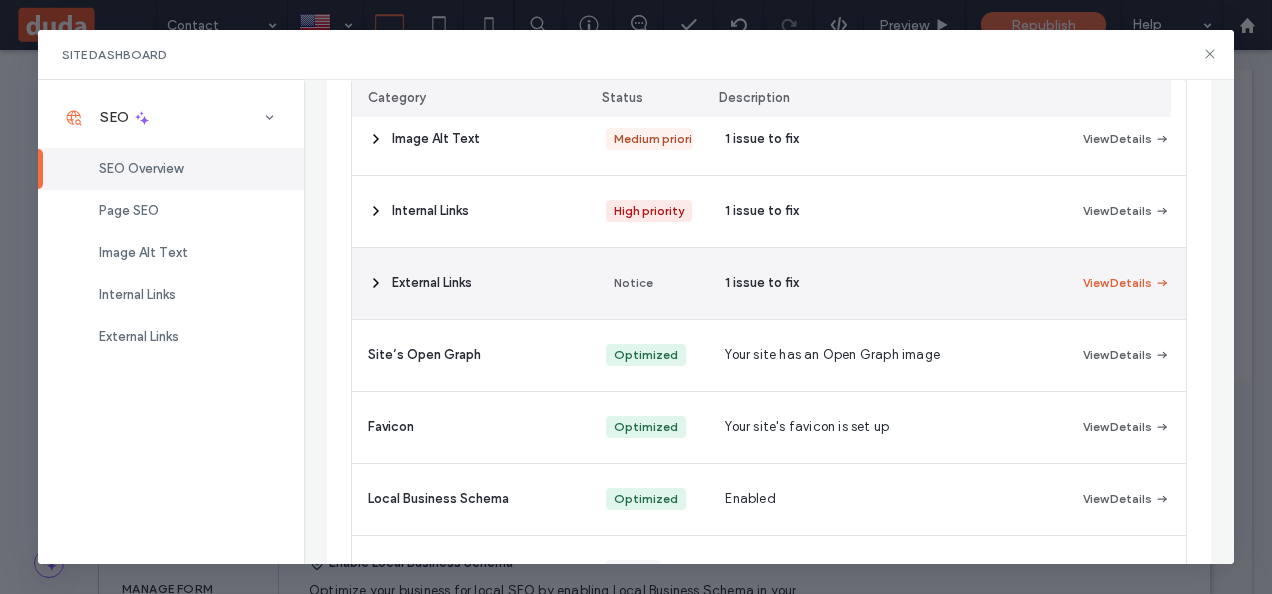 click on "View Details" at bounding box center (1126, 283) 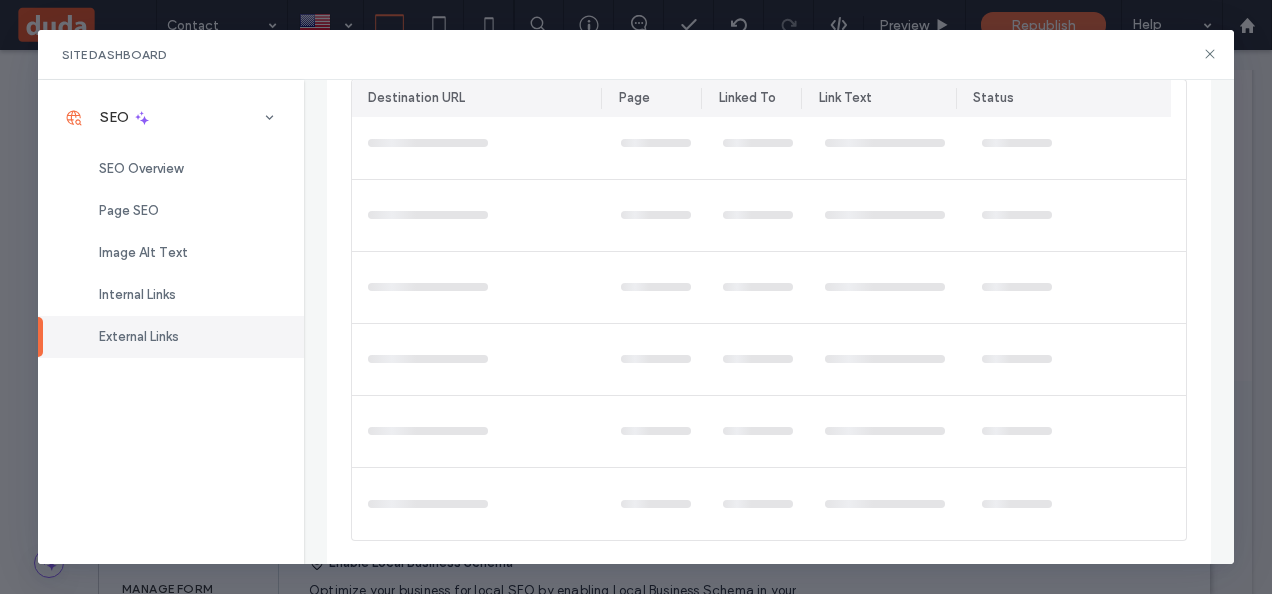 scroll, scrollTop: 0, scrollLeft: 0, axis: both 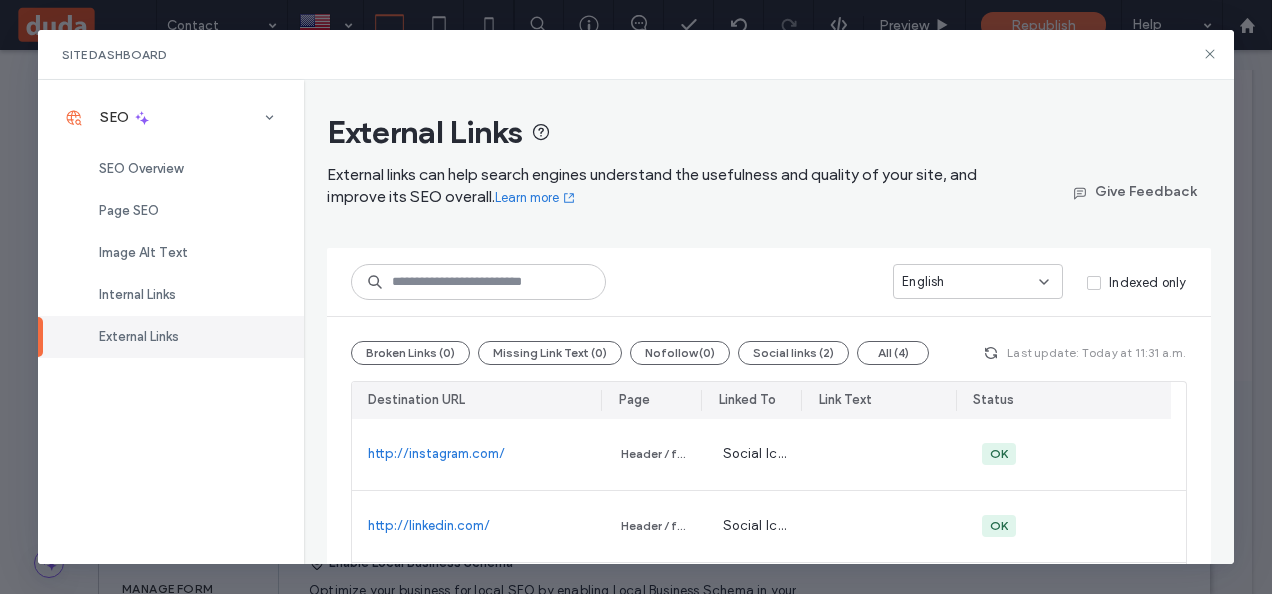 drag, startPoint x: 1218, startPoint y: 295, endPoint x: 1224, endPoint y: 310, distance: 16.155495 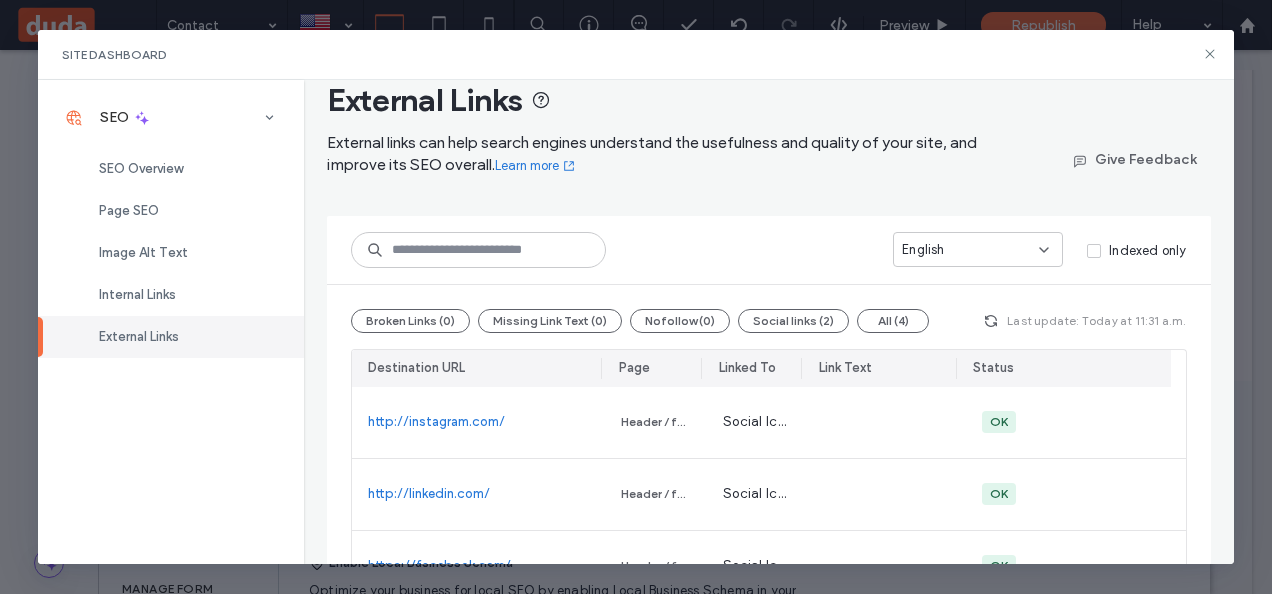 scroll, scrollTop: 0, scrollLeft: 0, axis: both 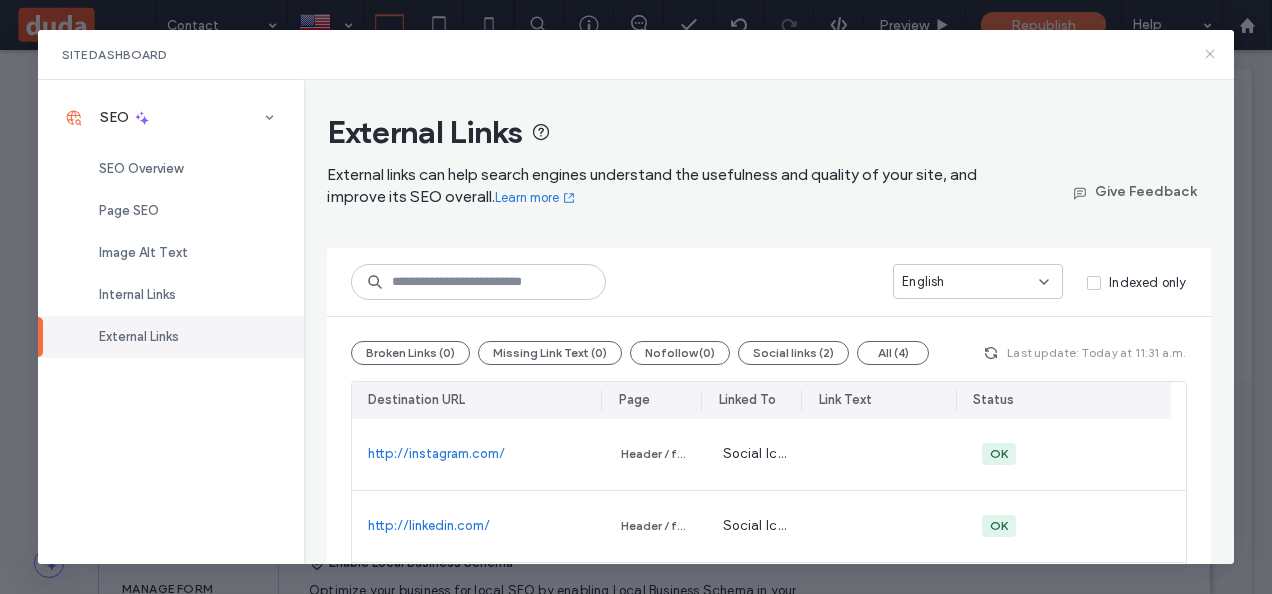 click 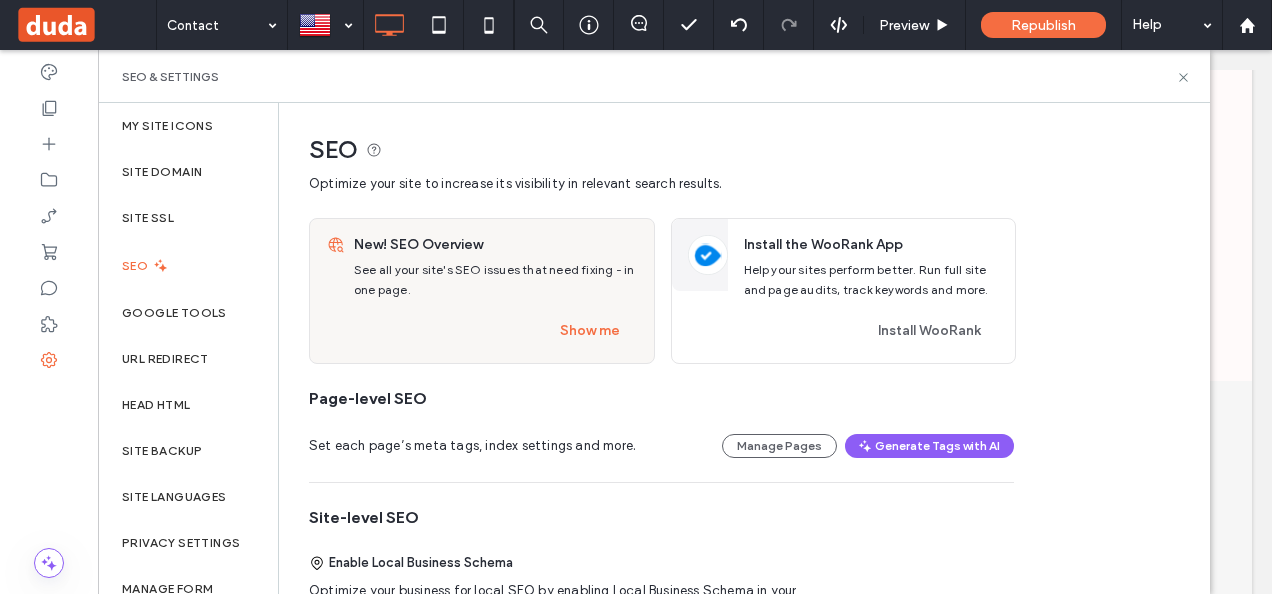 click on "SEO & Settings" at bounding box center (654, 77) 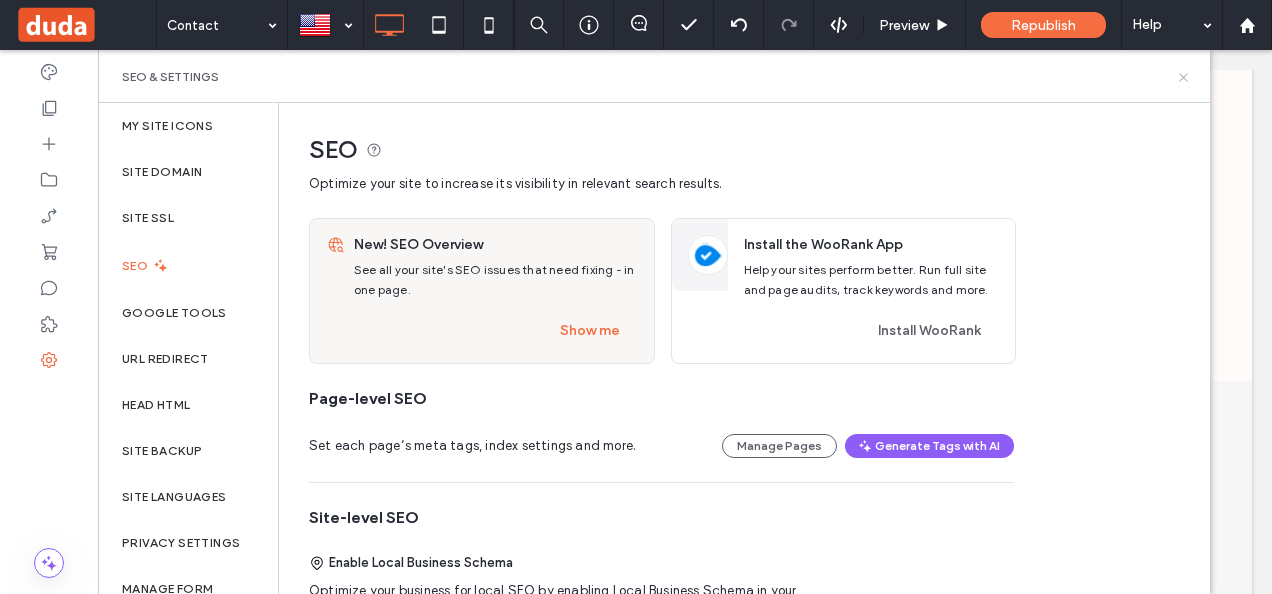 click 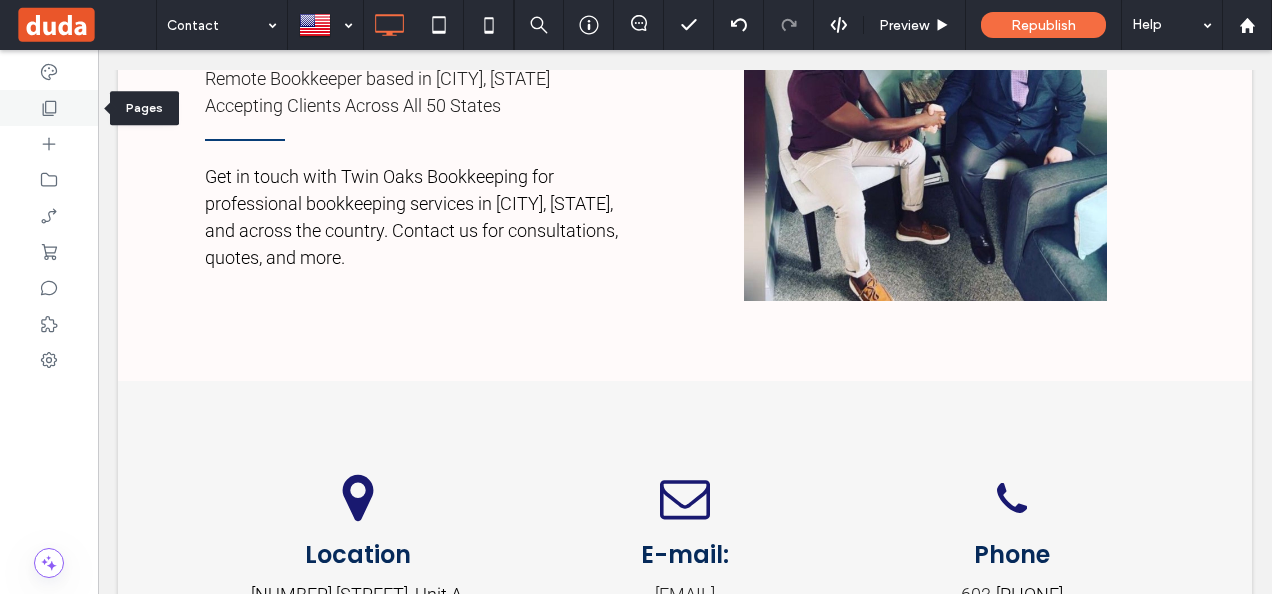 click 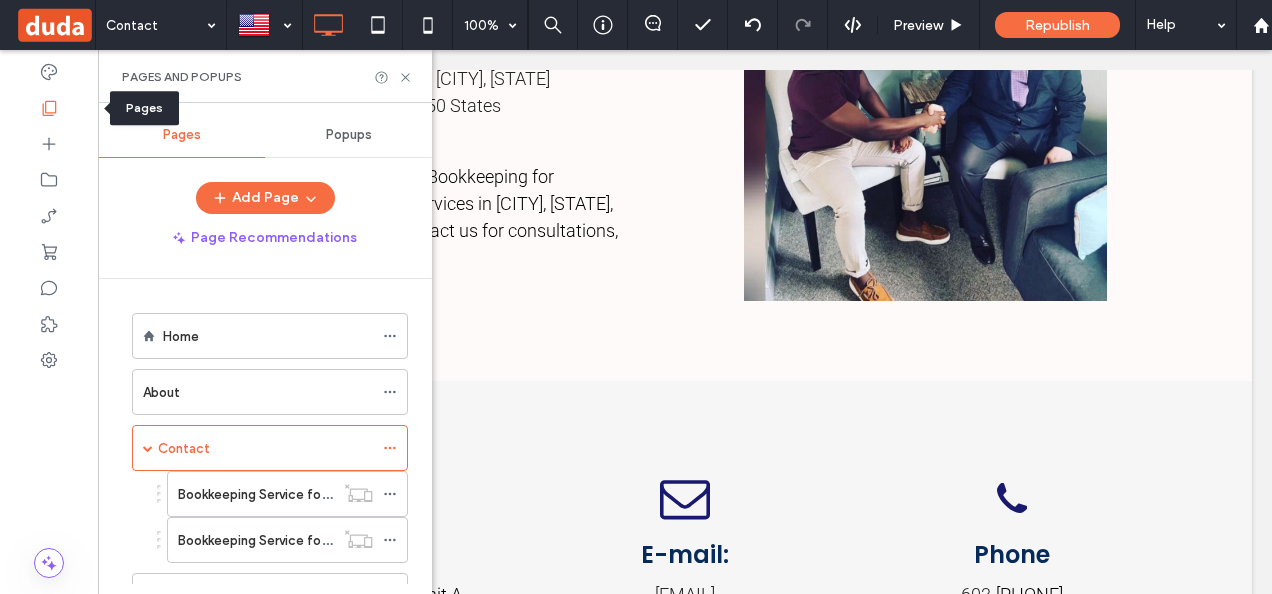 click 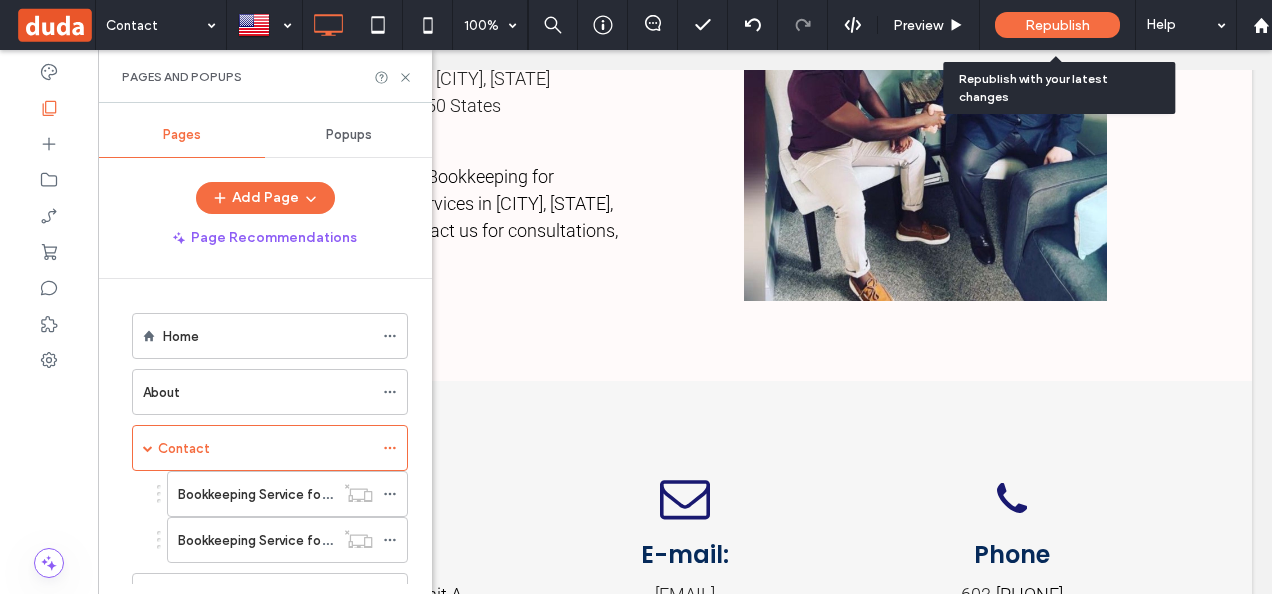 click on "Republish" at bounding box center (1057, 25) 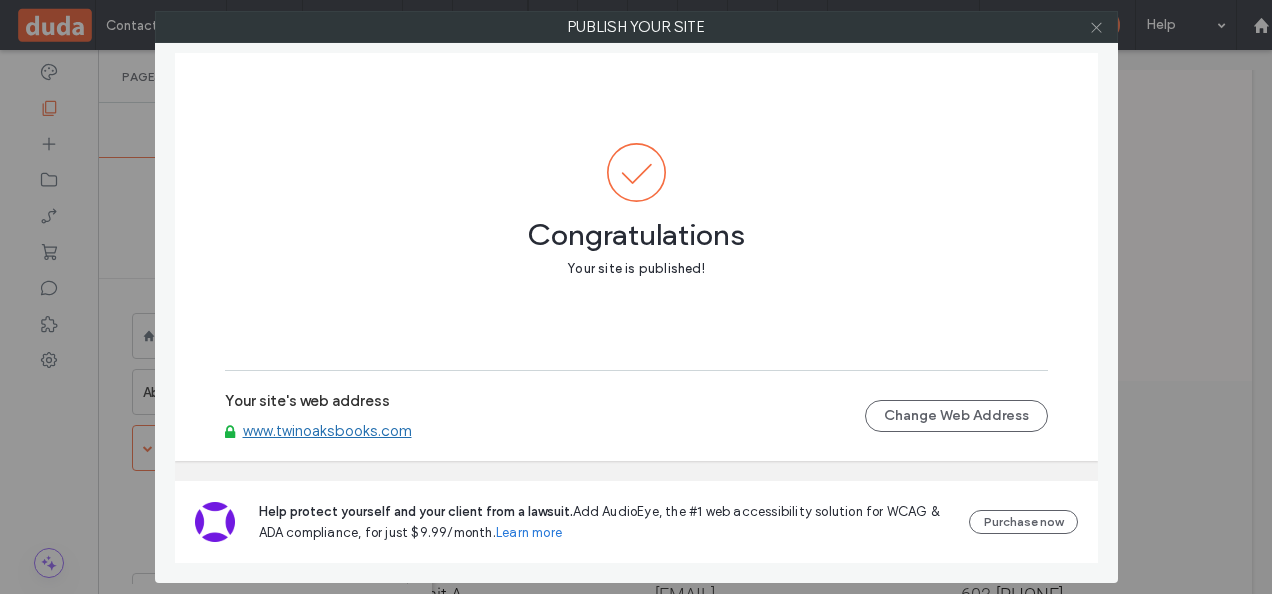 click 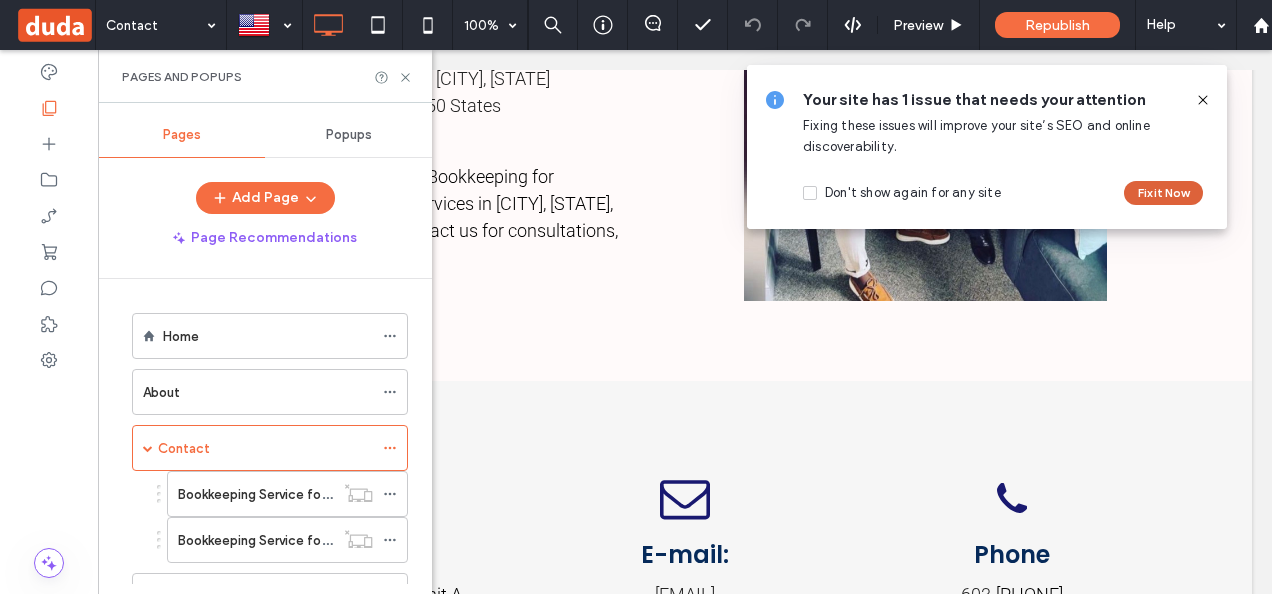click on "Fix it Now" at bounding box center [1163, 193] 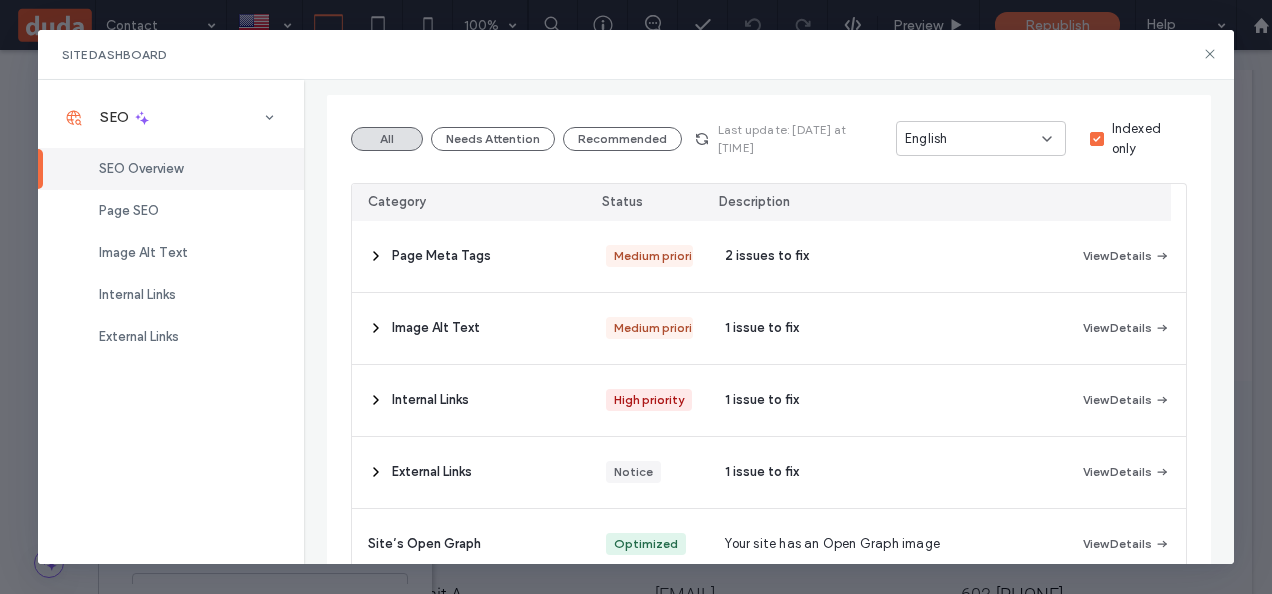 scroll, scrollTop: 248, scrollLeft: 0, axis: vertical 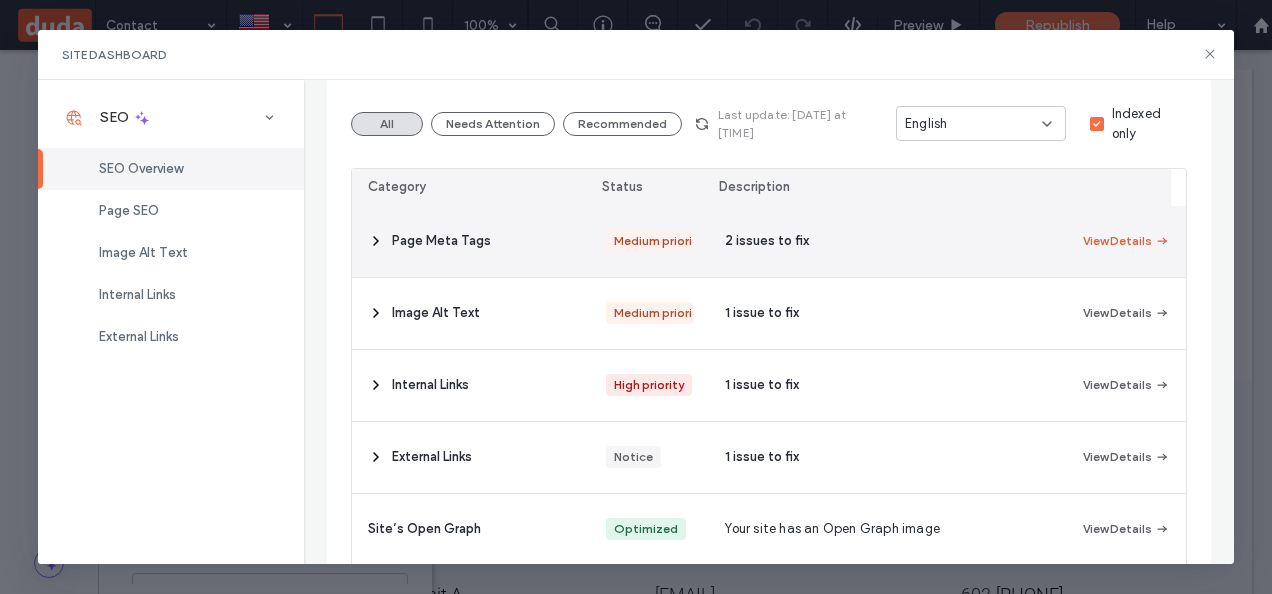 click on "View Details" at bounding box center (1126, 241) 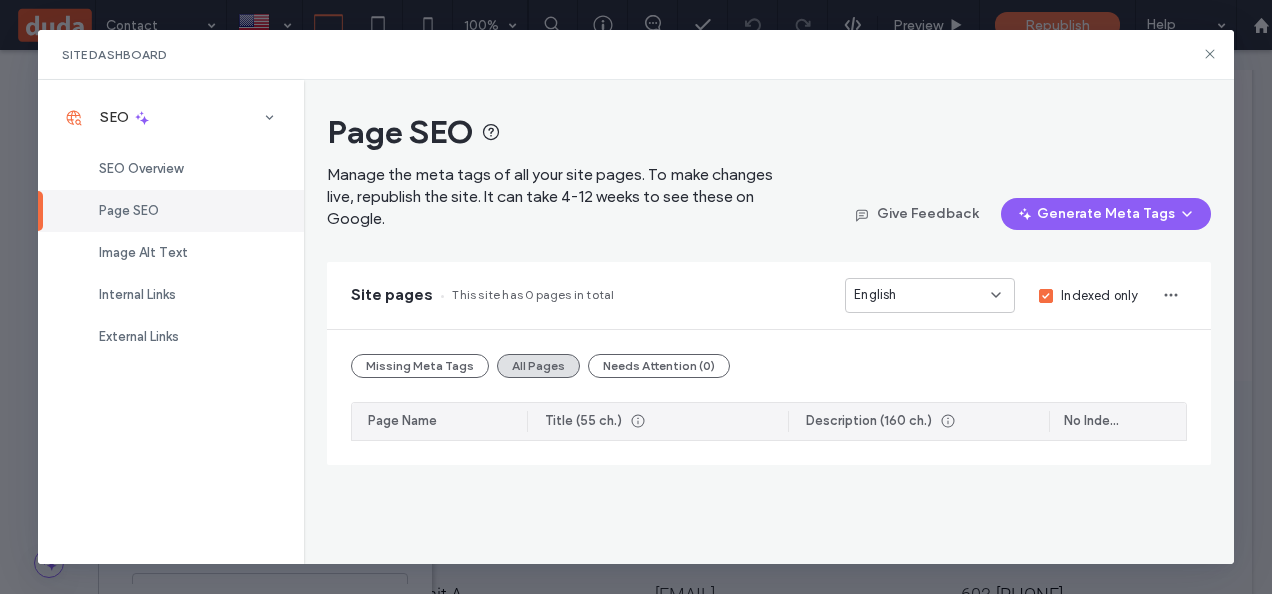 scroll, scrollTop: 0, scrollLeft: 0, axis: both 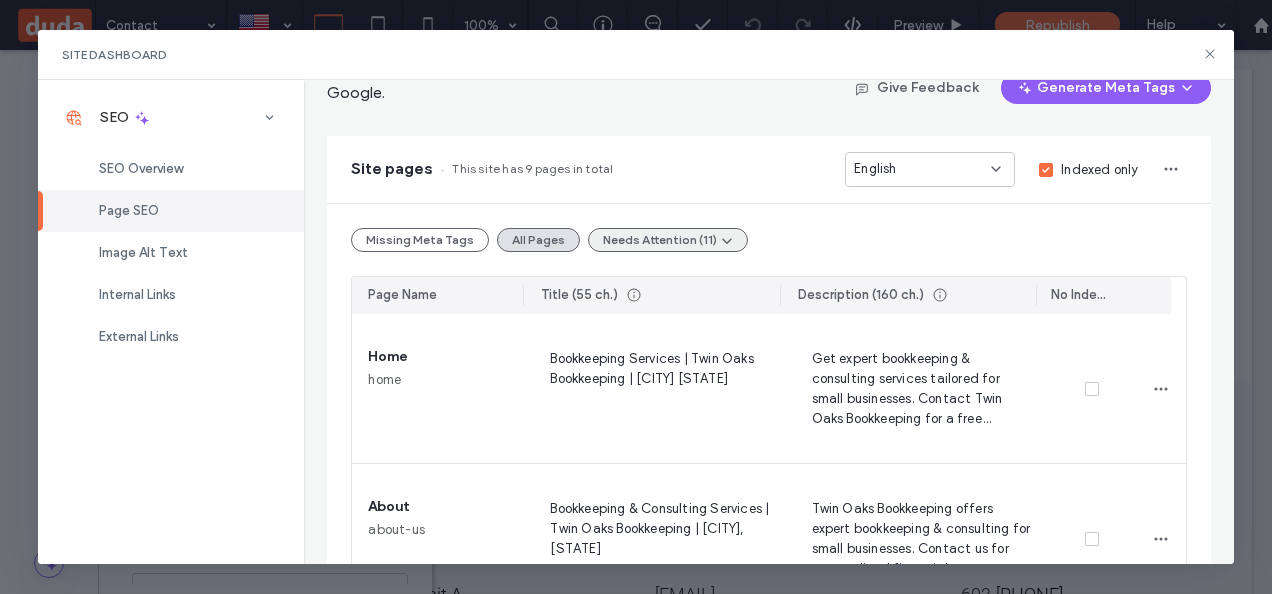 click on "Needs Attention (11)" at bounding box center [668, 240] 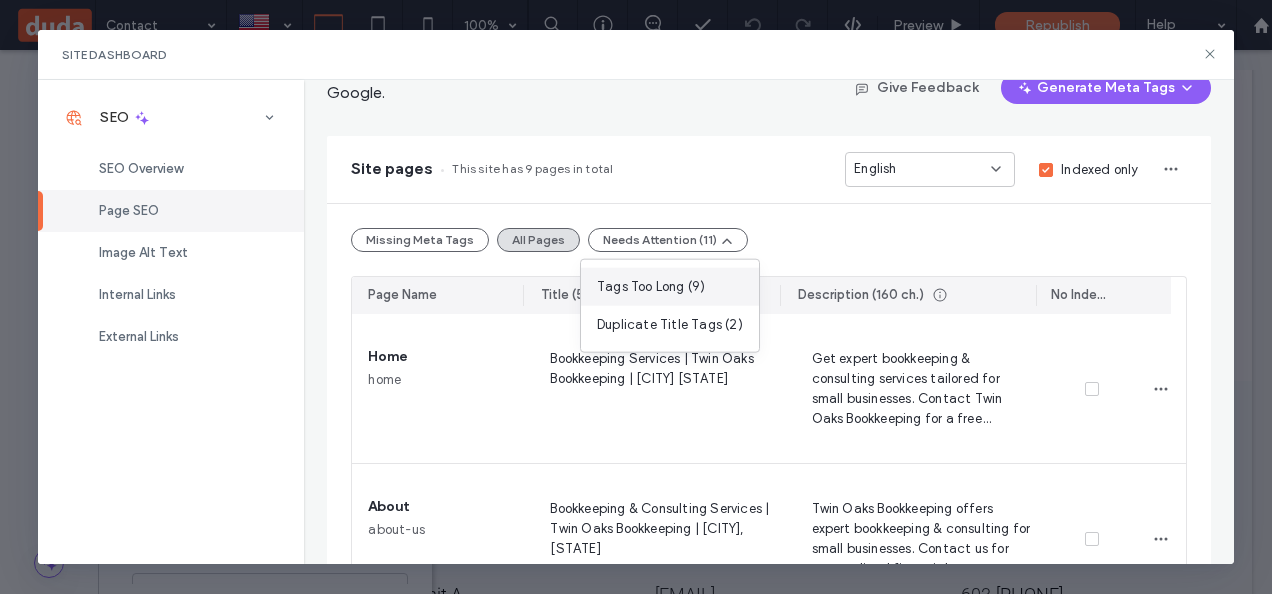 click on "Tags Too Long (9)" at bounding box center (651, 287) 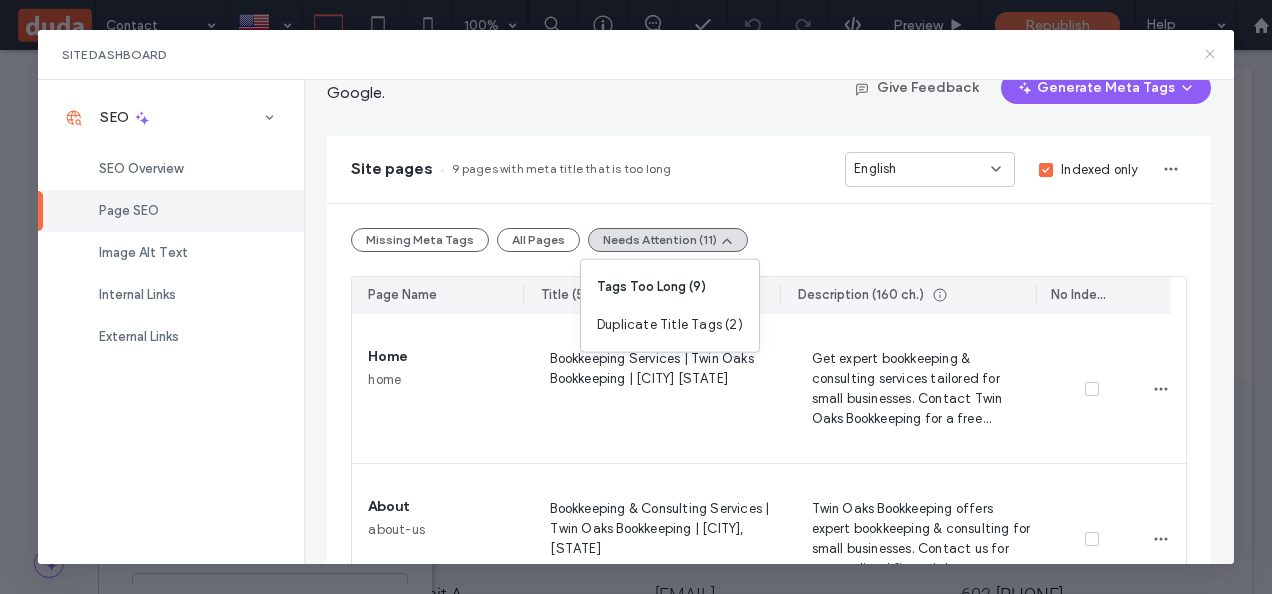 click 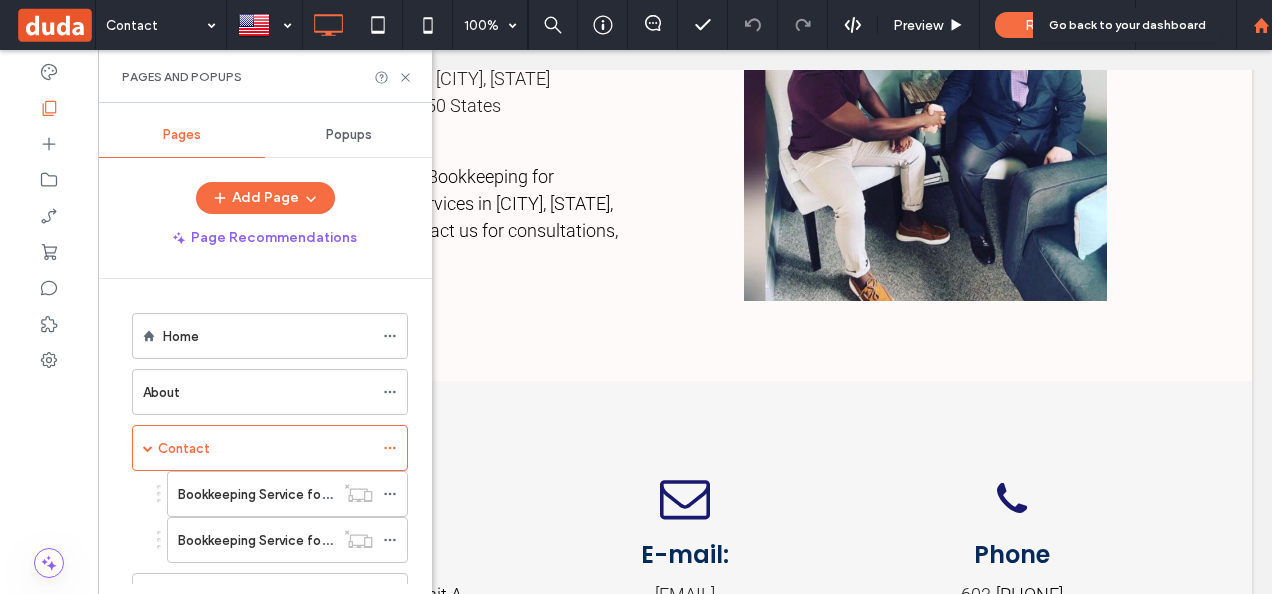 click 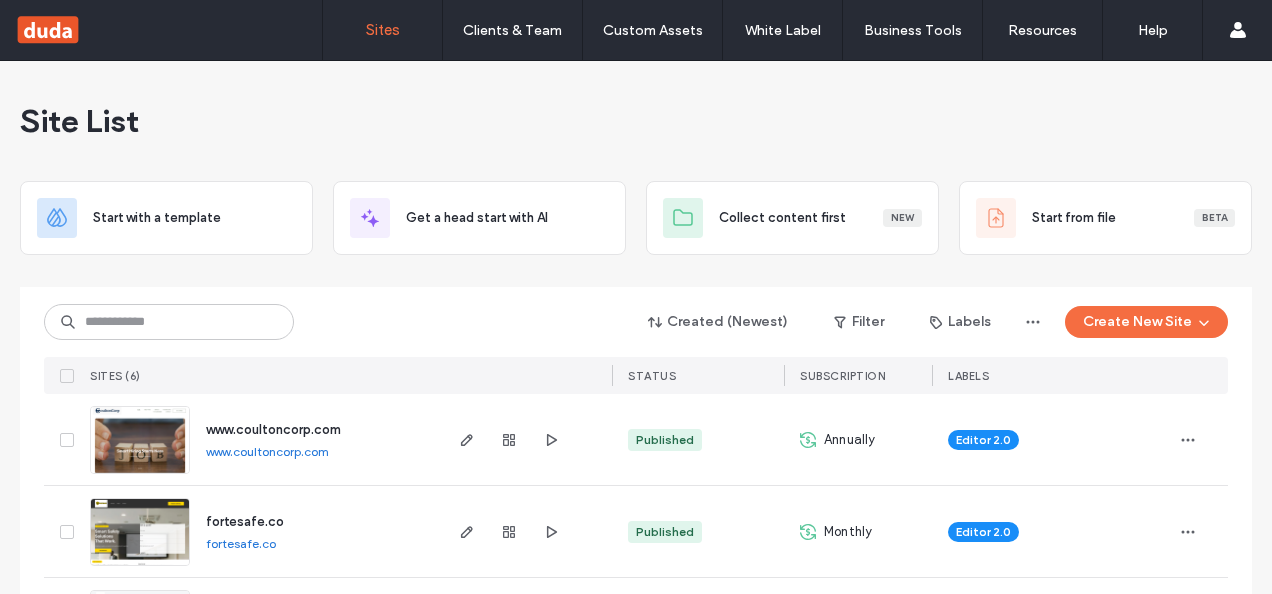 scroll, scrollTop: 0, scrollLeft: 0, axis: both 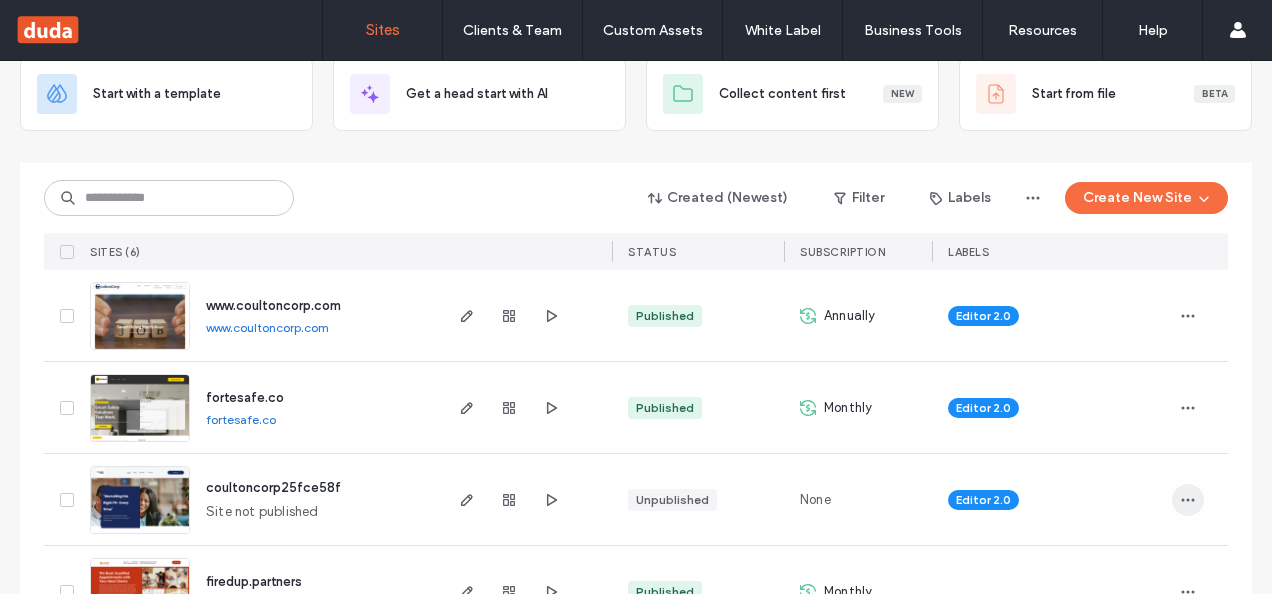 click 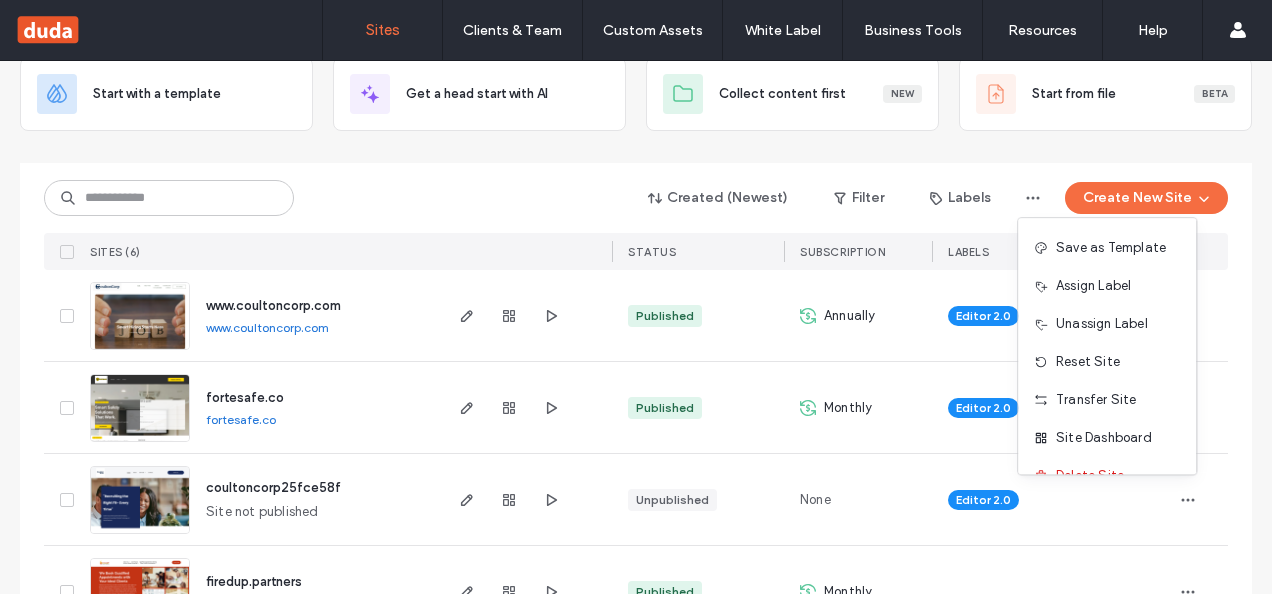 scroll, scrollTop: 101, scrollLeft: 0, axis: vertical 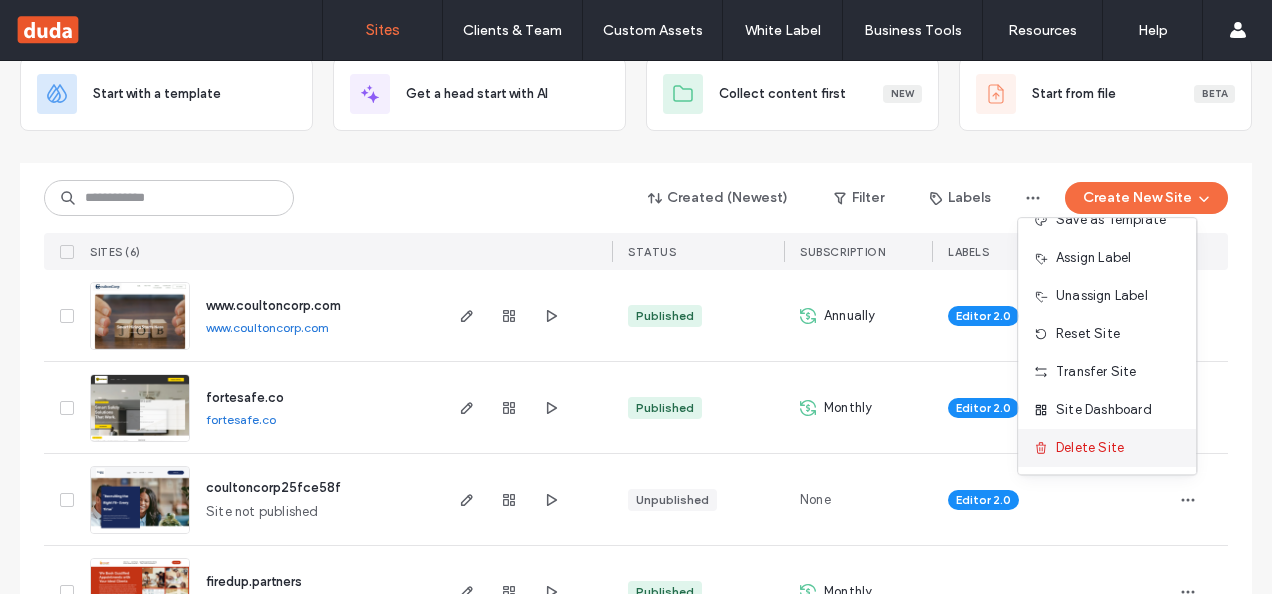 click on "Delete Site" at bounding box center (1090, 448) 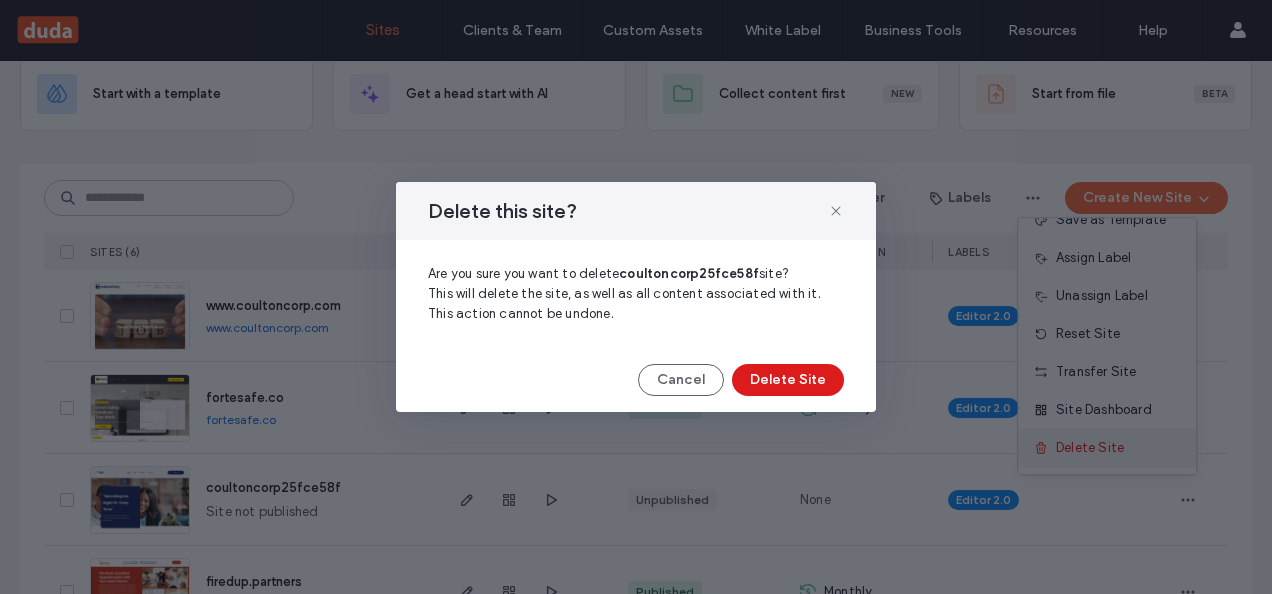 click on "Delete this site? Are you sure you want to delete  coultoncorp25fce58f  site?
This will delete the site, as well as all content associated with it.  This action cannot be undone. Cancel Delete Site" at bounding box center [636, 297] 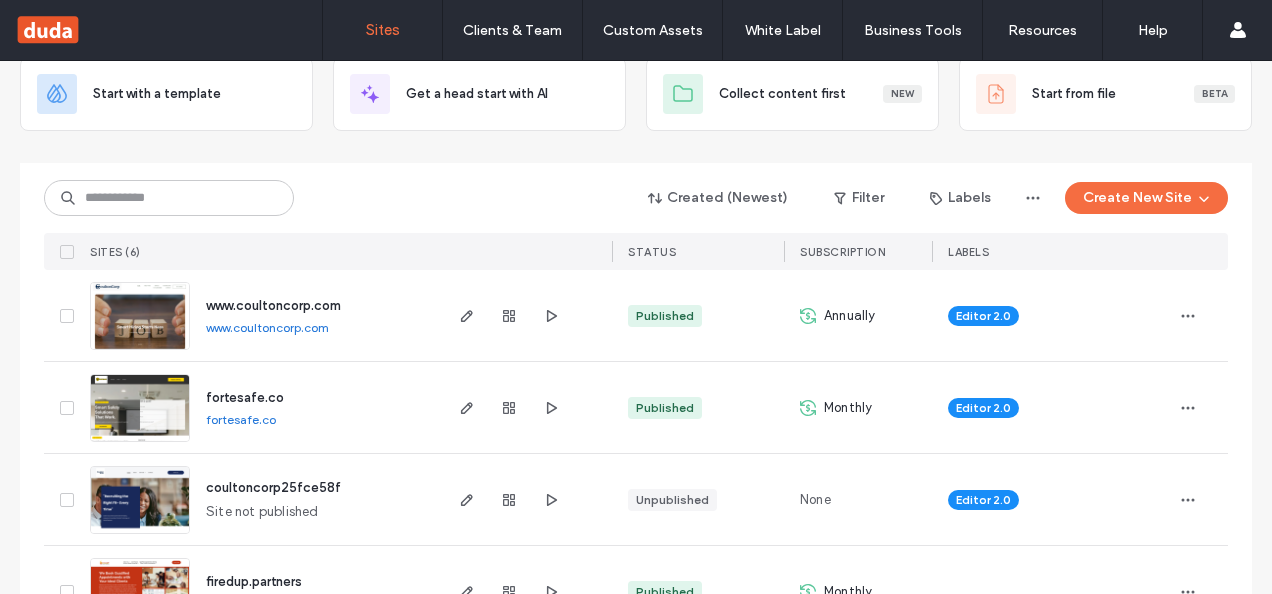 click on "Editor 2.0" at bounding box center [1051, 407] 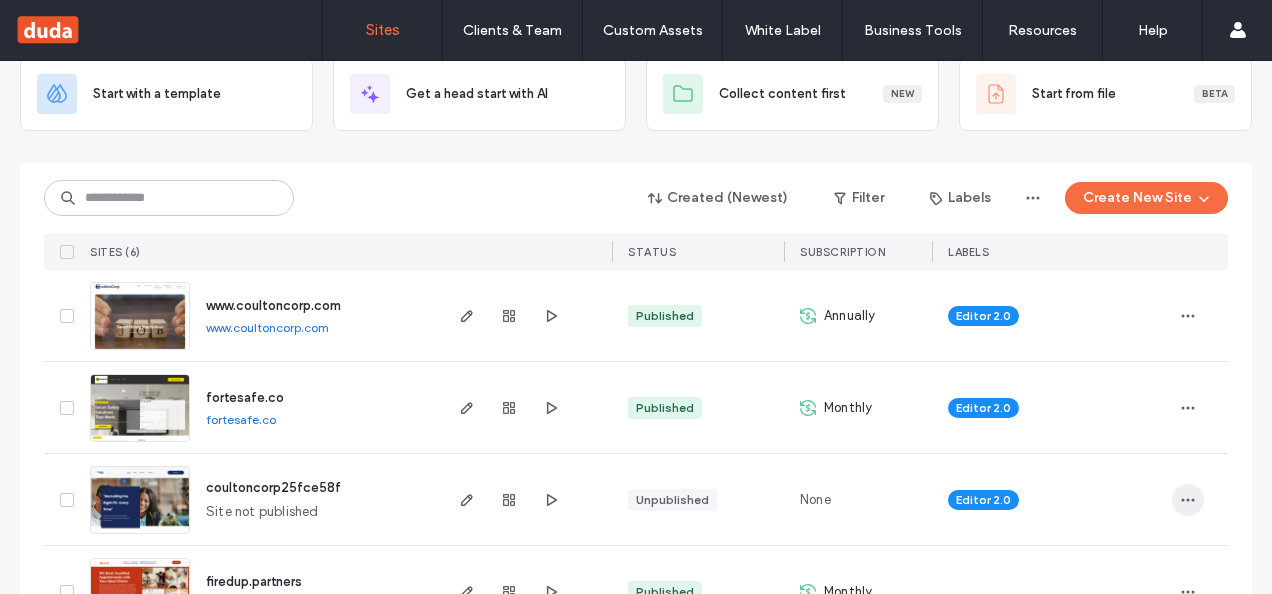 click at bounding box center (1188, 500) 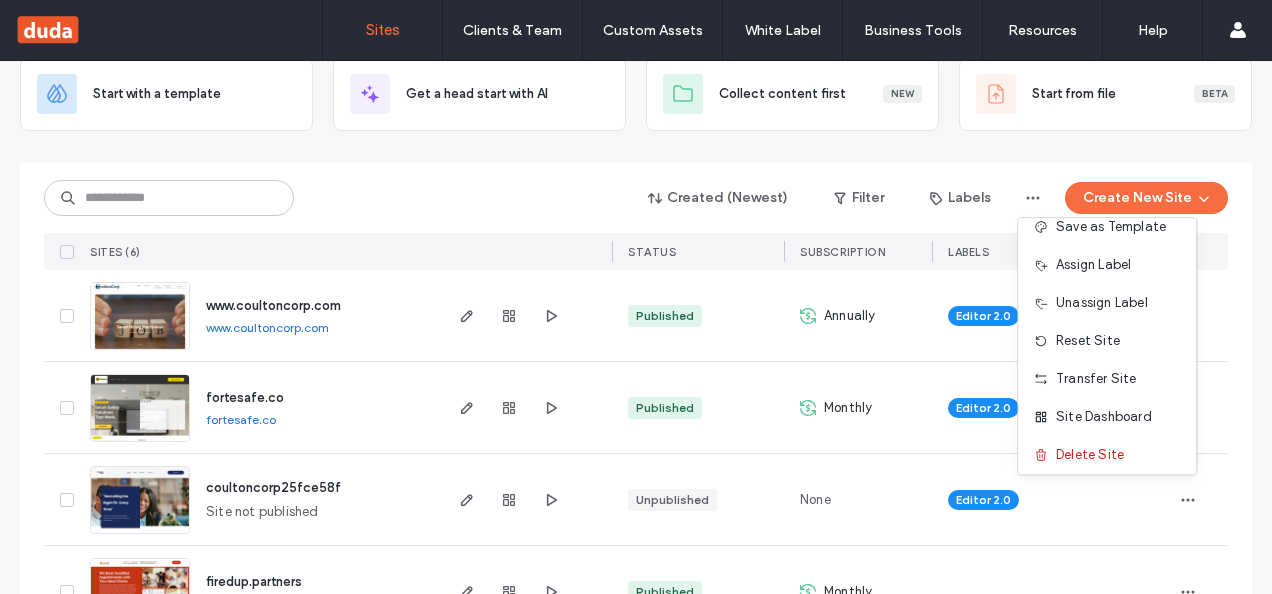 scroll, scrollTop: 101, scrollLeft: 0, axis: vertical 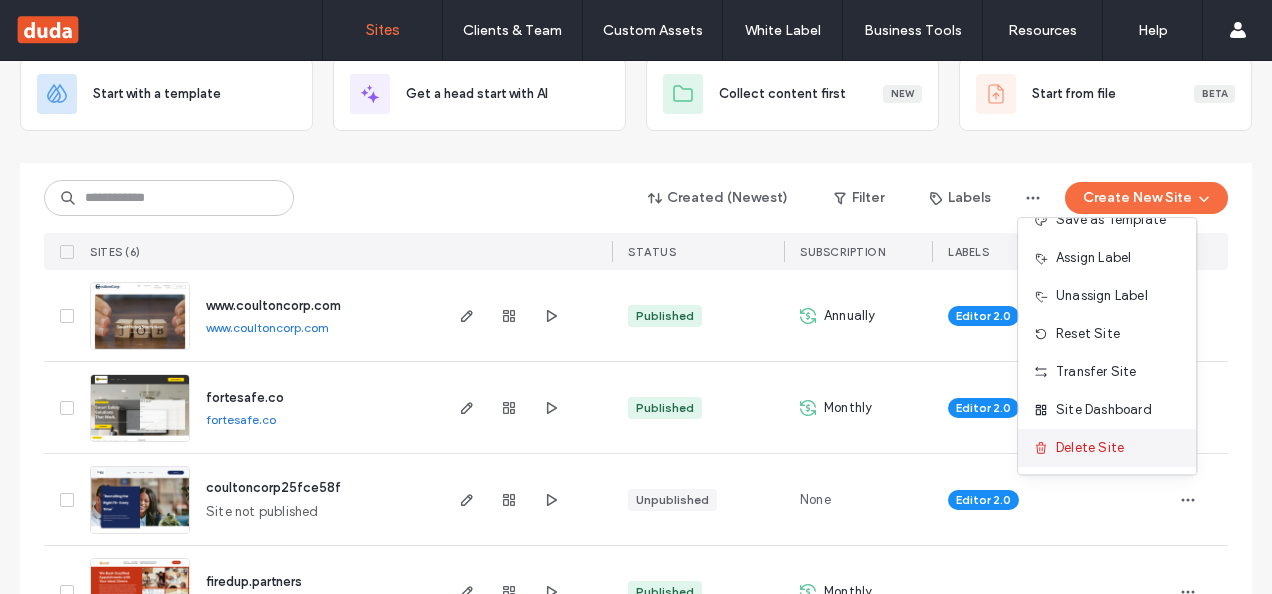 click on "Delete Site" at bounding box center (1090, 448) 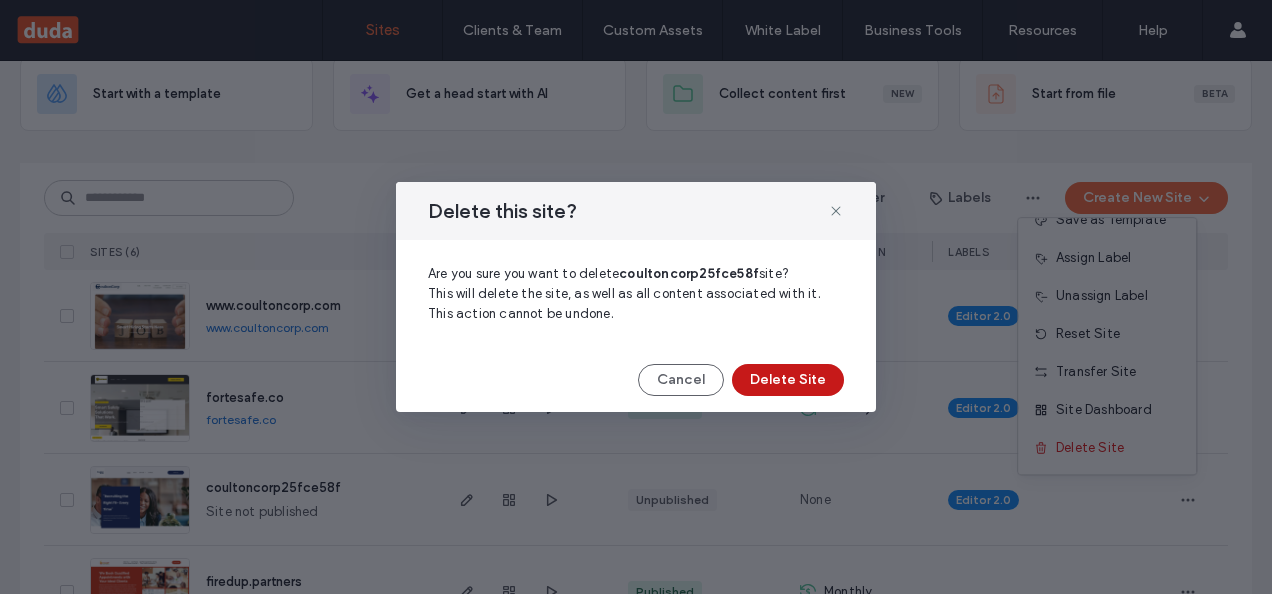 click on "Delete Site" at bounding box center (788, 380) 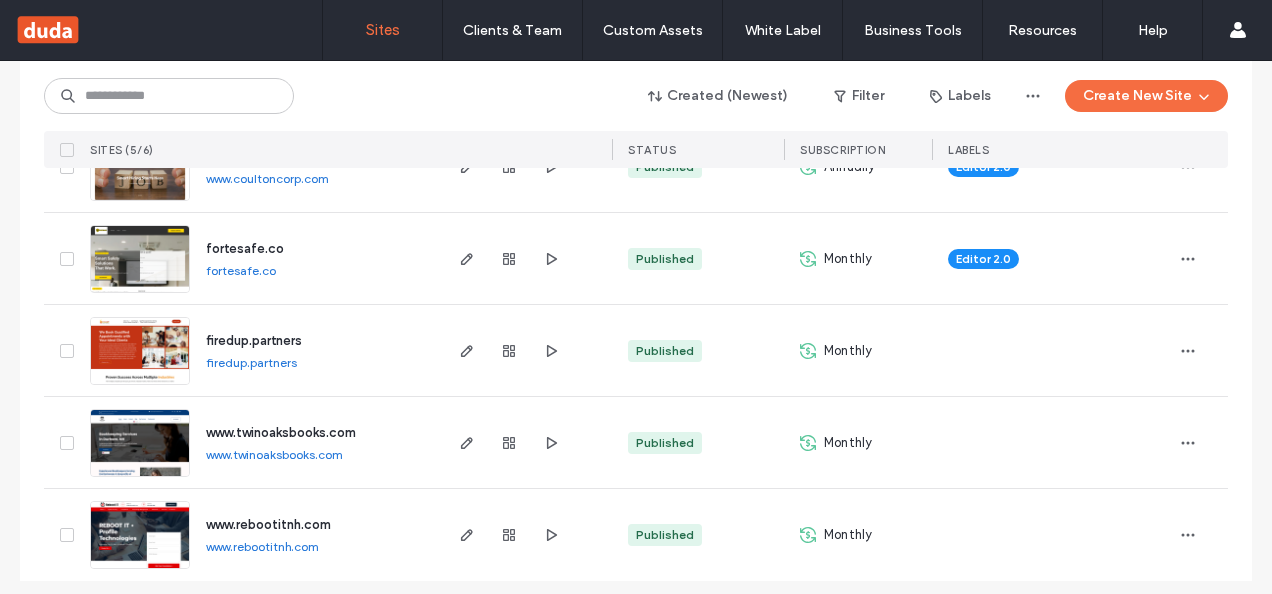 scroll, scrollTop: 283, scrollLeft: 0, axis: vertical 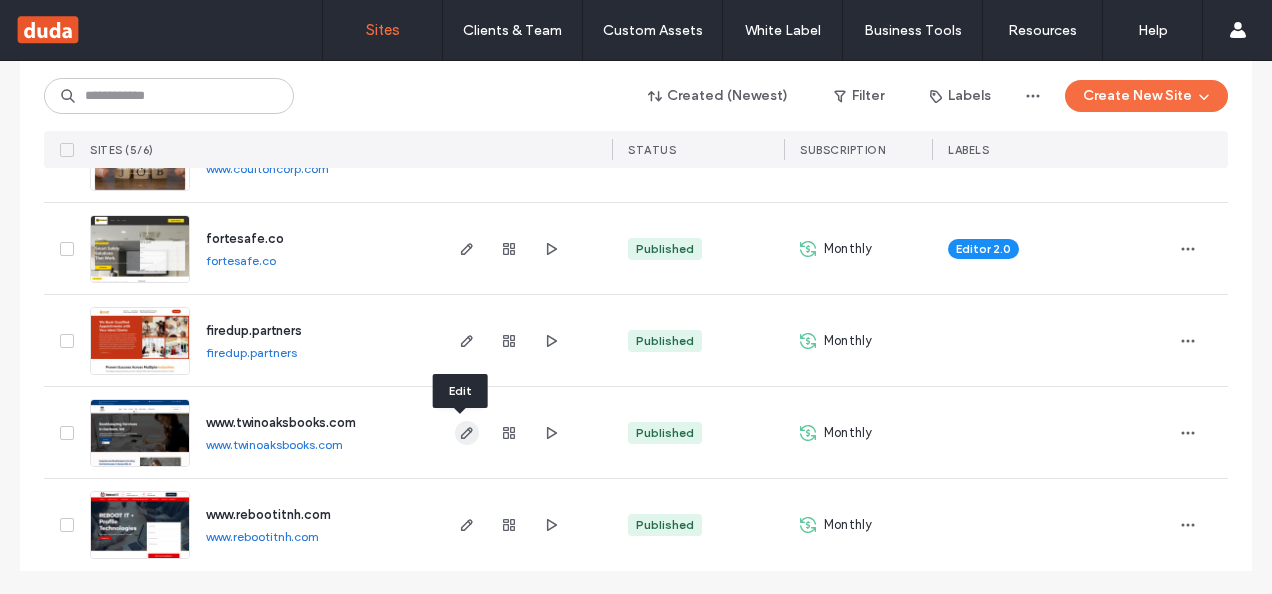click 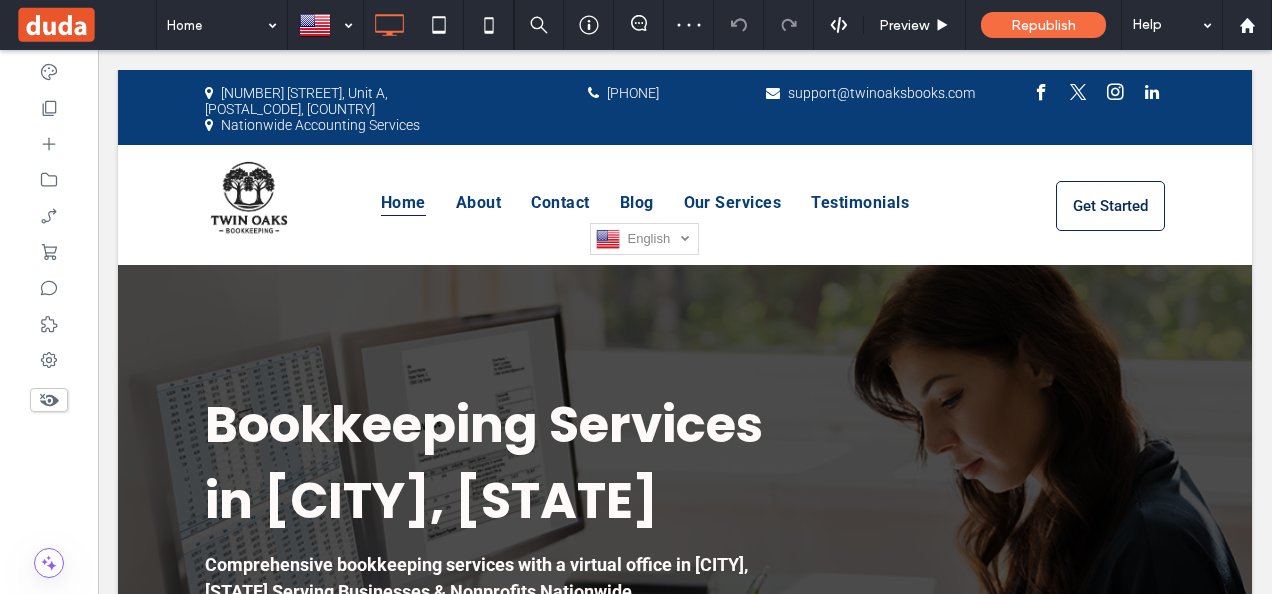 scroll, scrollTop: 254, scrollLeft: 0, axis: vertical 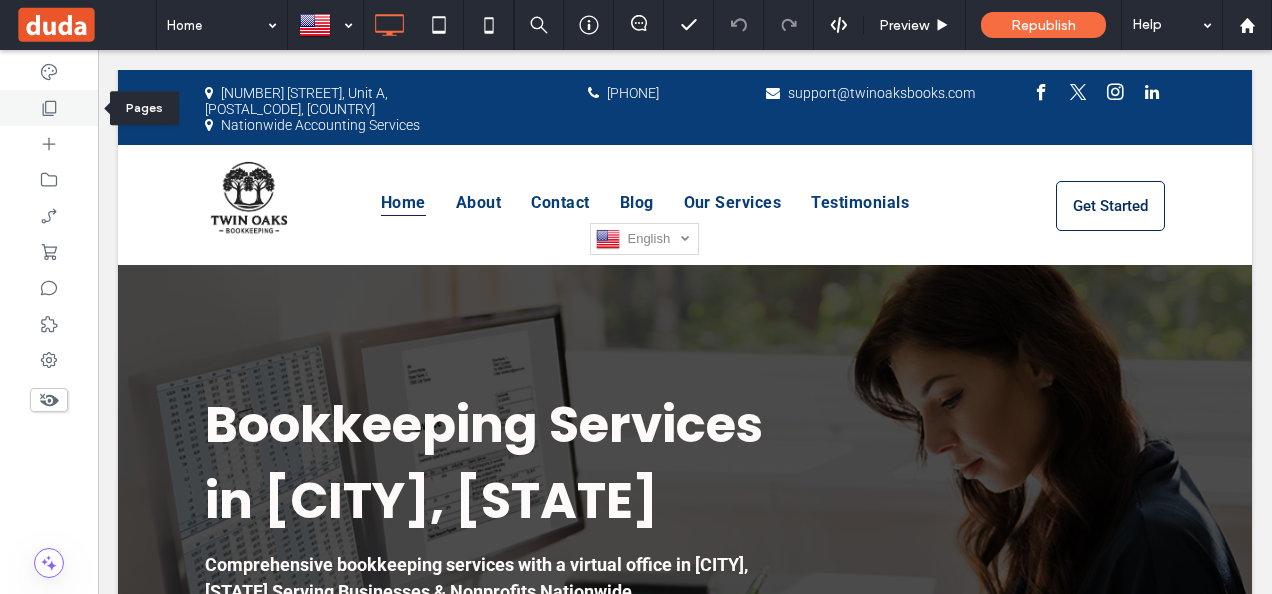 click 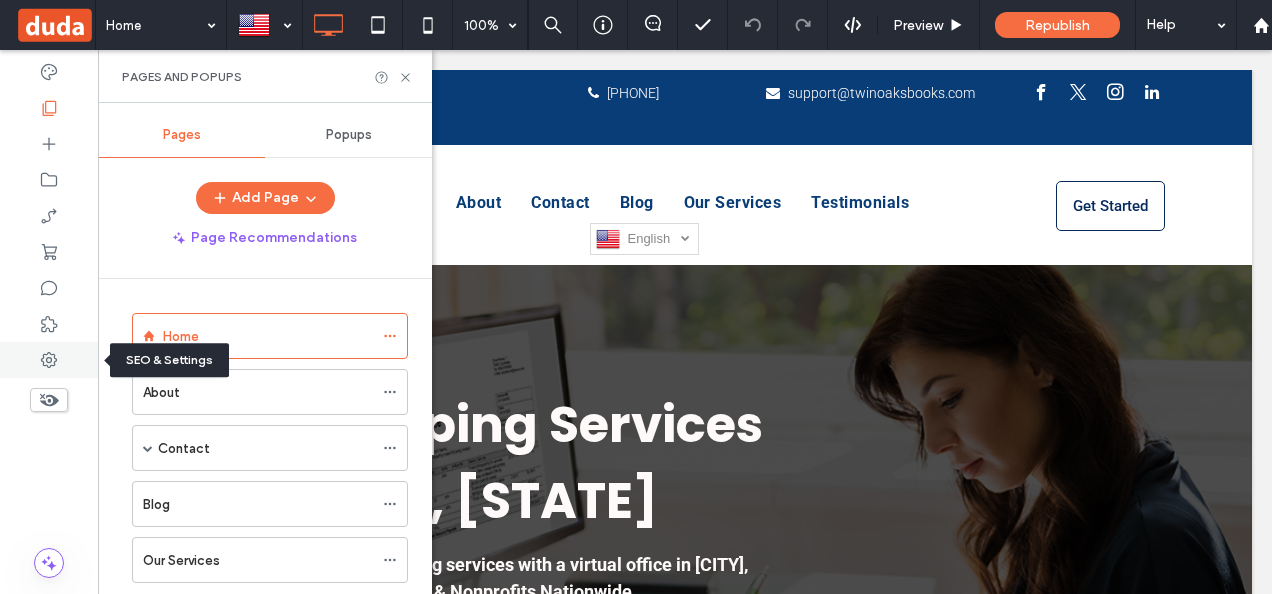 click 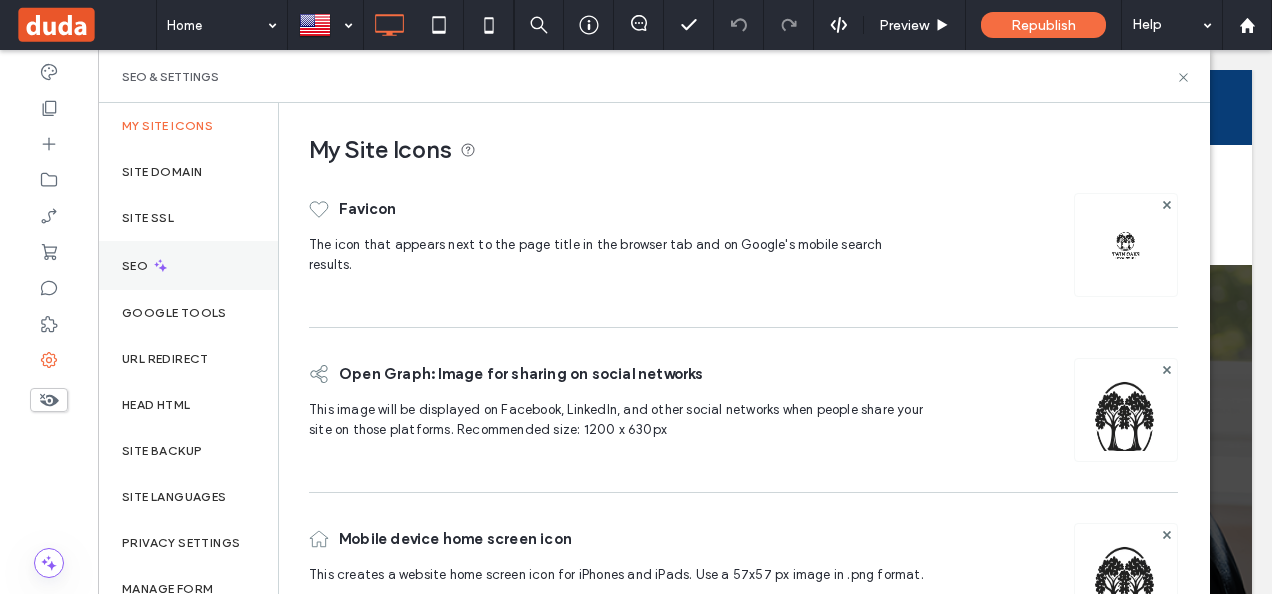 click on "SEO" at bounding box center [188, 265] 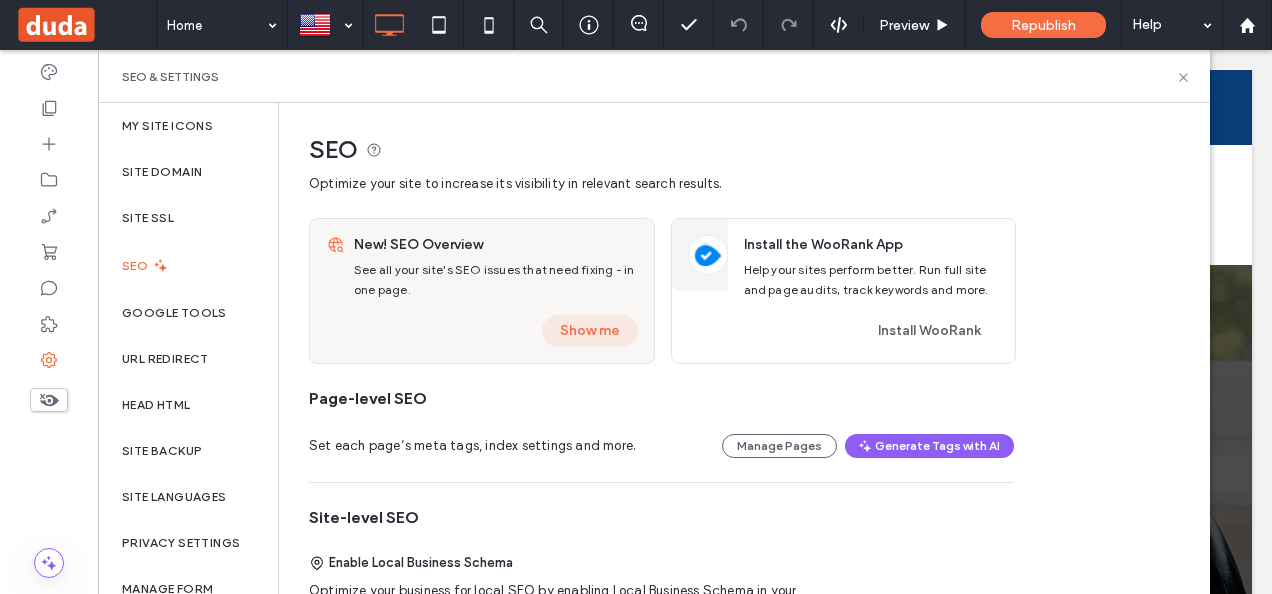 click on "Show me" at bounding box center [590, 331] 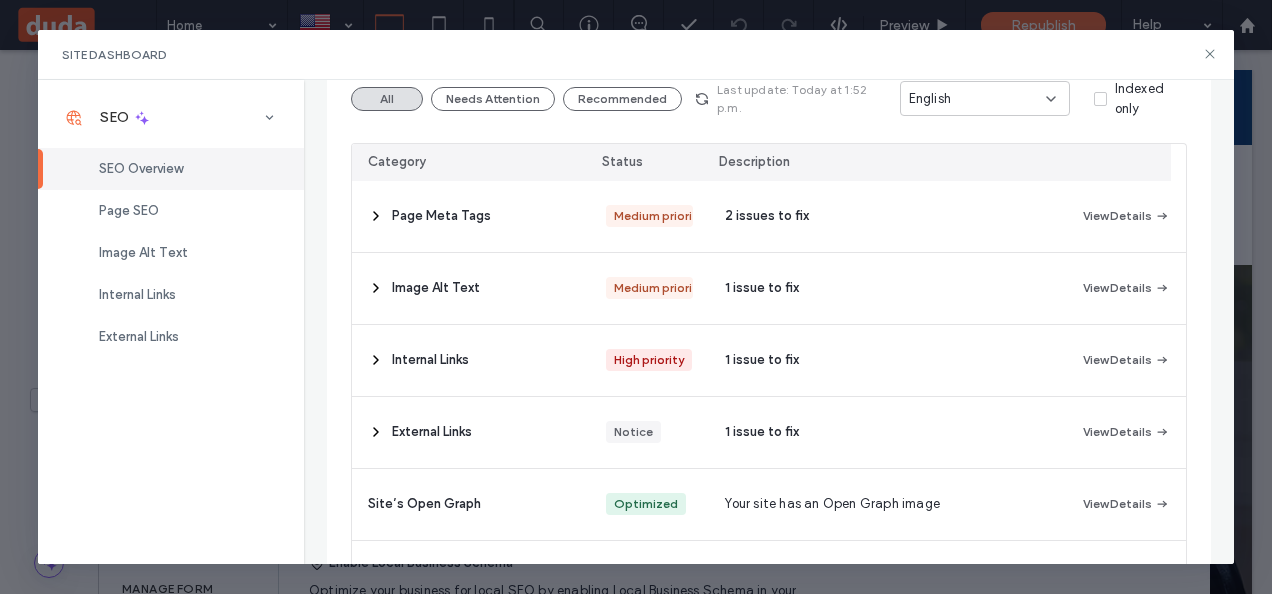 scroll, scrollTop: 308, scrollLeft: 0, axis: vertical 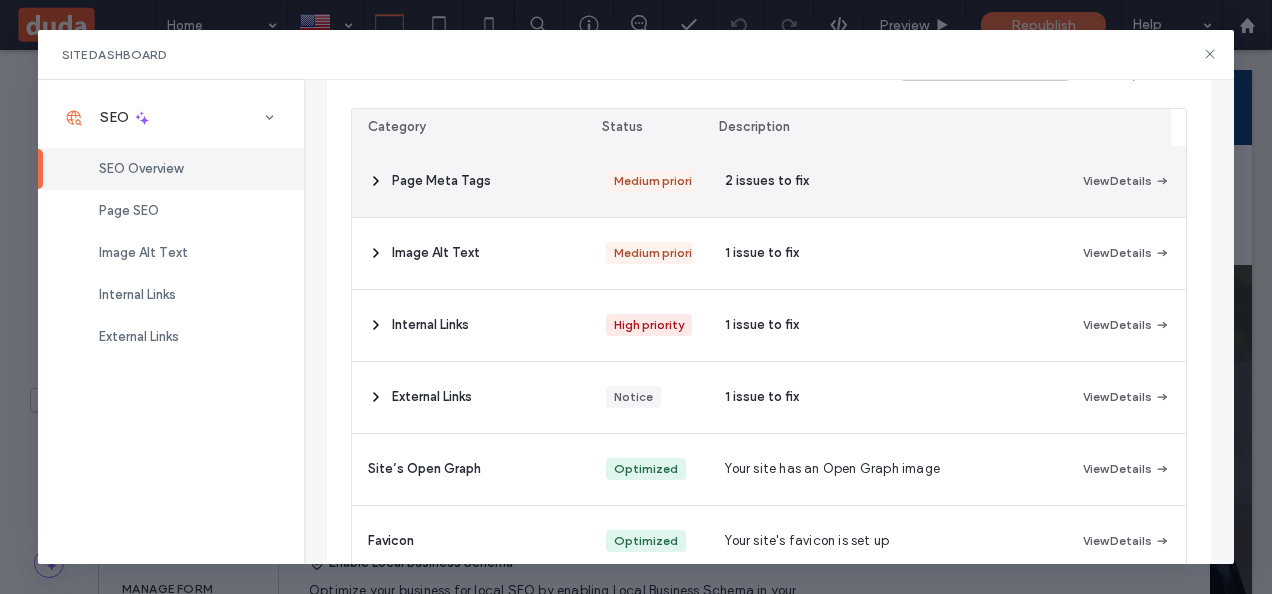 click on "Medium priority" at bounding box center [649, 181] 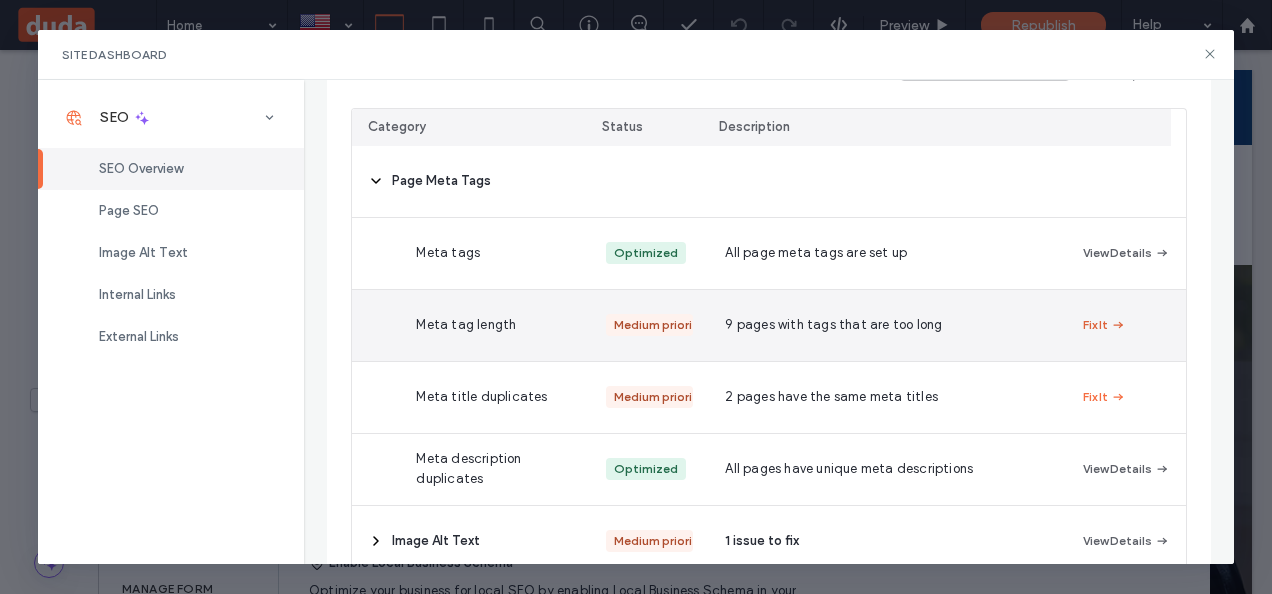 click on "Fix It" at bounding box center (1104, 325) 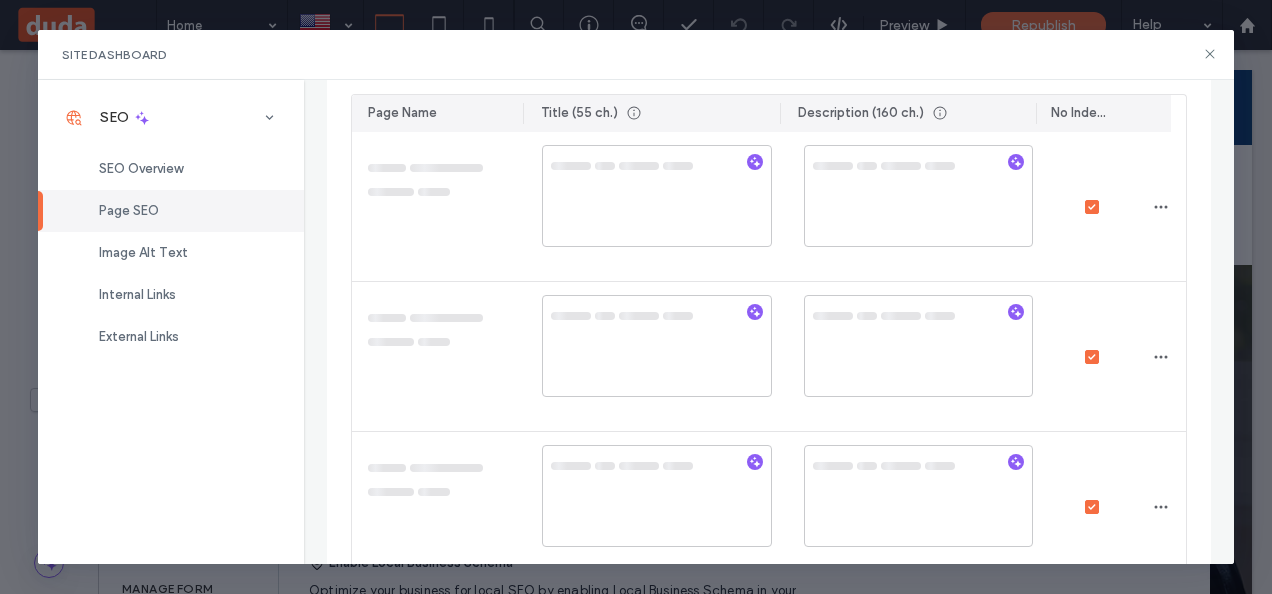 scroll, scrollTop: 0, scrollLeft: 0, axis: both 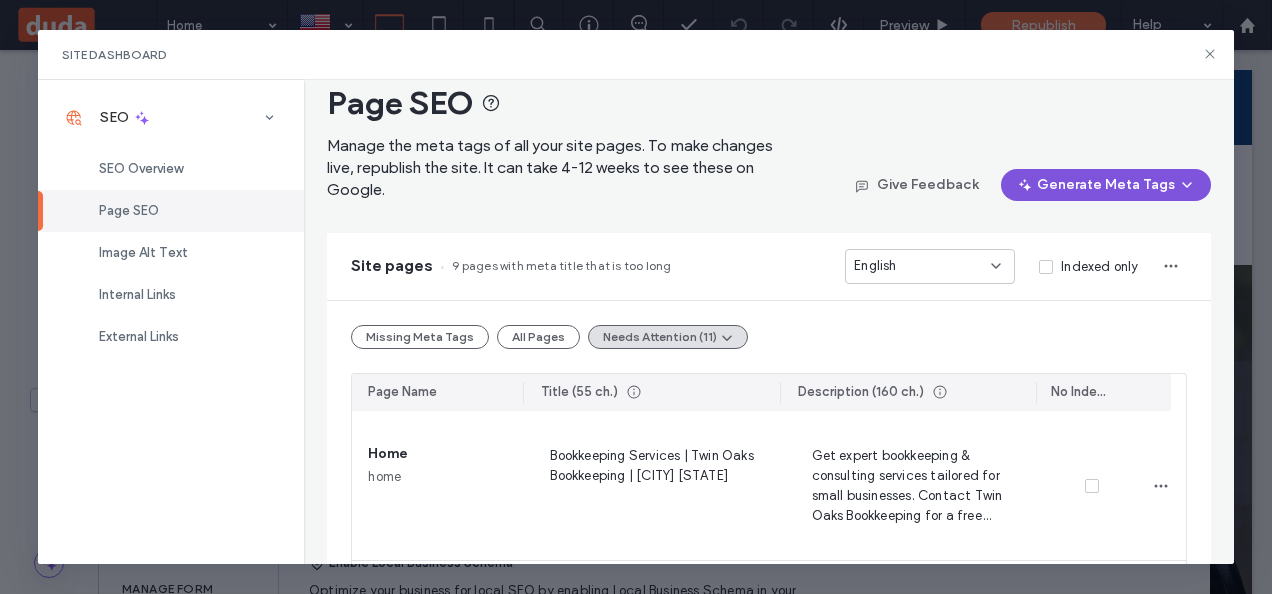 click on "Generate Meta Tags" at bounding box center [1106, 185] 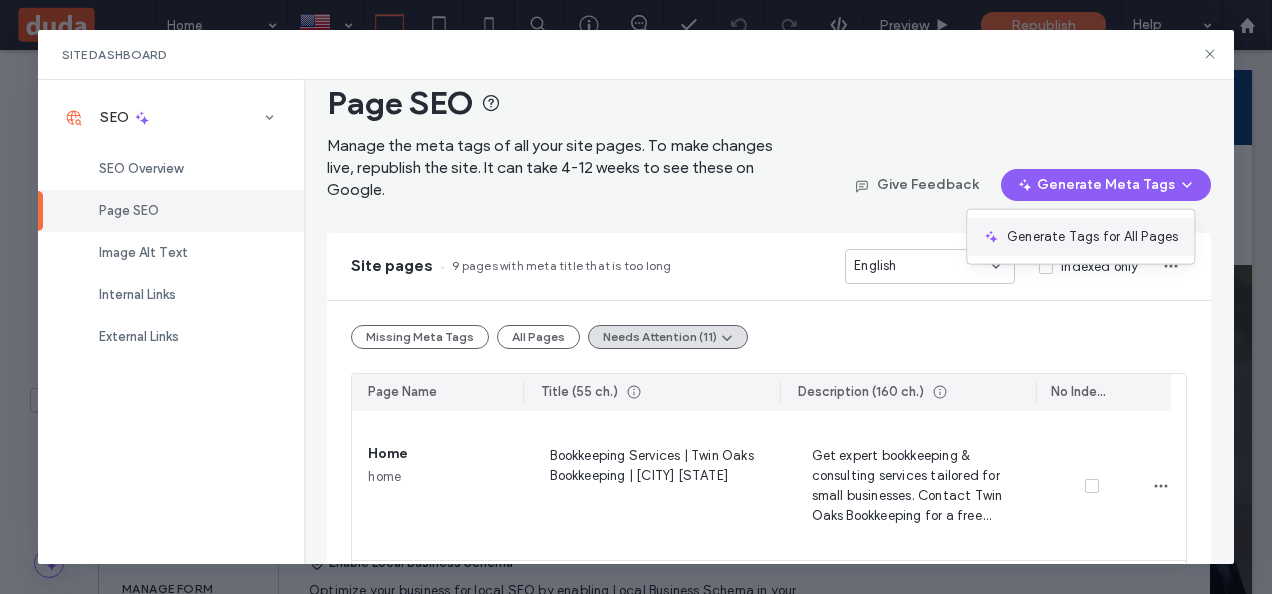 click on "Generate Tags for All Pages" at bounding box center (1092, 237) 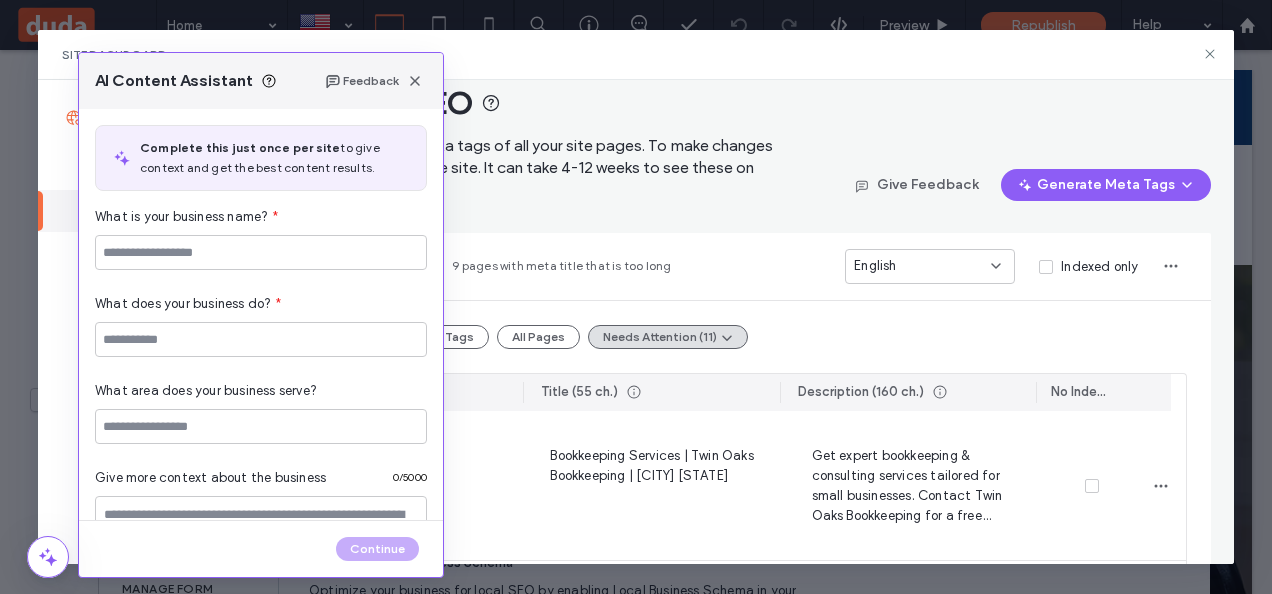 type on "**********" 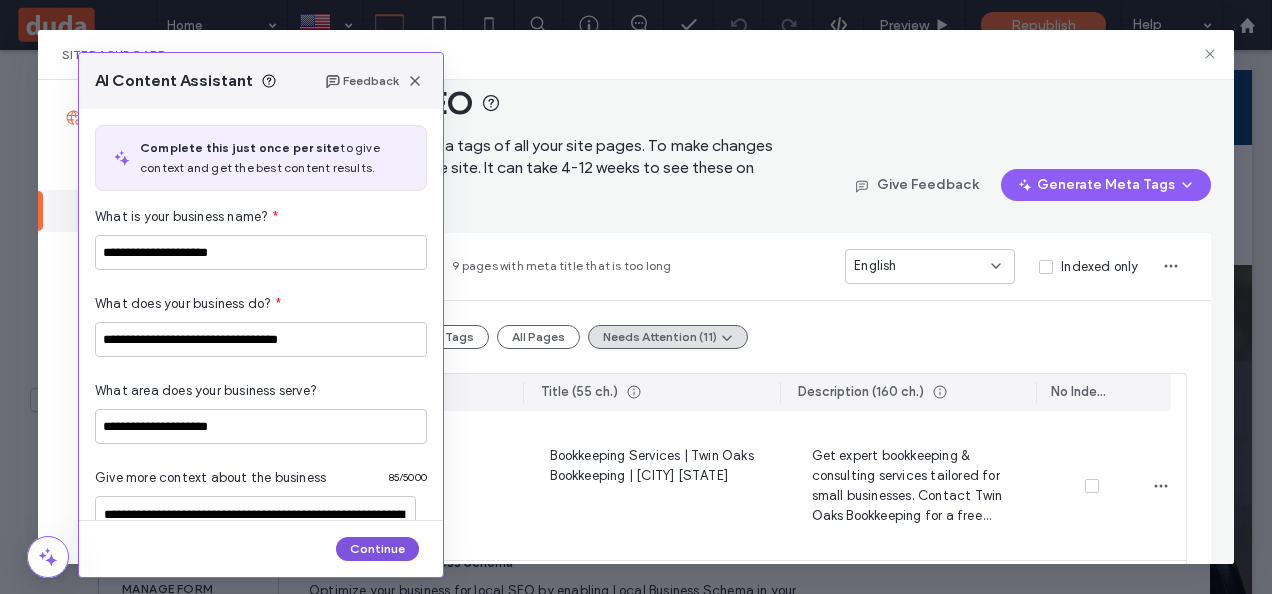 click on "Continue" at bounding box center [377, 549] 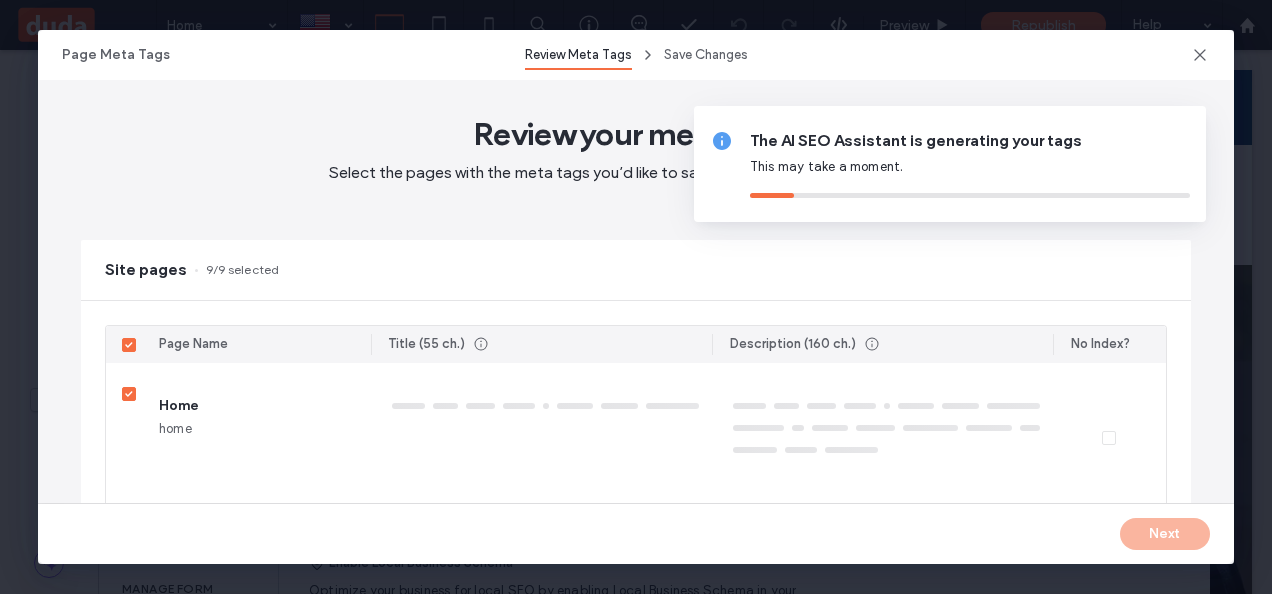 click on "Next" at bounding box center [636, 534] 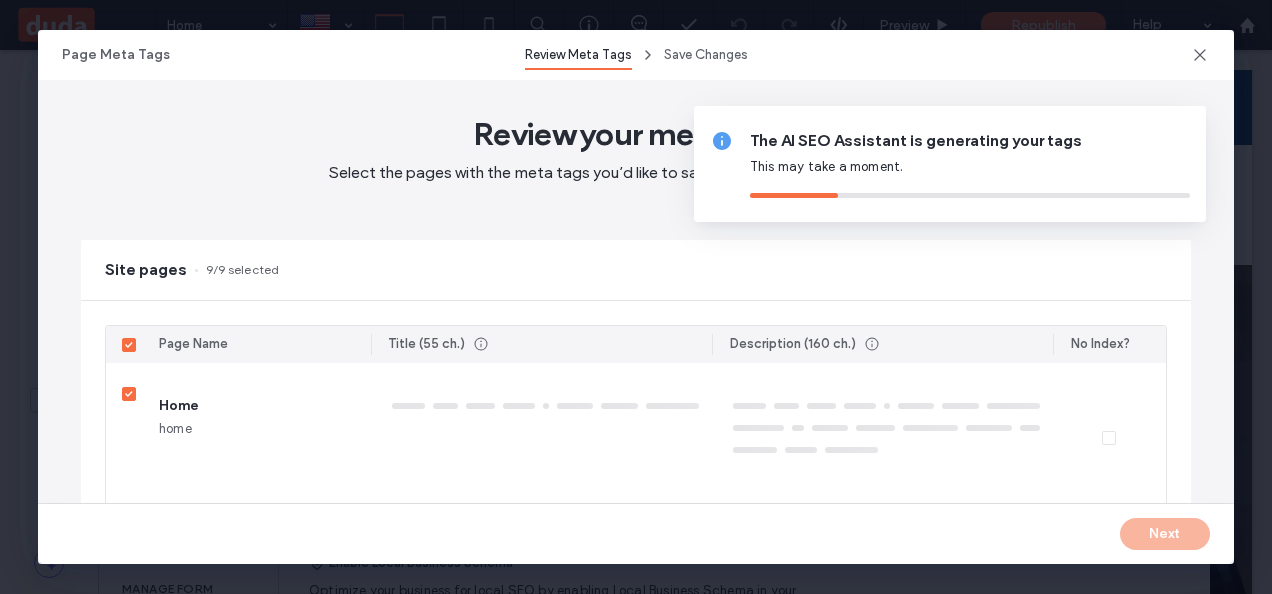 type on "****" 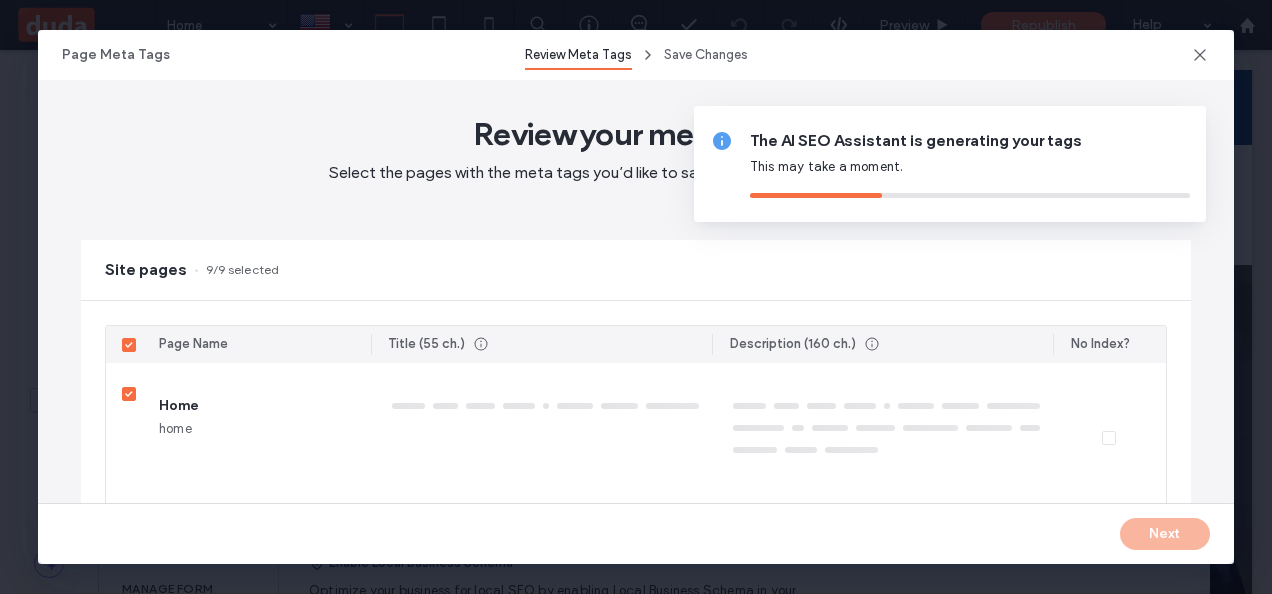 type on "*********" 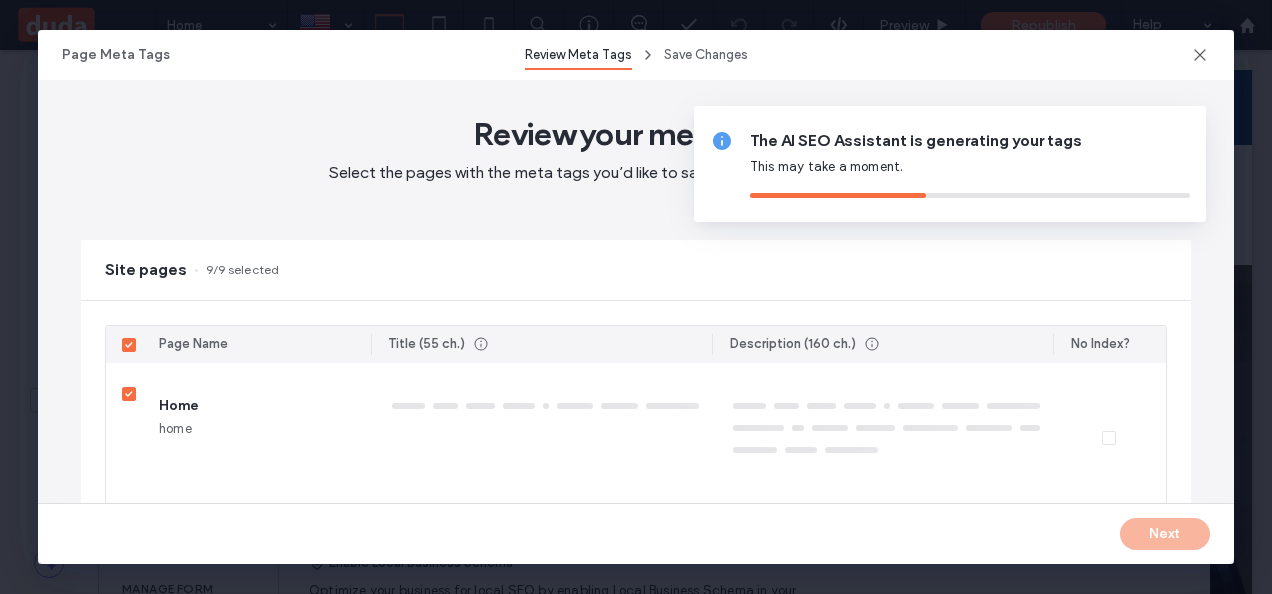 type on "**********" 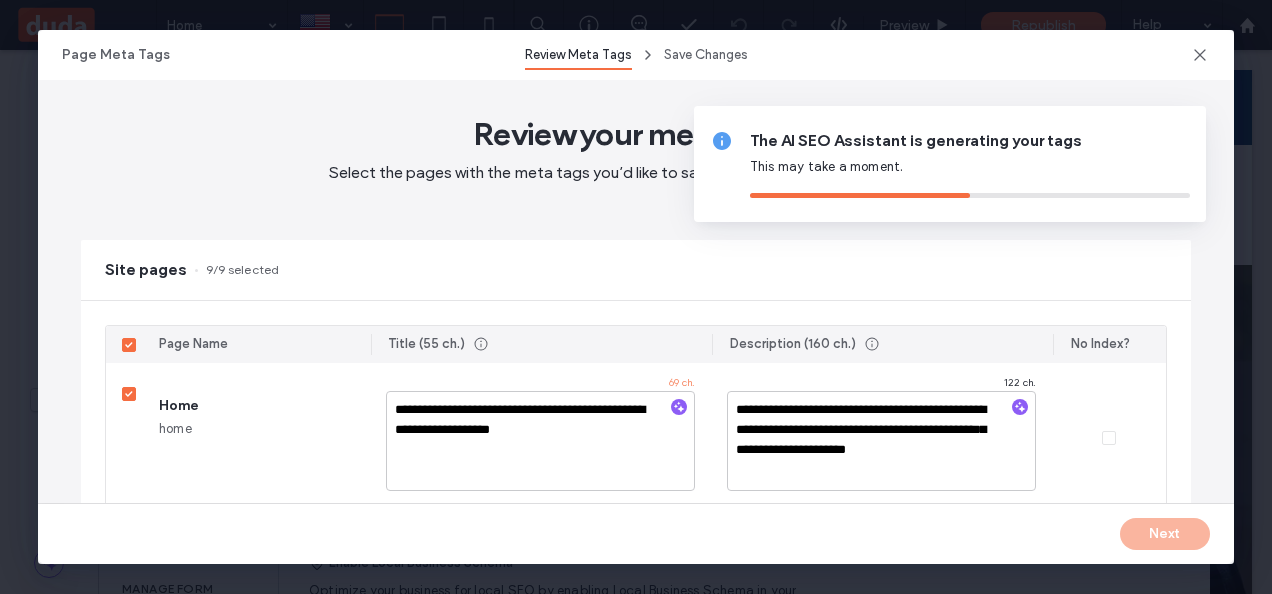type on "**********" 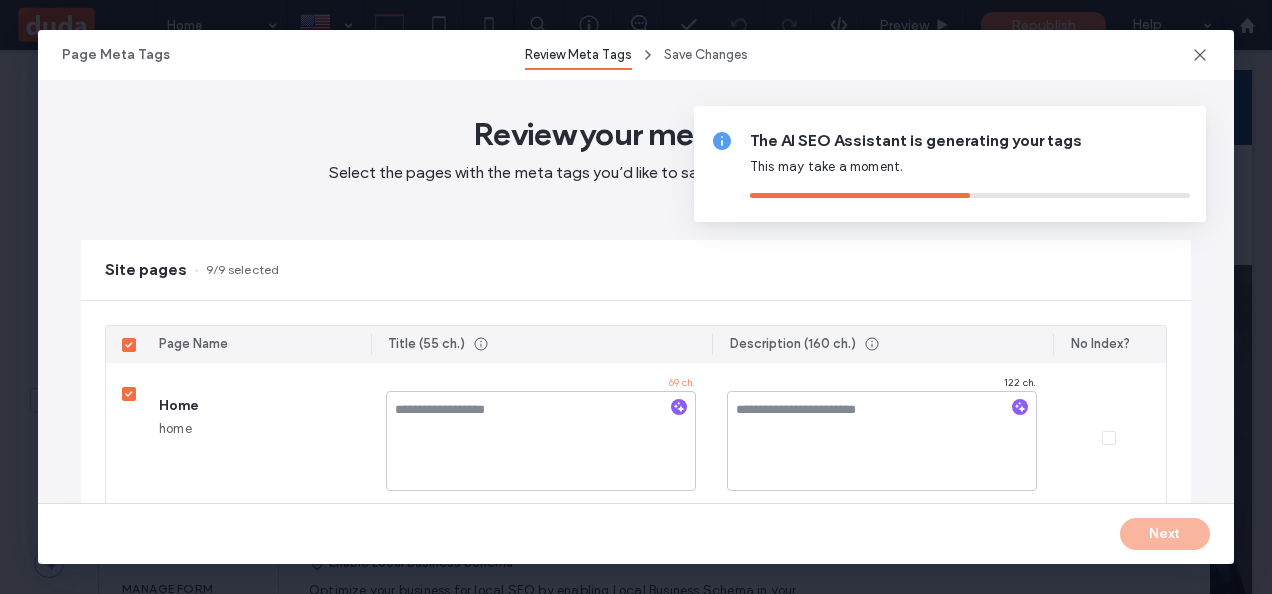 type on "**********" 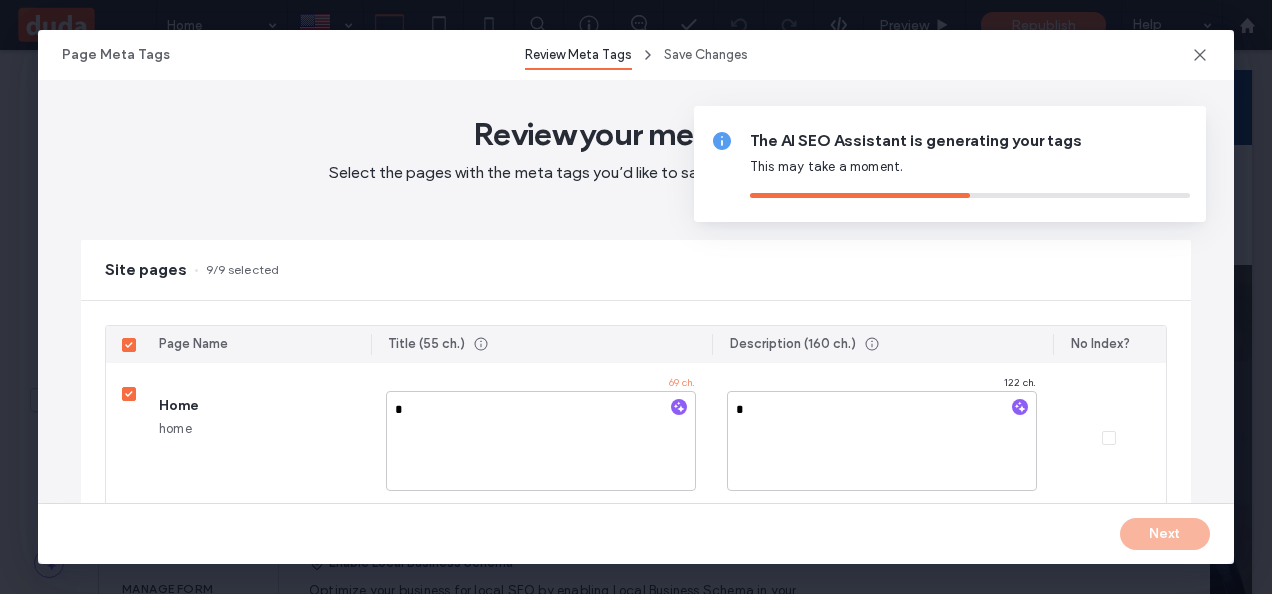 type on "**********" 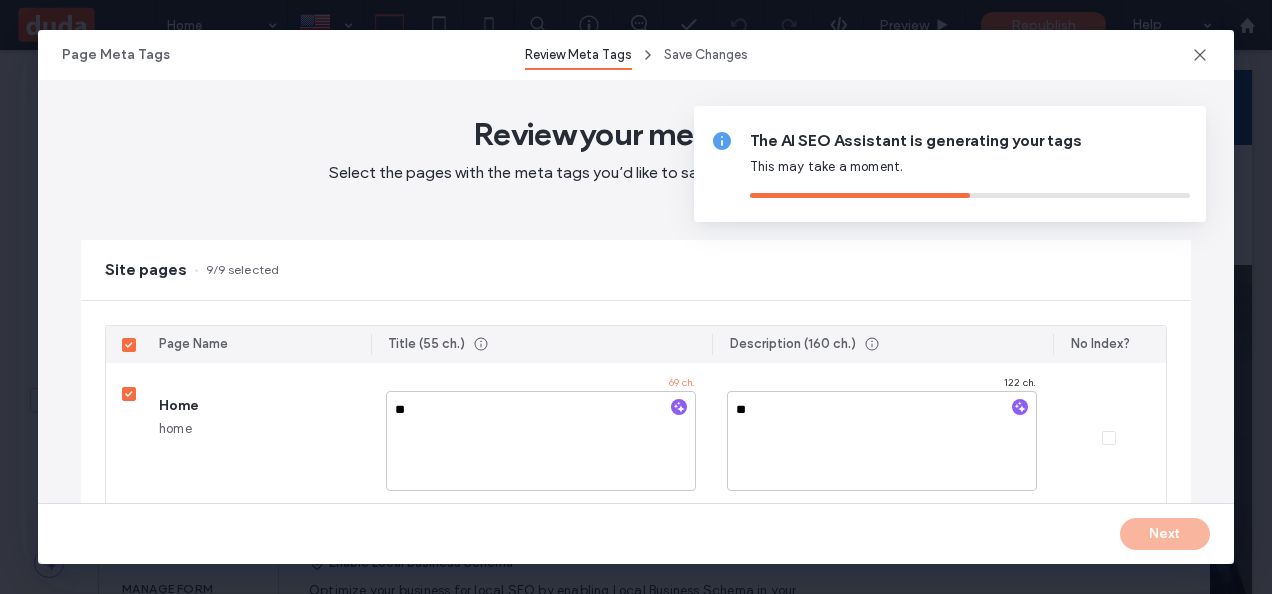 type on "**********" 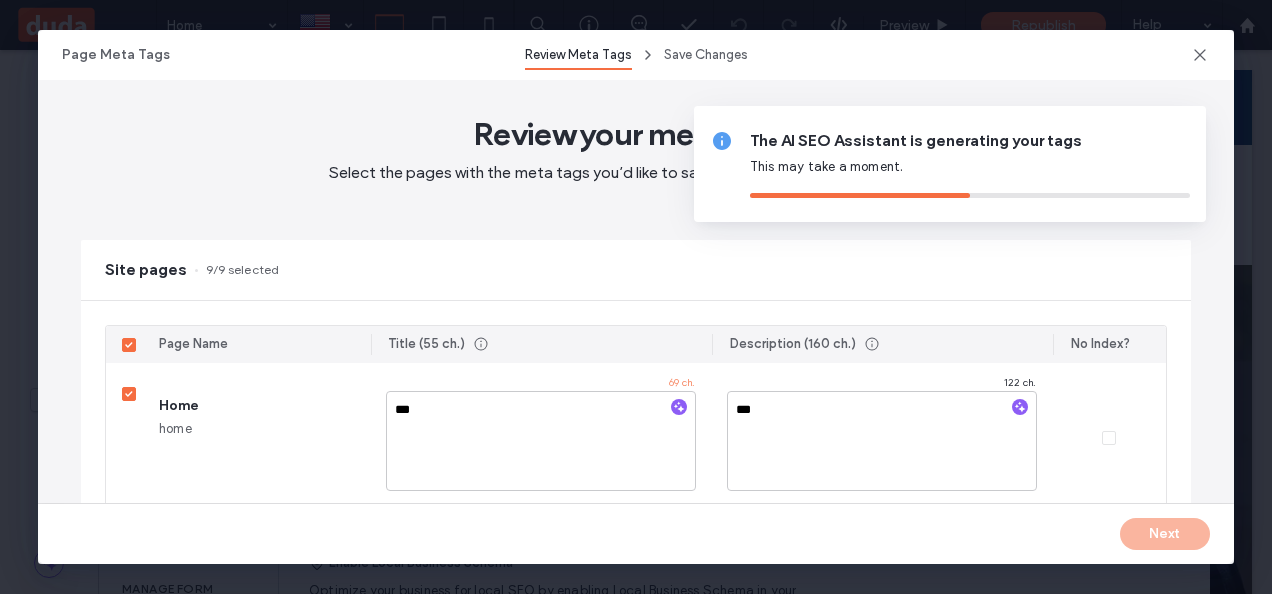 type on "**********" 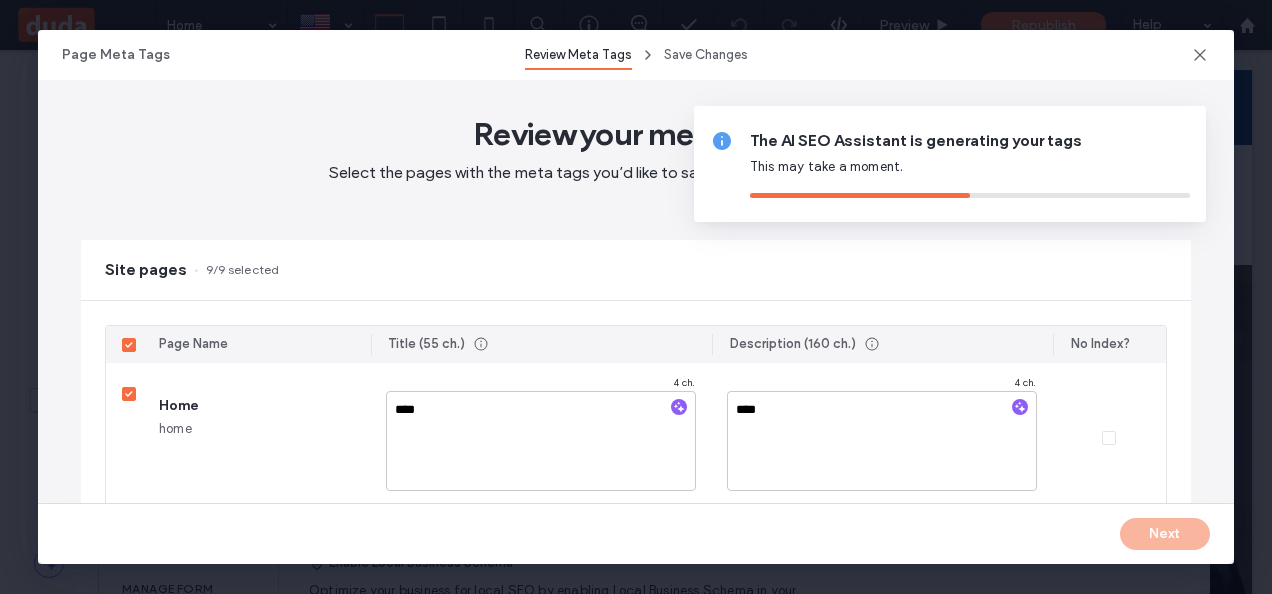 type on "**********" 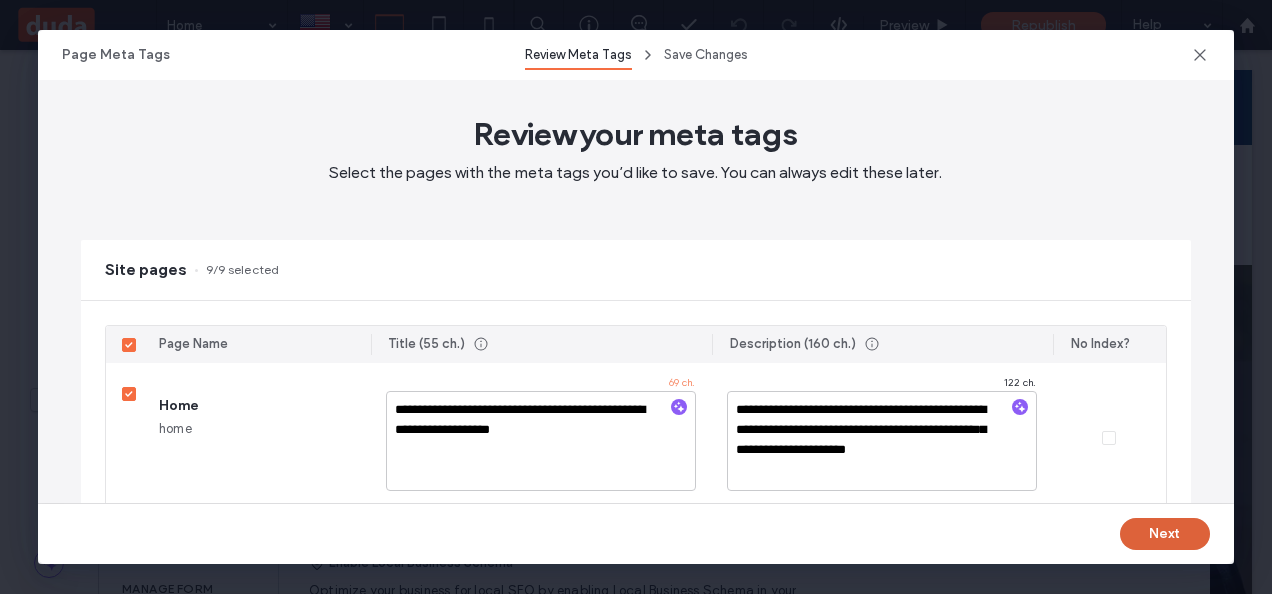 click on "Next" at bounding box center (1165, 534) 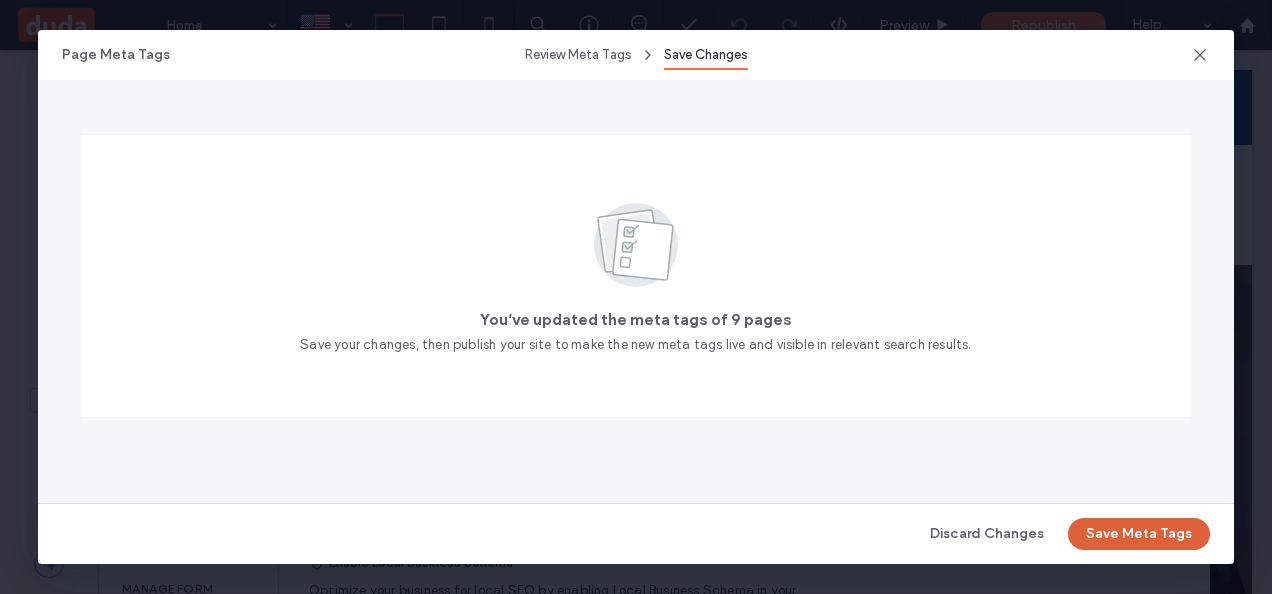 click on "Save Meta Tags" at bounding box center [1139, 534] 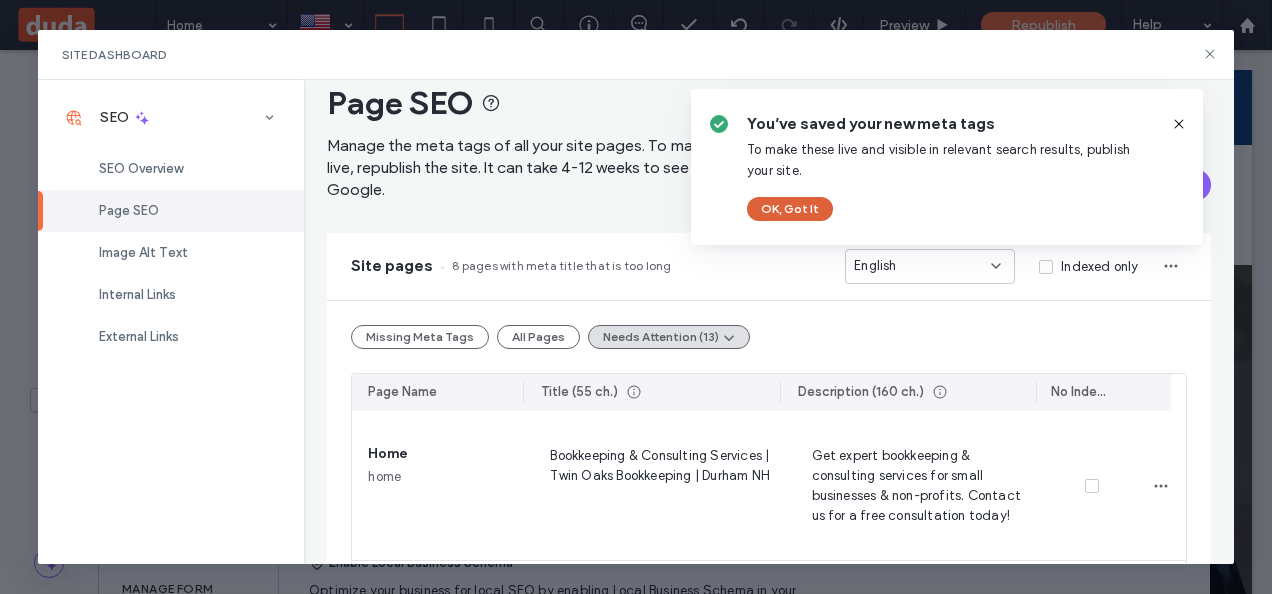 click on "OK, Got It" at bounding box center (790, 209) 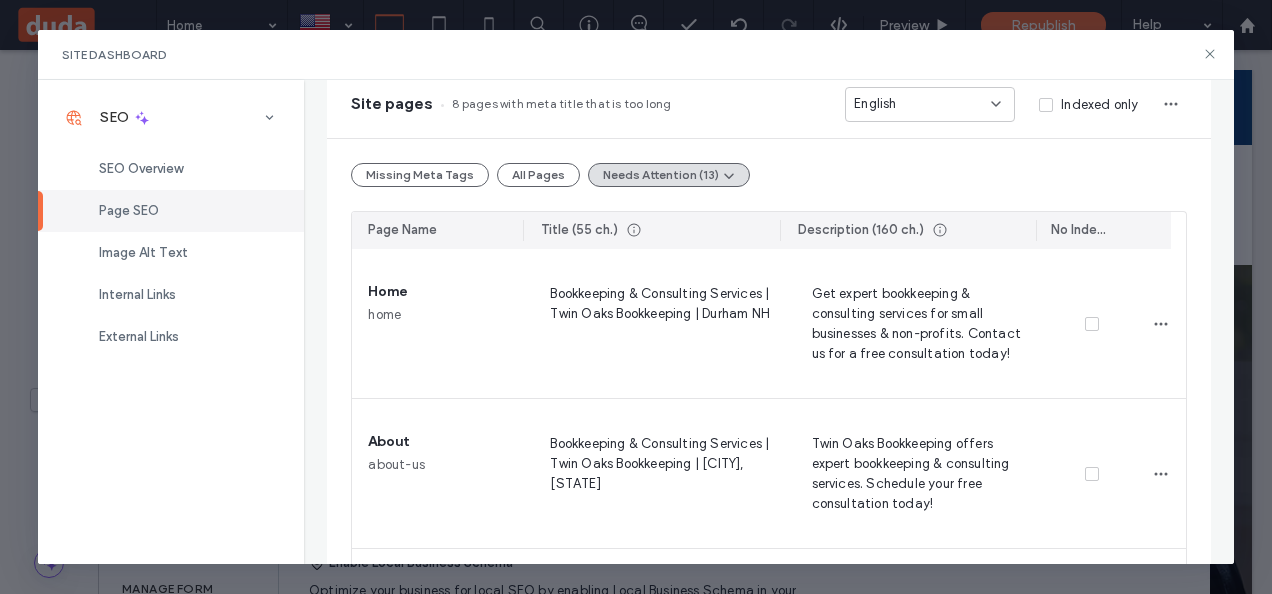 scroll, scrollTop: 89, scrollLeft: 0, axis: vertical 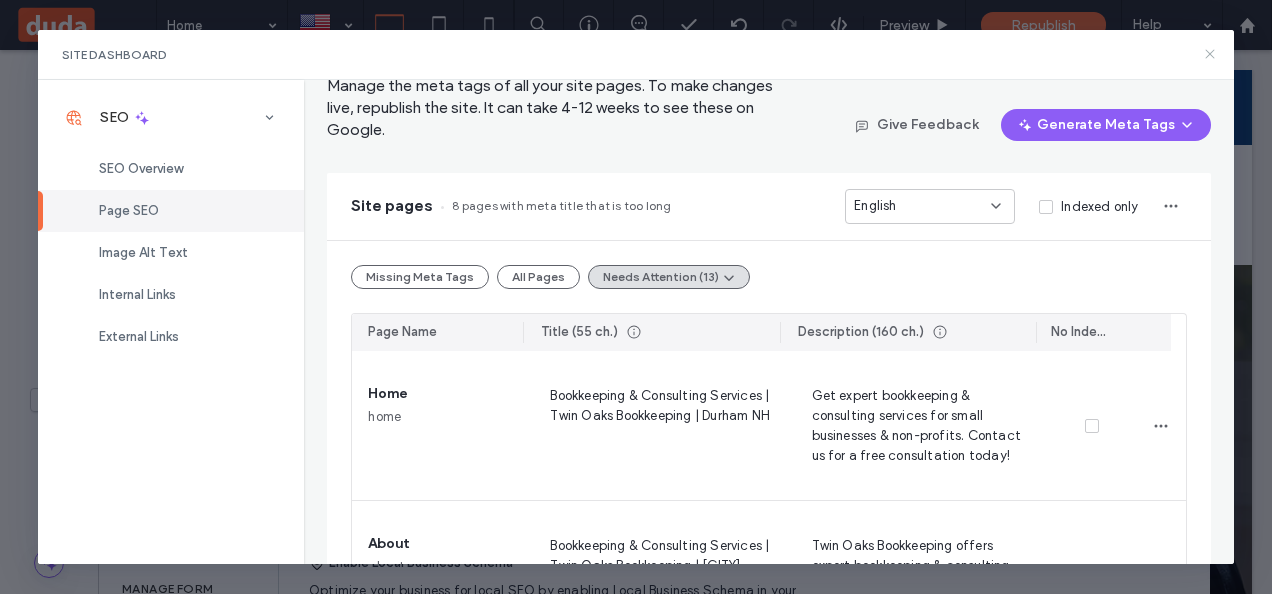 click 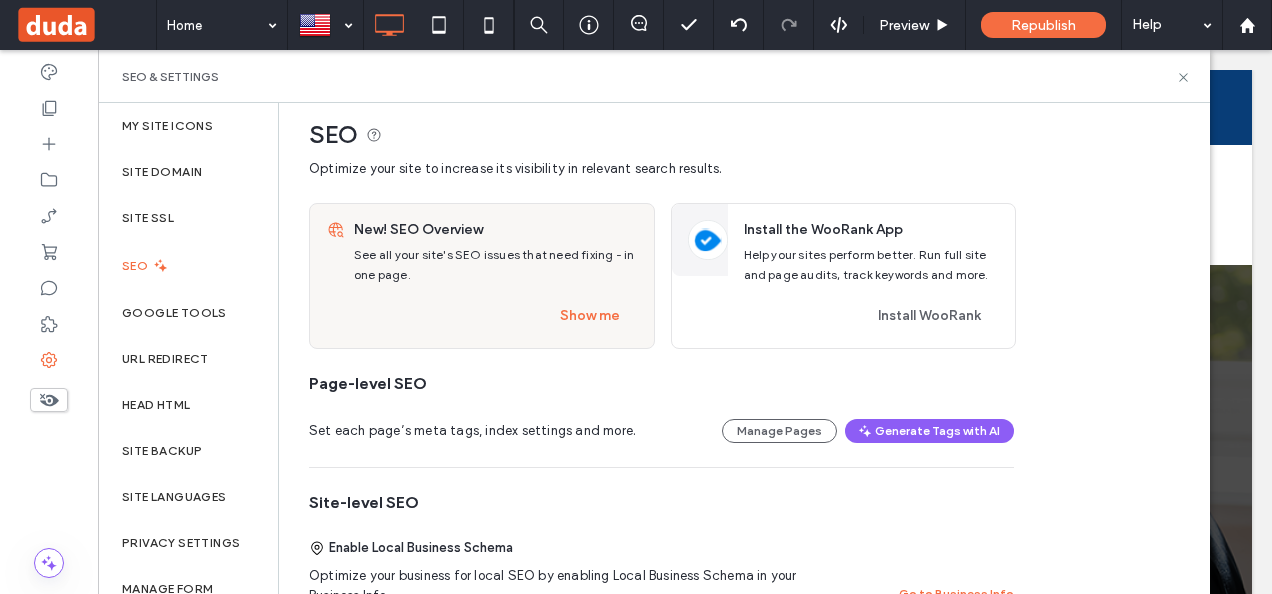 scroll, scrollTop: 0, scrollLeft: 0, axis: both 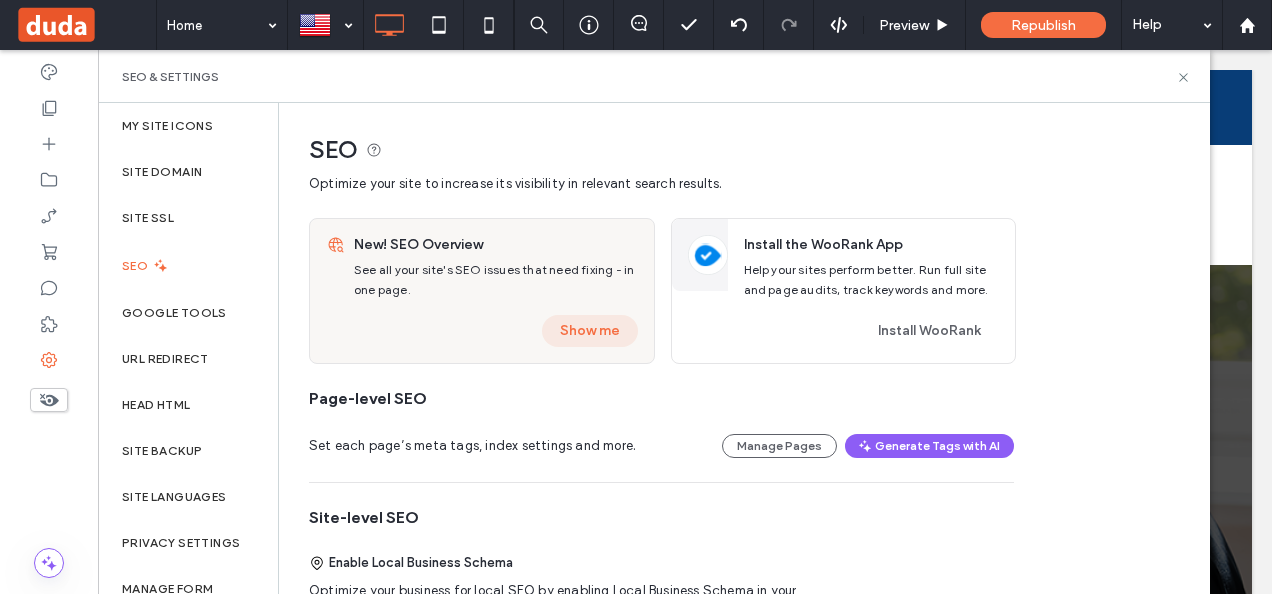 click on "Show me" at bounding box center [590, 331] 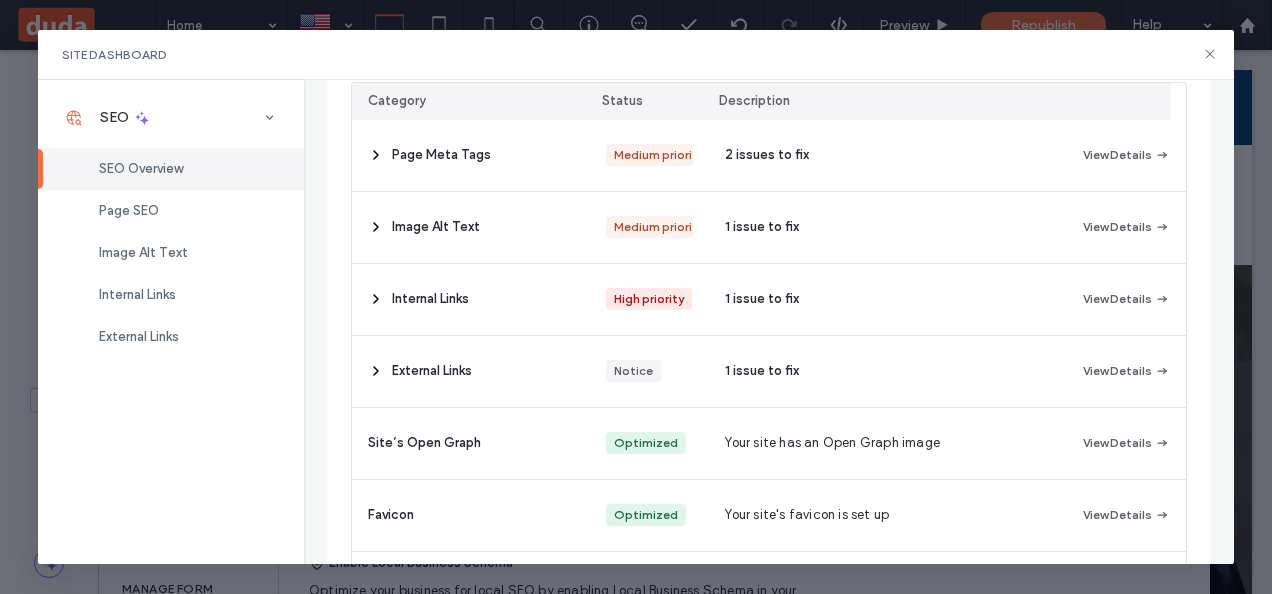 scroll, scrollTop: 320, scrollLeft: 0, axis: vertical 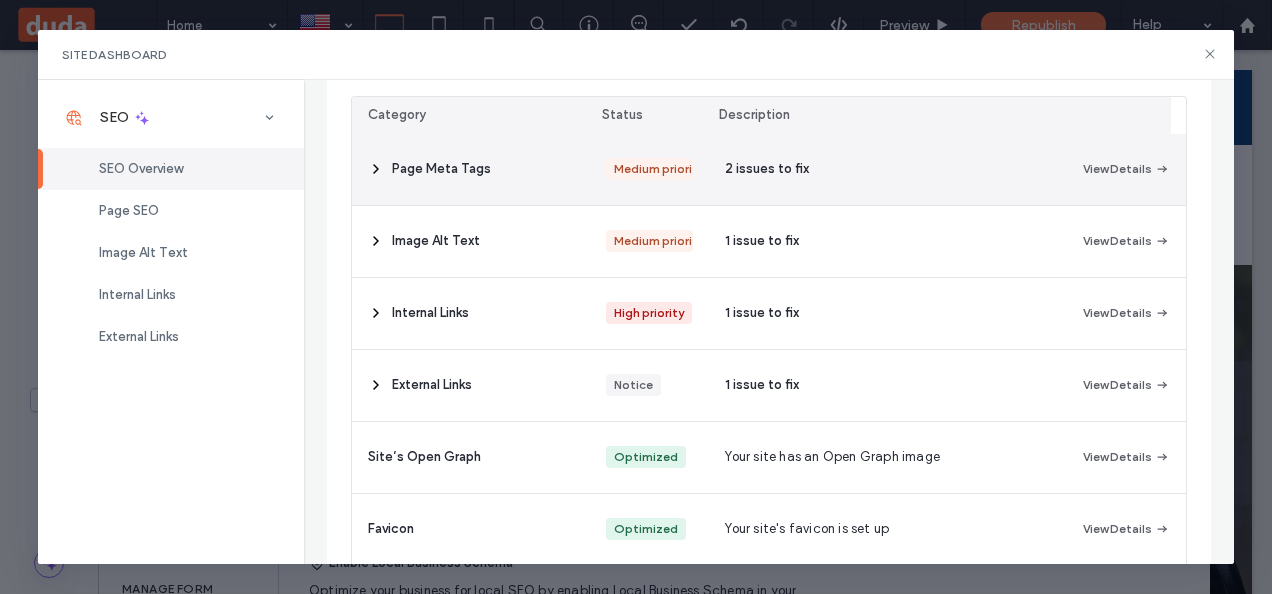 click on "Medium priority" at bounding box center [649, 169] 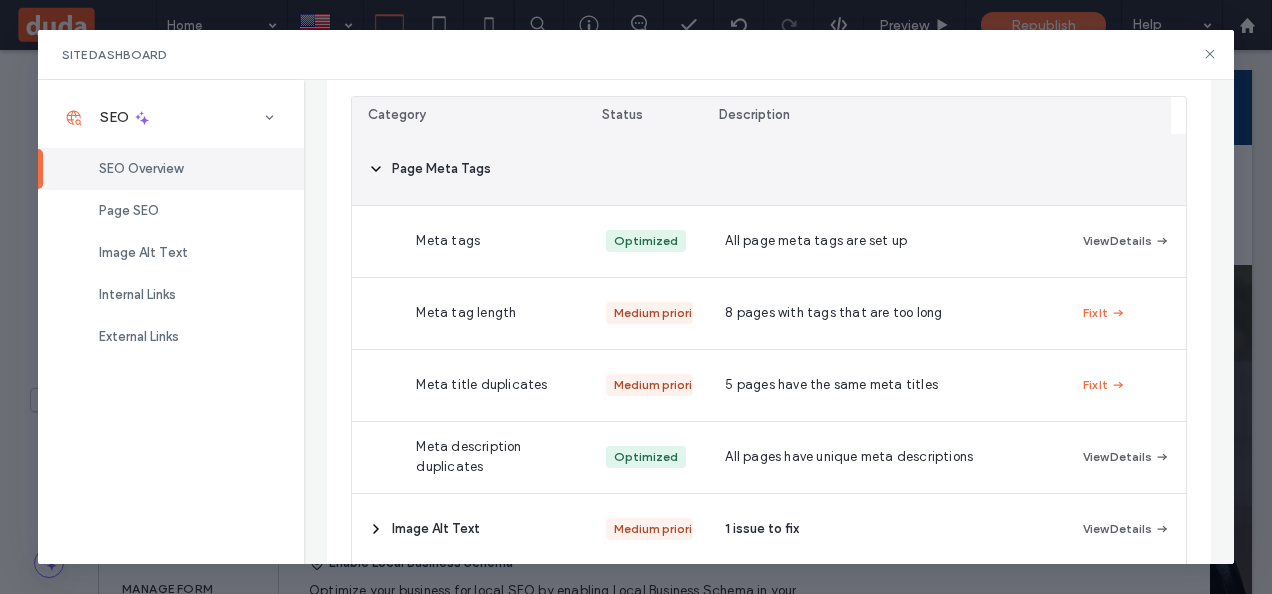 click 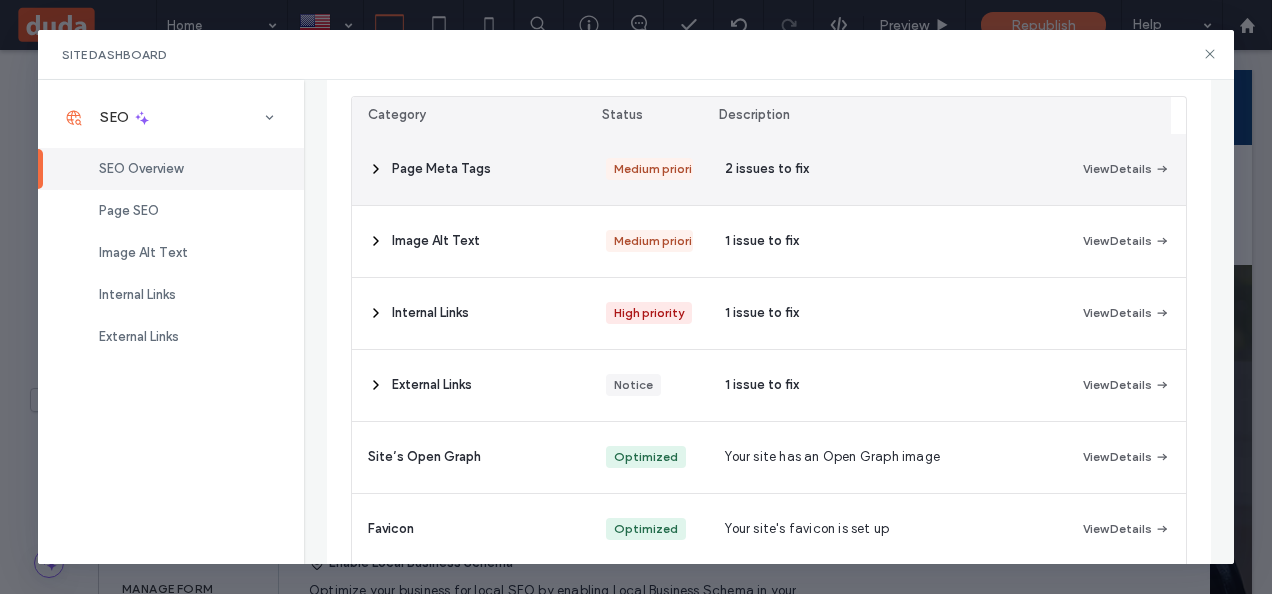 click 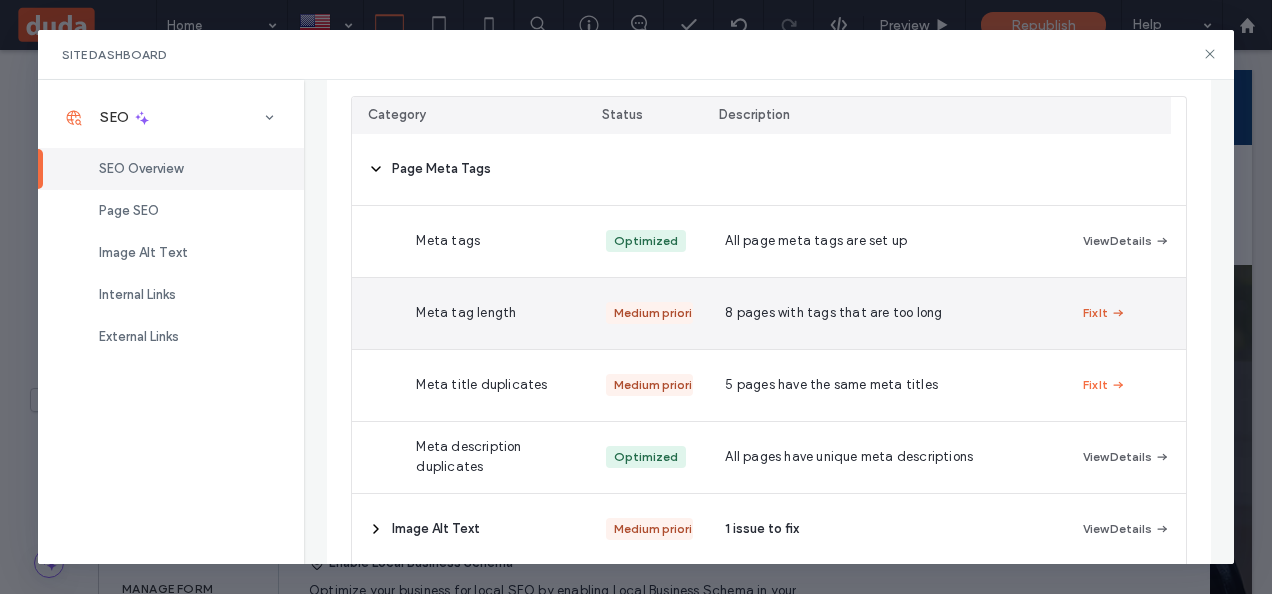 click on "Fix It" at bounding box center (1104, 313) 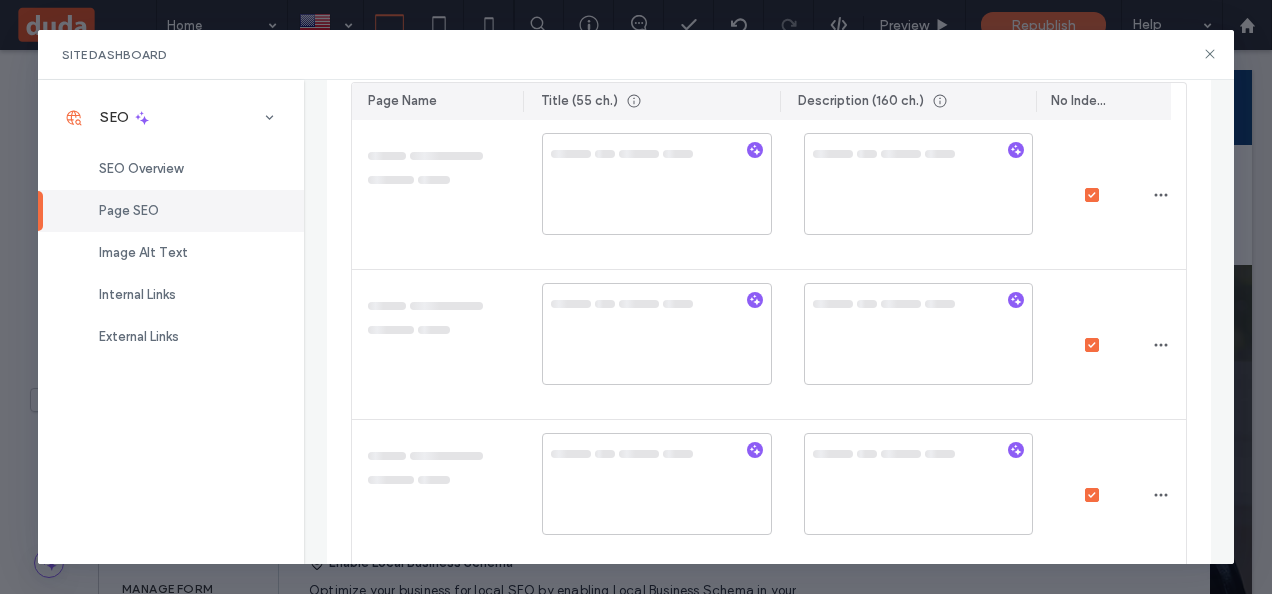 scroll, scrollTop: 320, scrollLeft: 0, axis: vertical 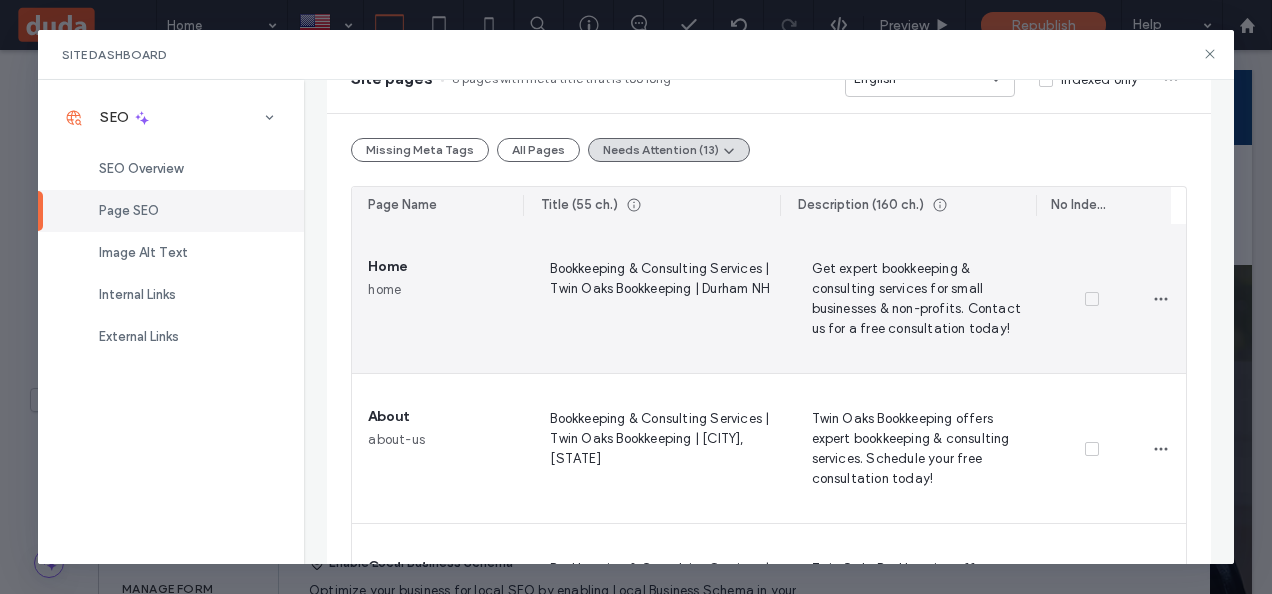 click on "Get expert bookkeeping & consulting services for small businesses & non-profits. Contact us for a free consultation today!" at bounding box center (918, 298) 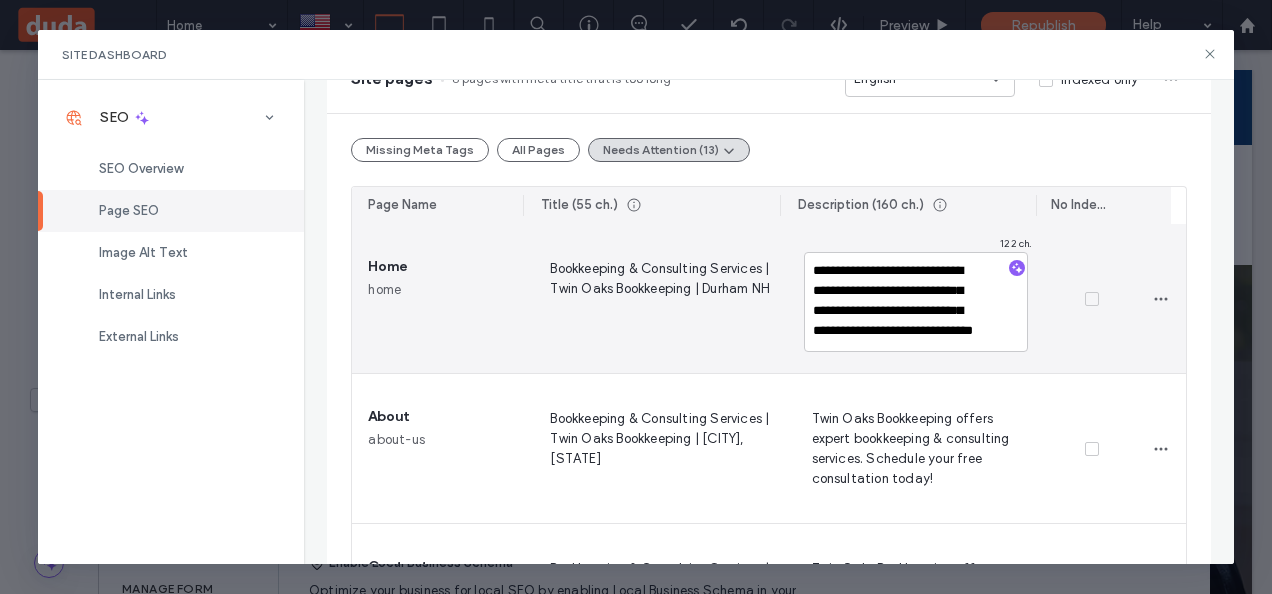 scroll, scrollTop: 17, scrollLeft: 0, axis: vertical 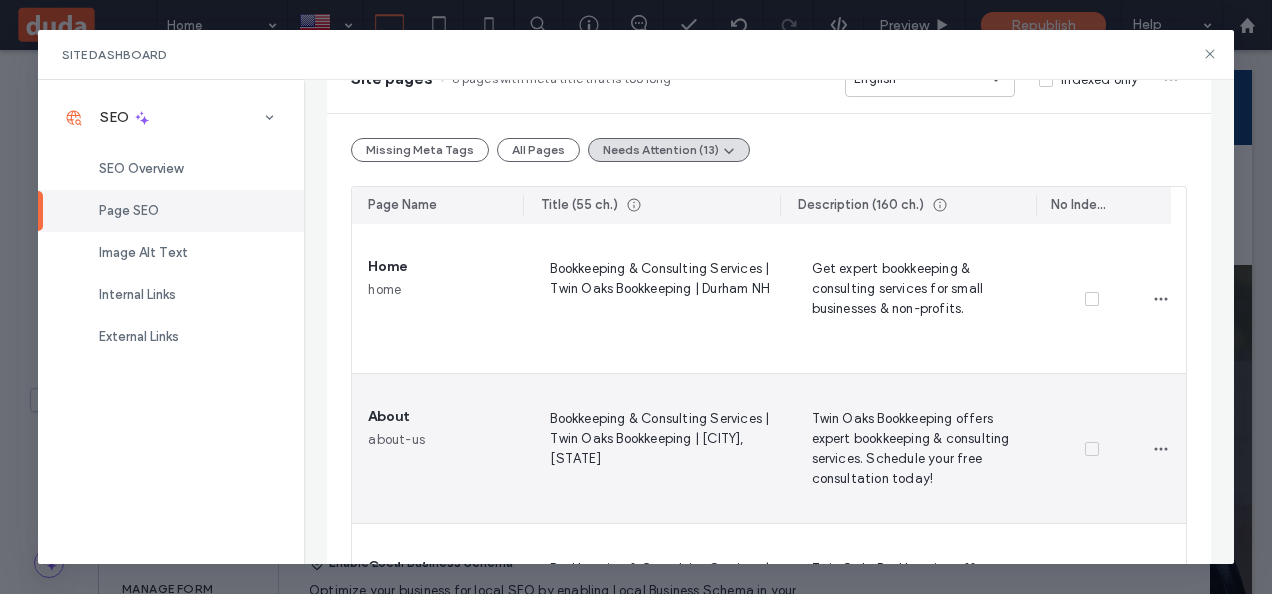 click on "Twin Oaks Bookkeeping offers expert bookkeeping & consulting services. Schedule your free consultation today!" at bounding box center [918, 448] 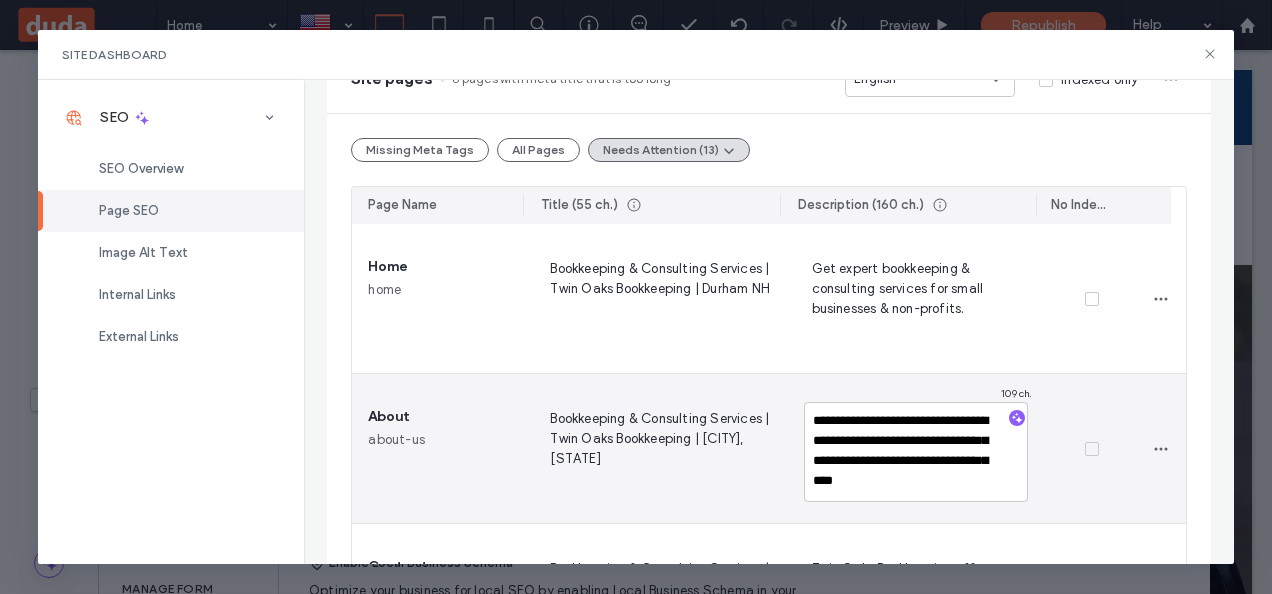 scroll, scrollTop: 17, scrollLeft: 0, axis: vertical 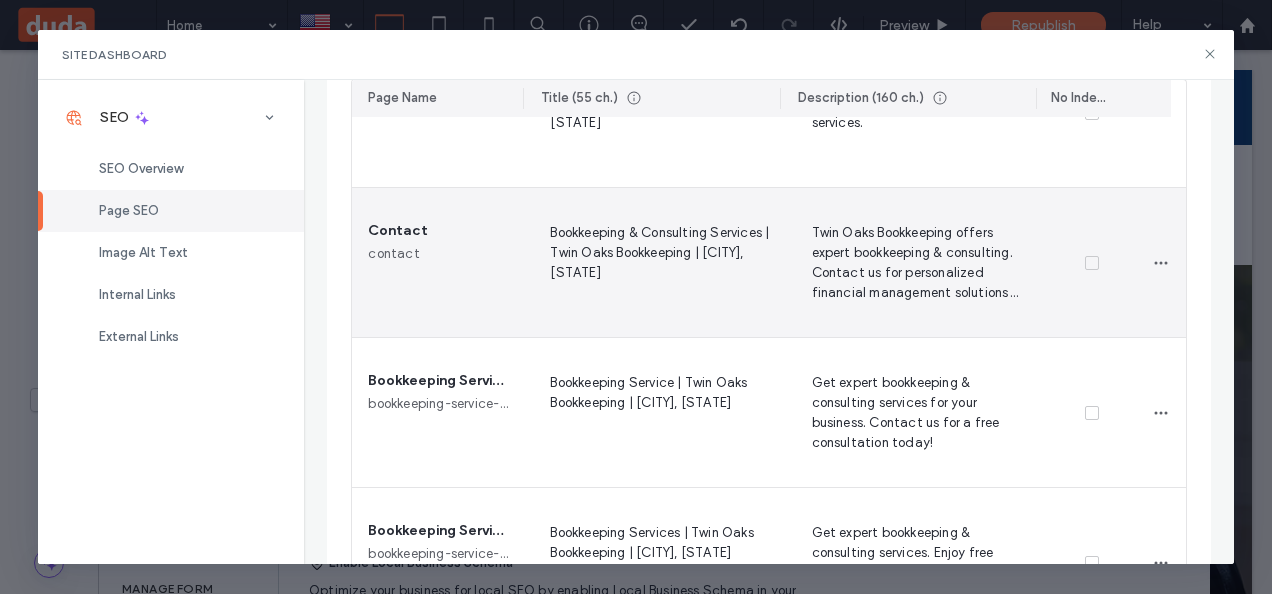 click on "Twin Oaks Bookkeeping offers expert bookkeeping & consulting. Contact us for personalized financial management solutions today!" at bounding box center [918, 262] 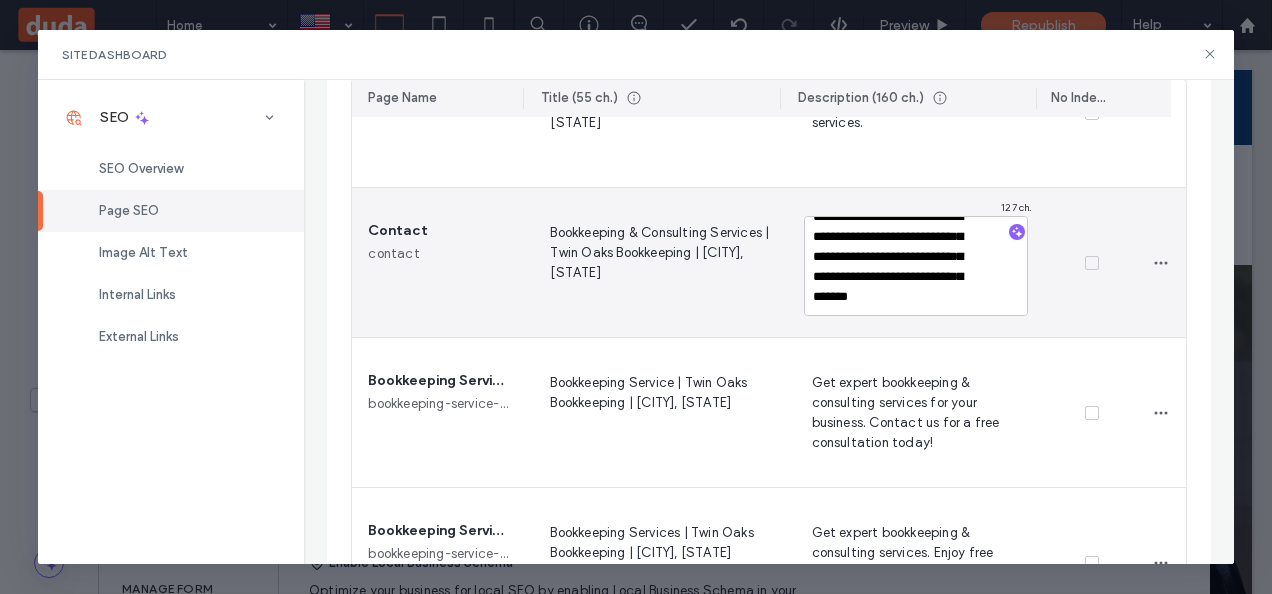 scroll, scrollTop: 57, scrollLeft: 0, axis: vertical 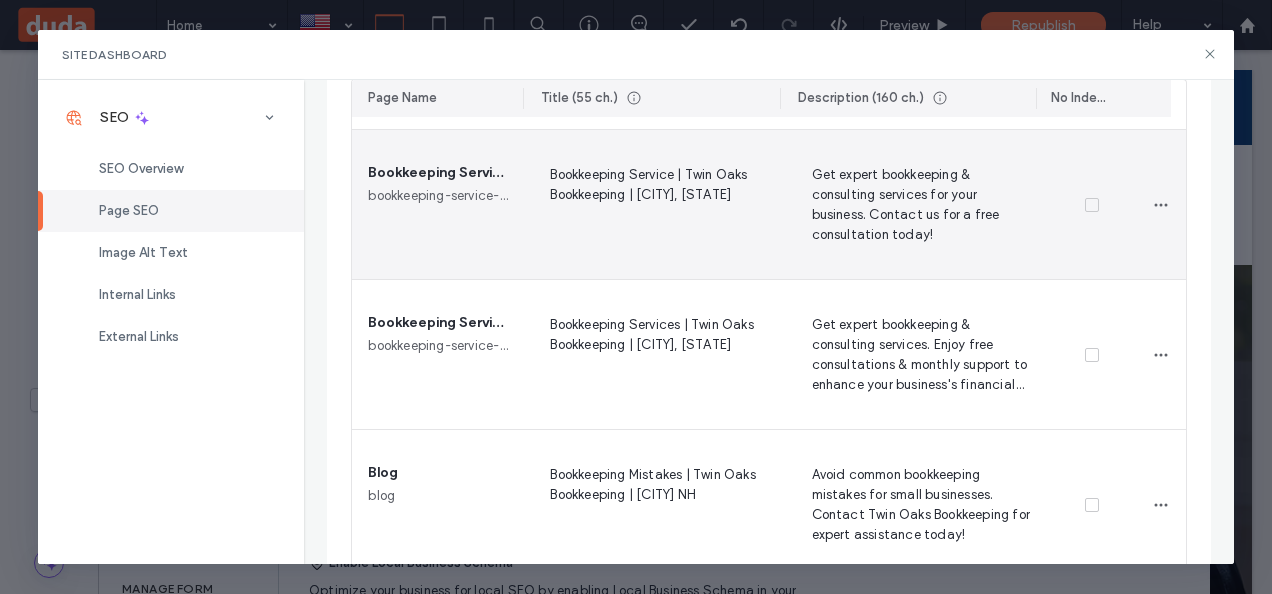 click on "Get expert bookkeeping & consulting services for your business. Contact us for a free consultation today!" at bounding box center [918, 204] 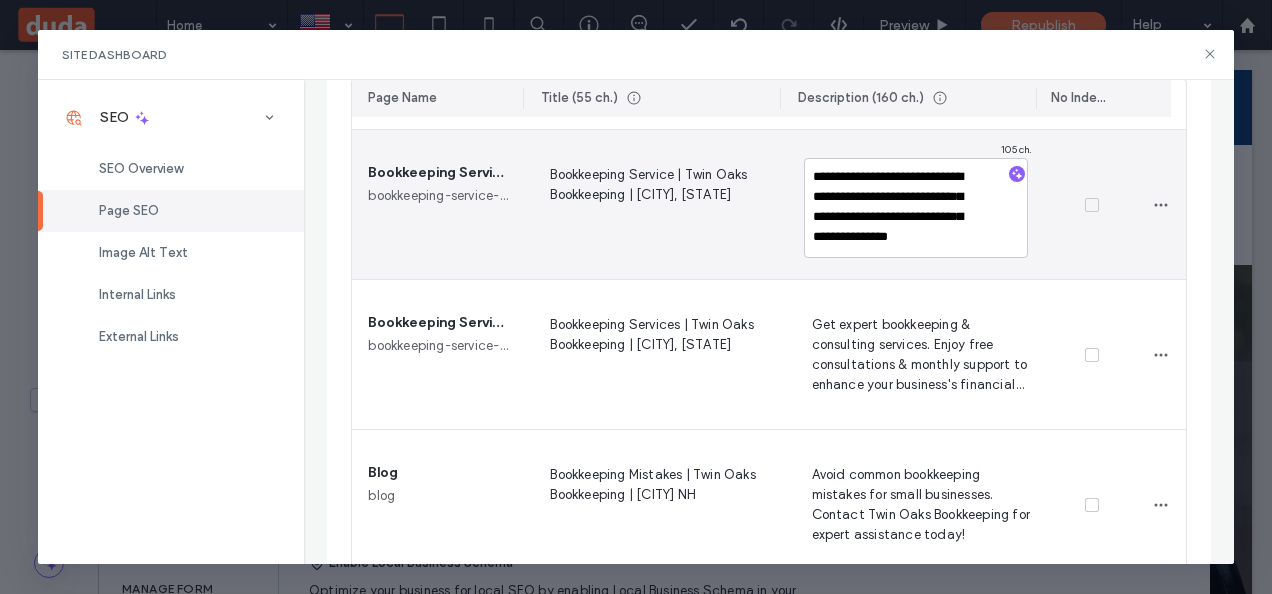 click on "**********" at bounding box center (916, 208) 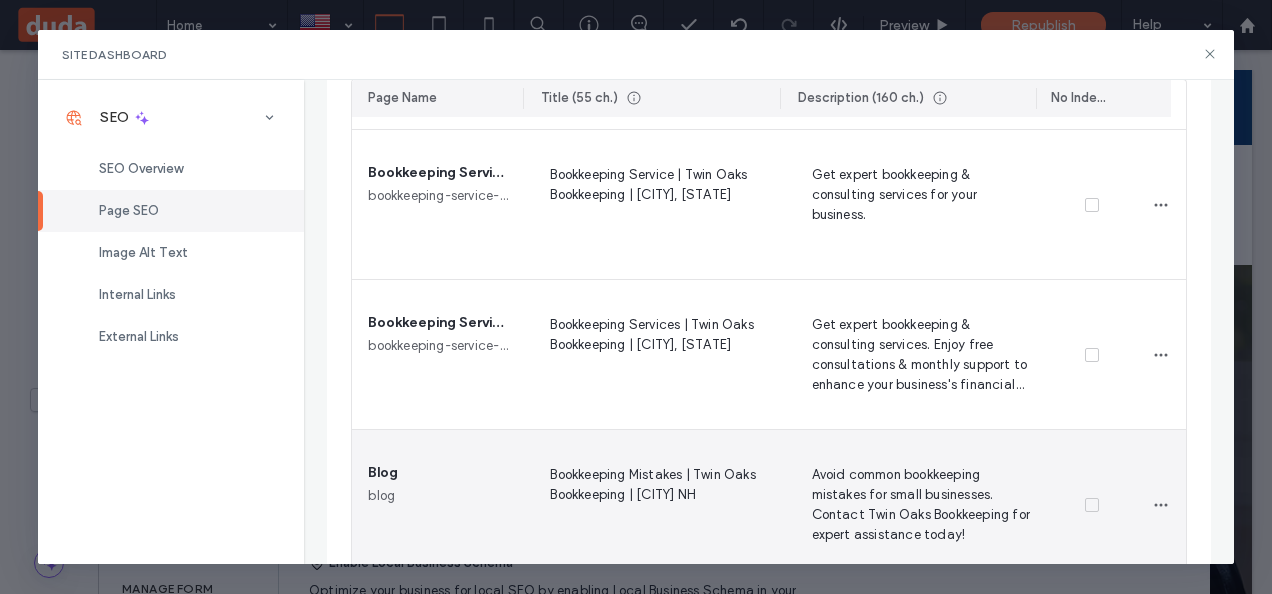 click on "Avoid common bookkeeping mistakes for small businesses. Contact Twin Oaks Bookkeeping for expert assistance today!" at bounding box center [918, 504] 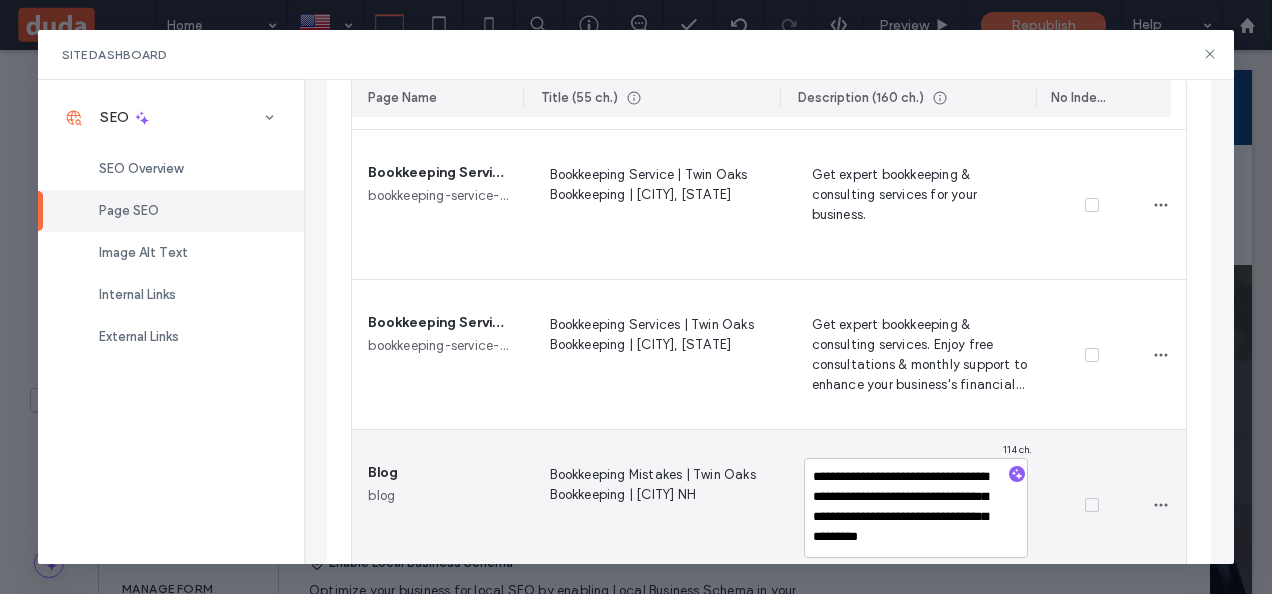 scroll, scrollTop: 17, scrollLeft: 0, axis: vertical 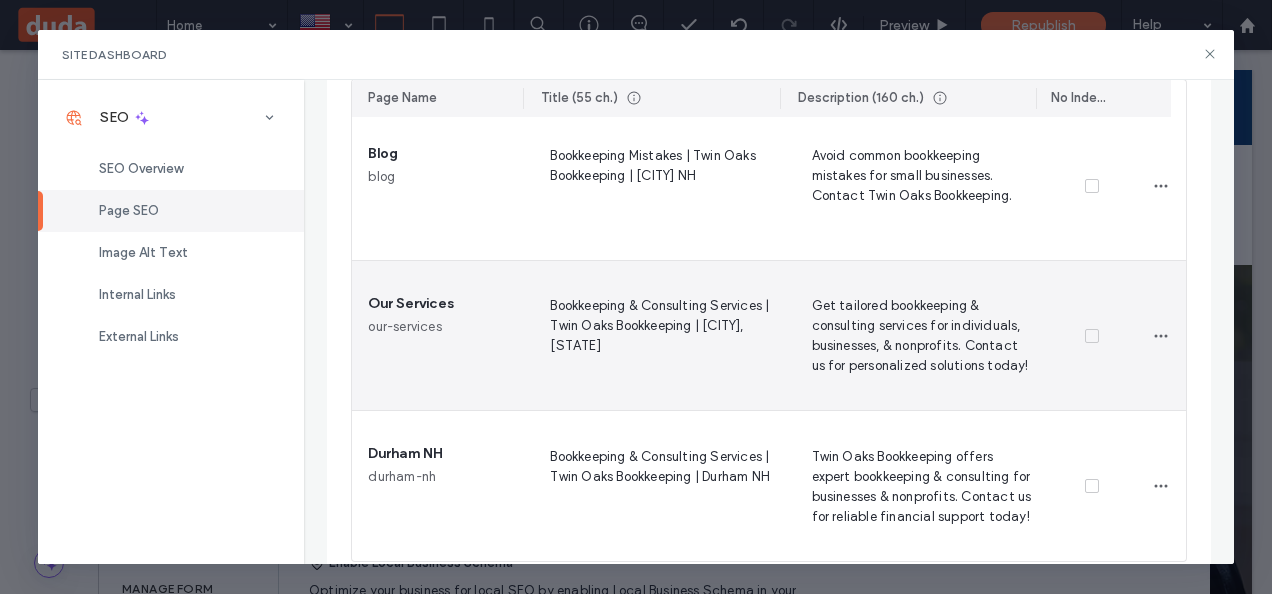 click on "Get tailored bookkeeping & consulting services for individuals, businesses, & nonprofits. Contact us for personalized solutions today!" at bounding box center (918, 335) 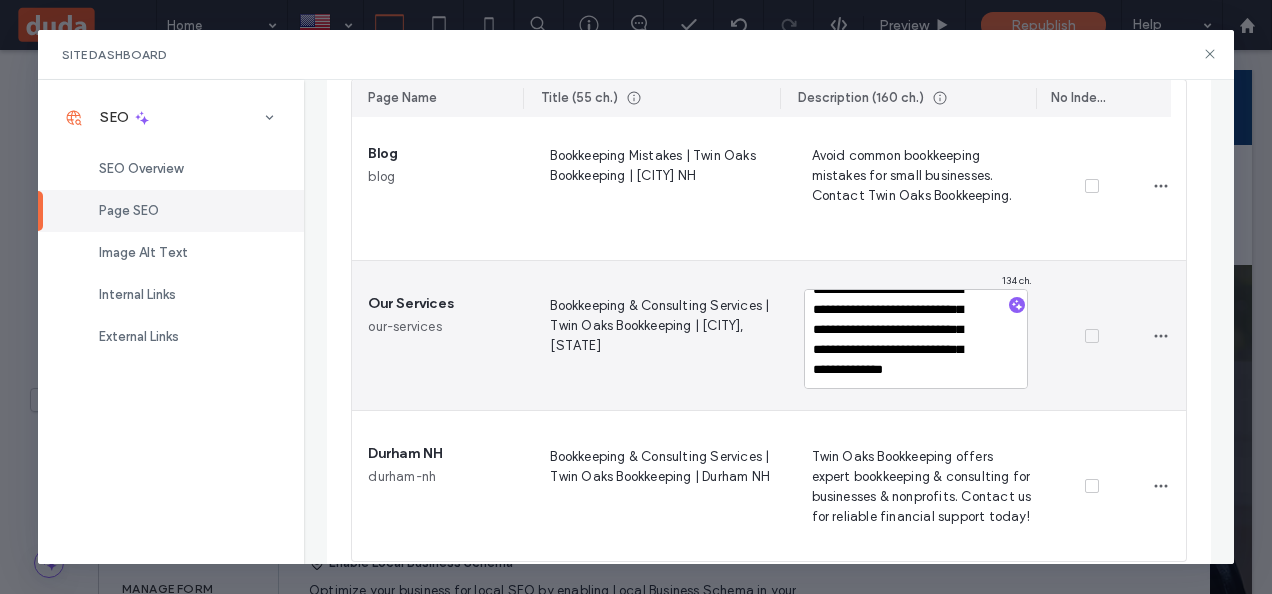 scroll, scrollTop: 37, scrollLeft: 0, axis: vertical 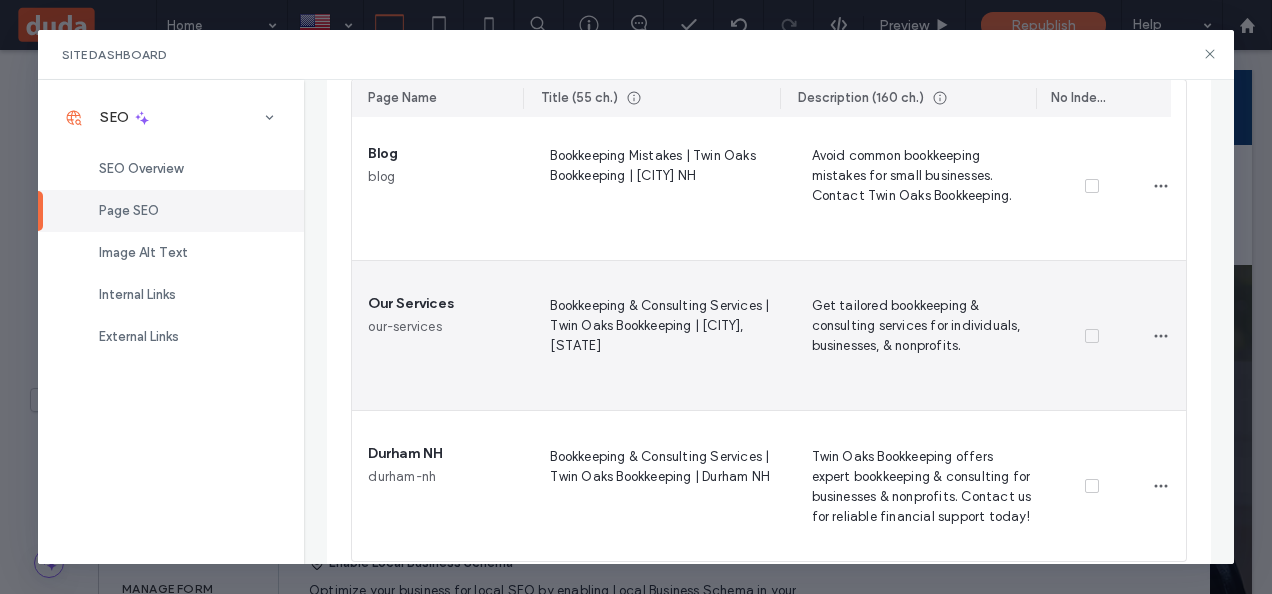click on "Get tailored bookkeeping & consulting services for individuals, businesses, & nonprofits." at bounding box center [918, 335] 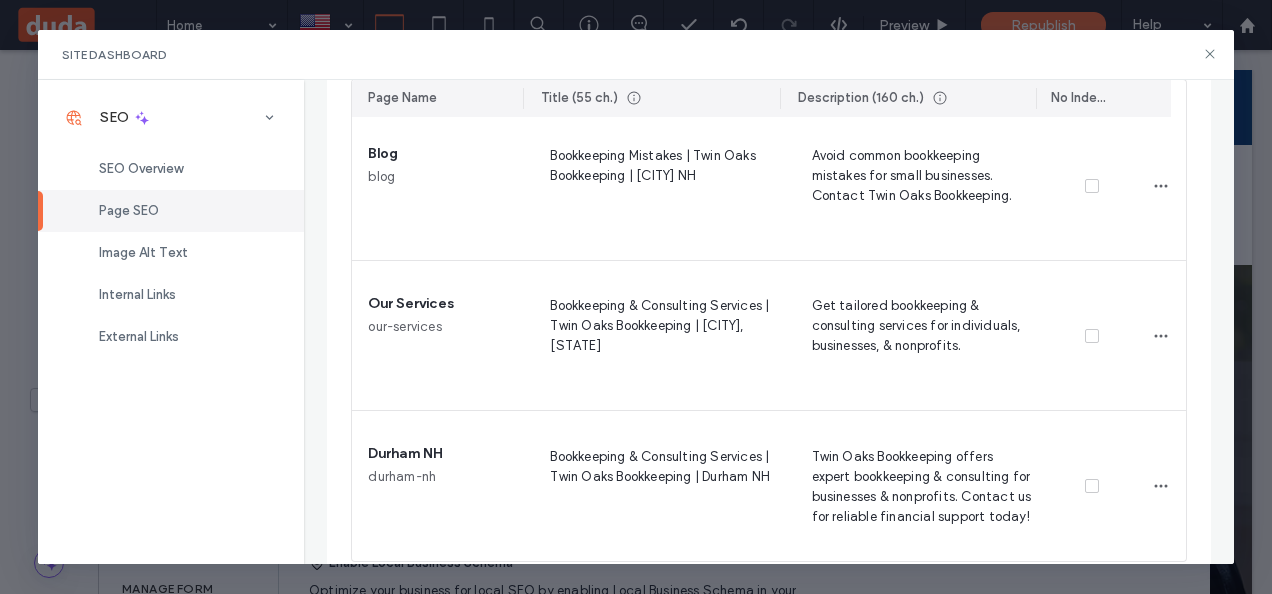 scroll, scrollTop: 1099, scrollLeft: 0, axis: vertical 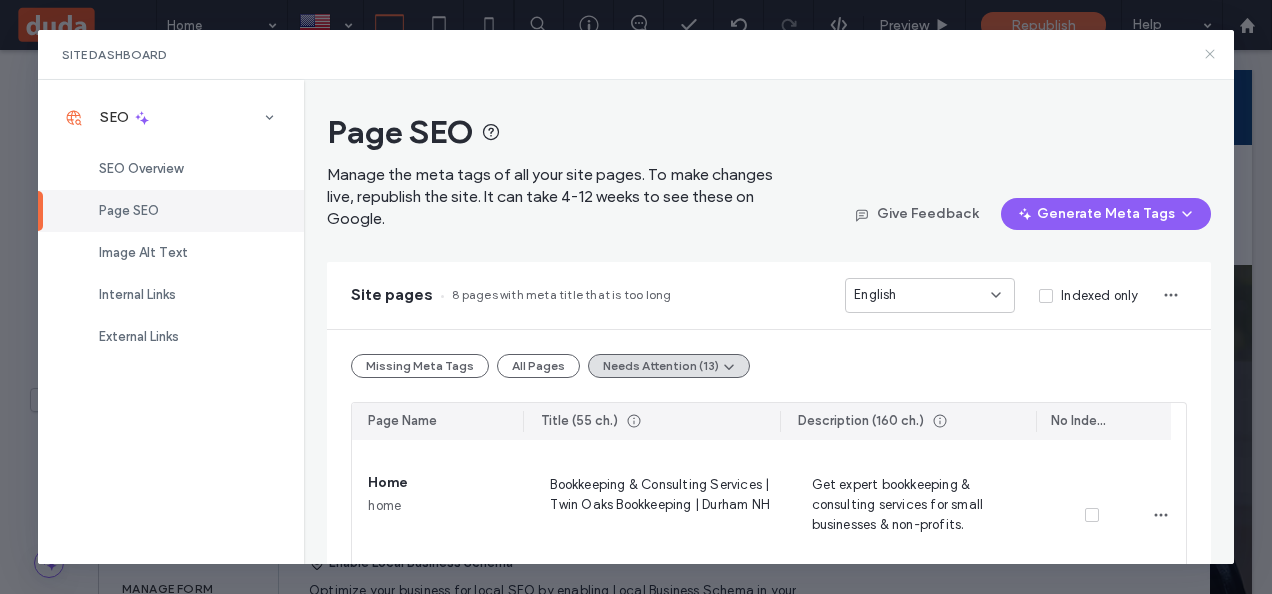 click 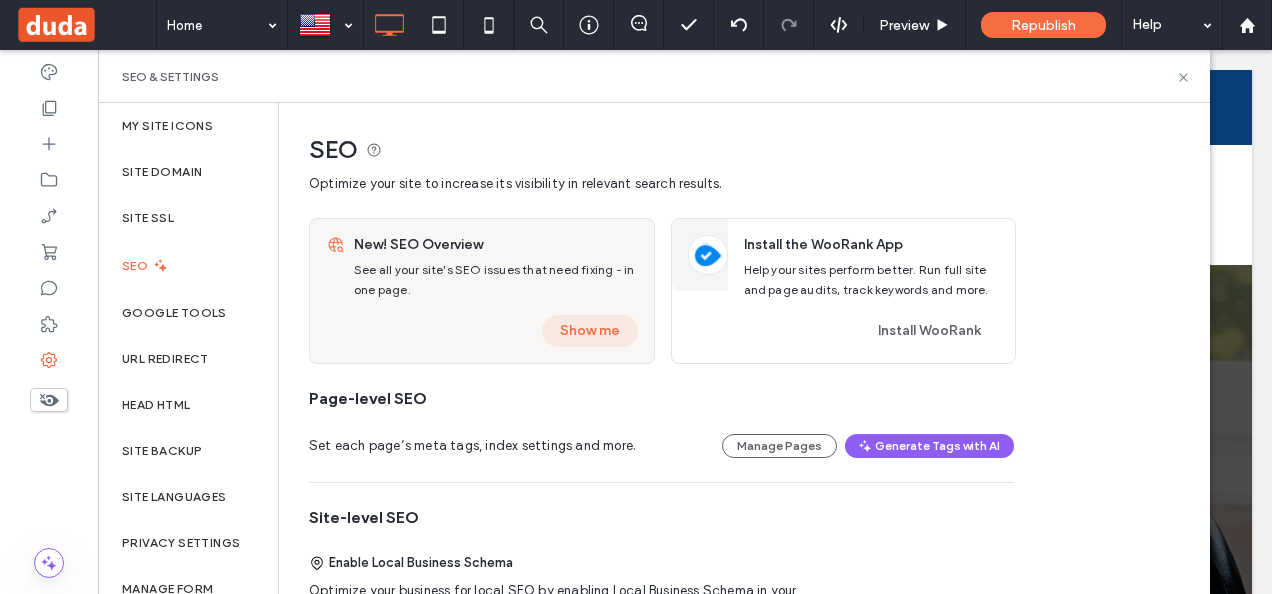 click on "Show me" at bounding box center (590, 331) 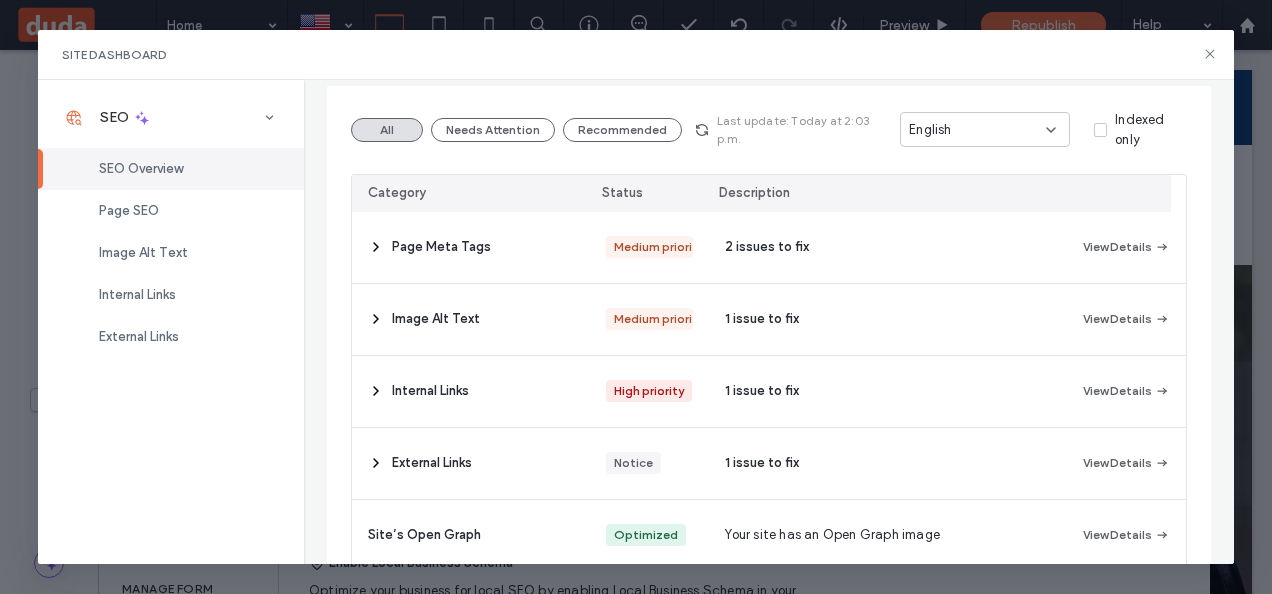 scroll, scrollTop: 243, scrollLeft: 0, axis: vertical 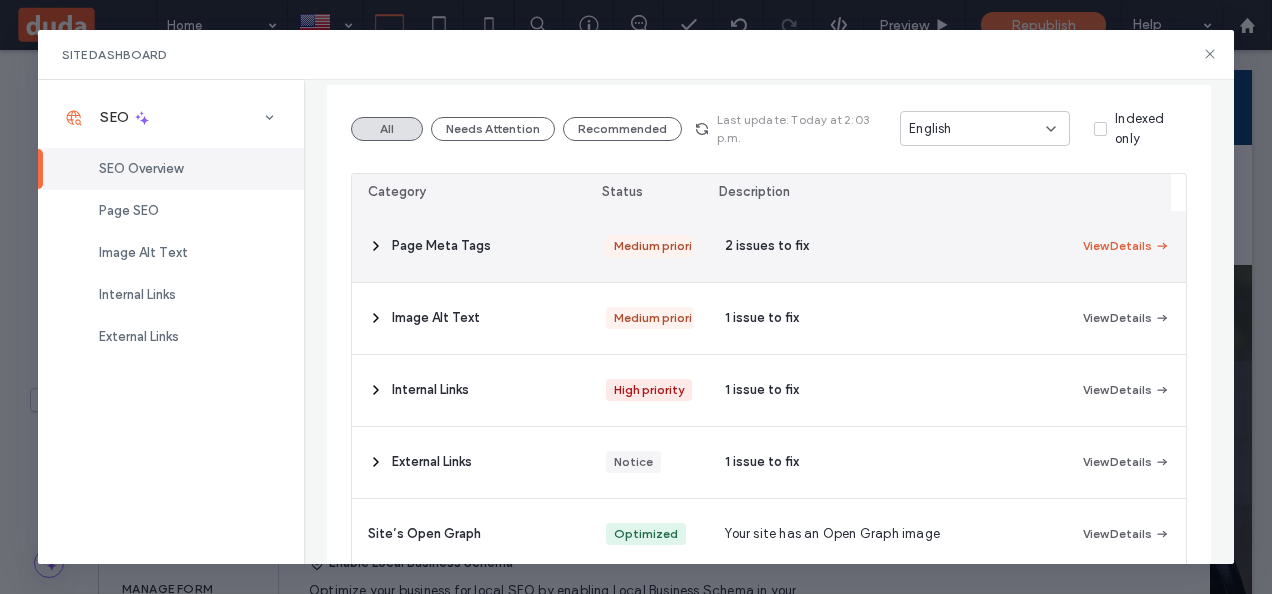 click on "View Details" at bounding box center [1126, 246] 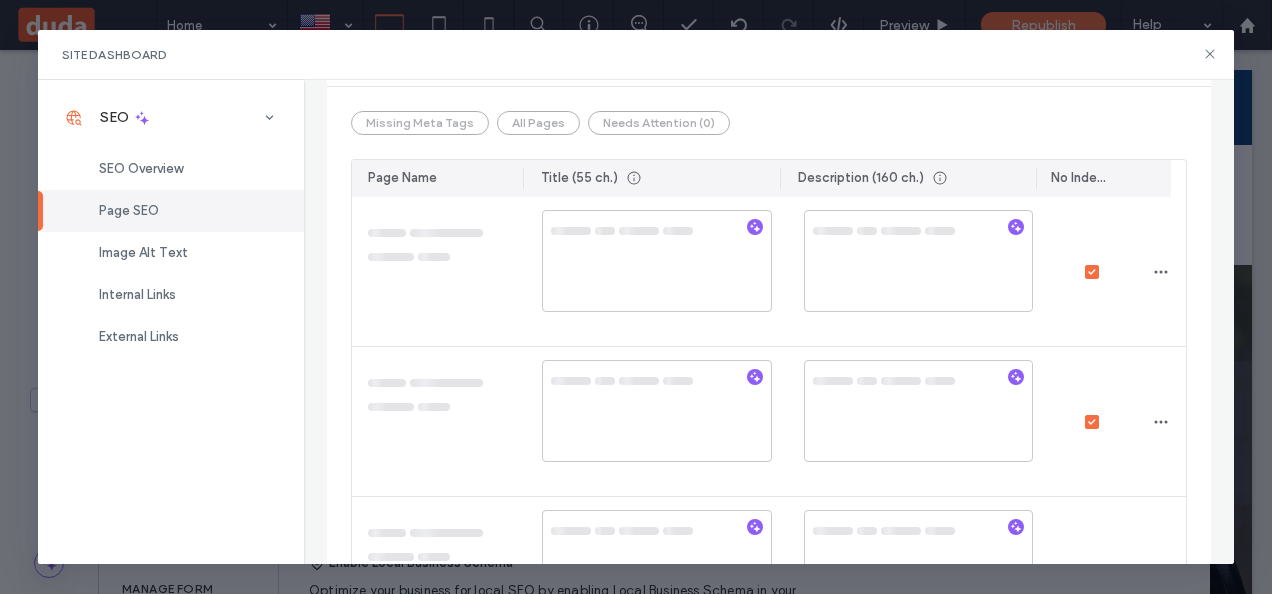 scroll, scrollTop: 0, scrollLeft: 0, axis: both 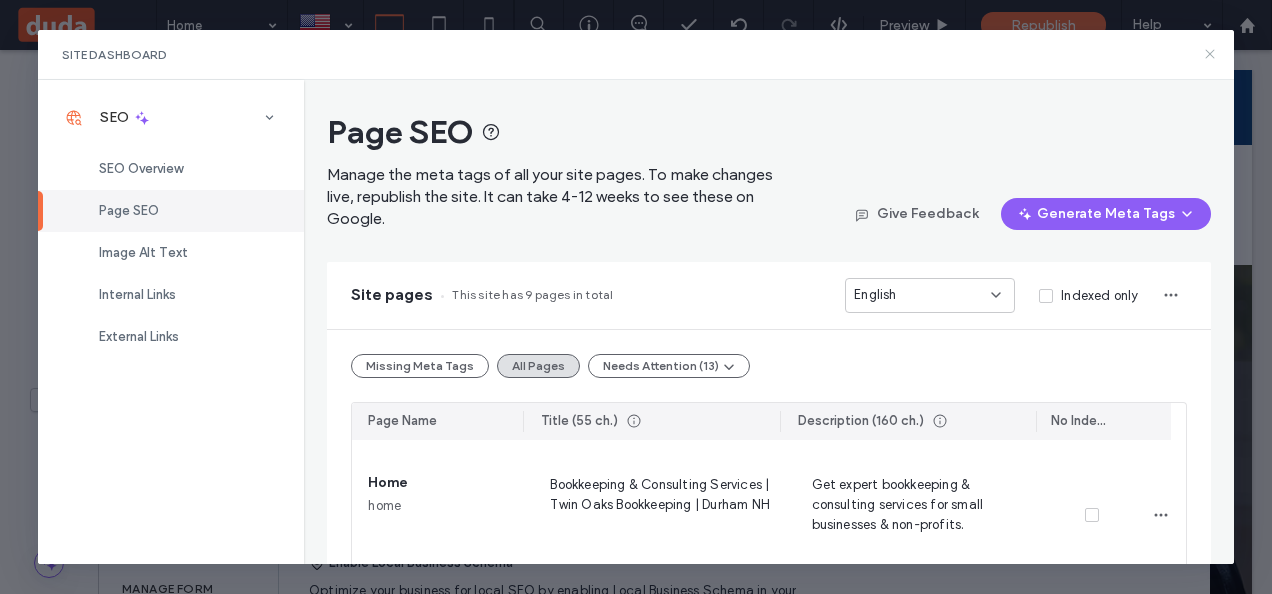 click 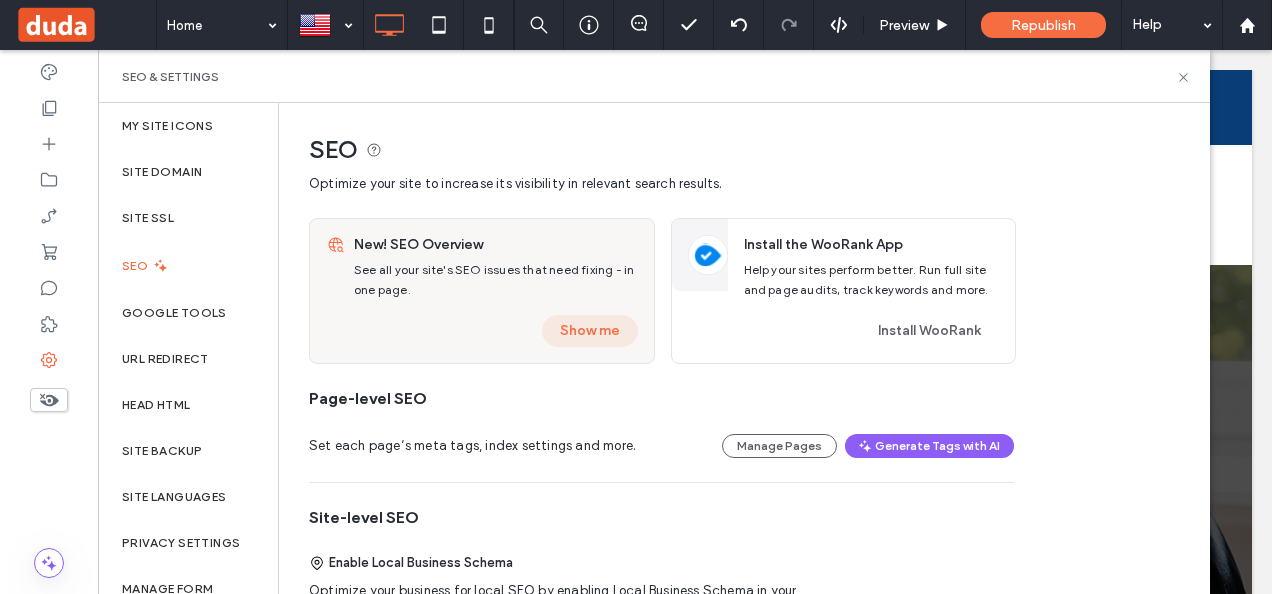 click on "Show me" at bounding box center [590, 331] 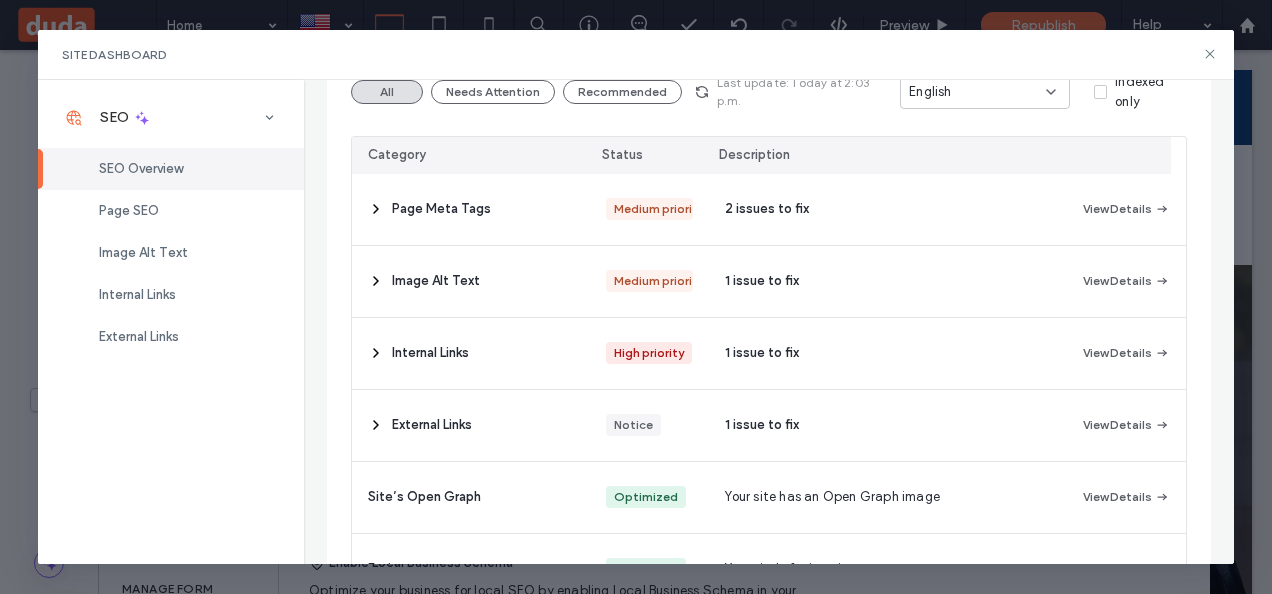 scroll, scrollTop: 271, scrollLeft: 0, axis: vertical 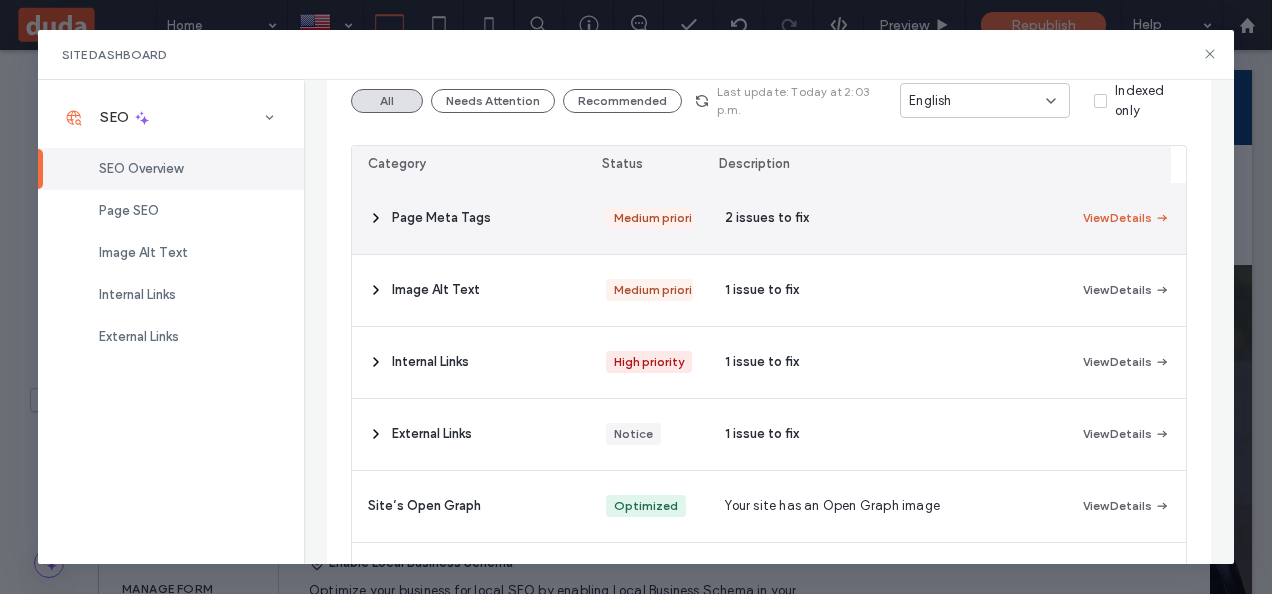 click on "View Details" at bounding box center (1126, 218) 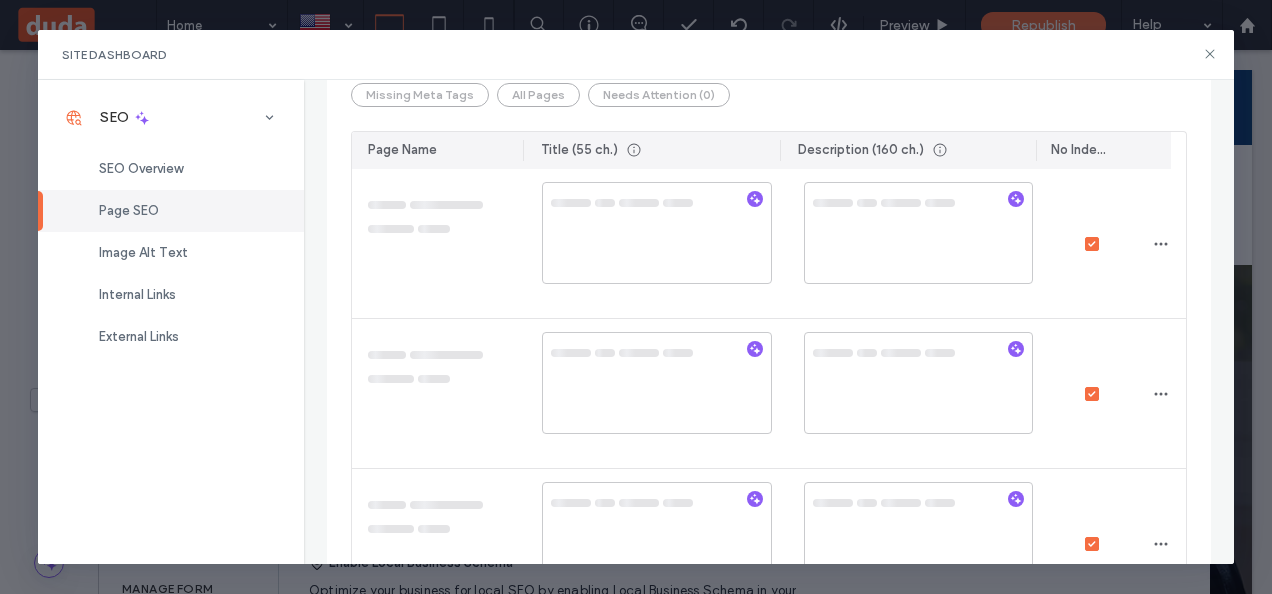scroll, scrollTop: 0, scrollLeft: 0, axis: both 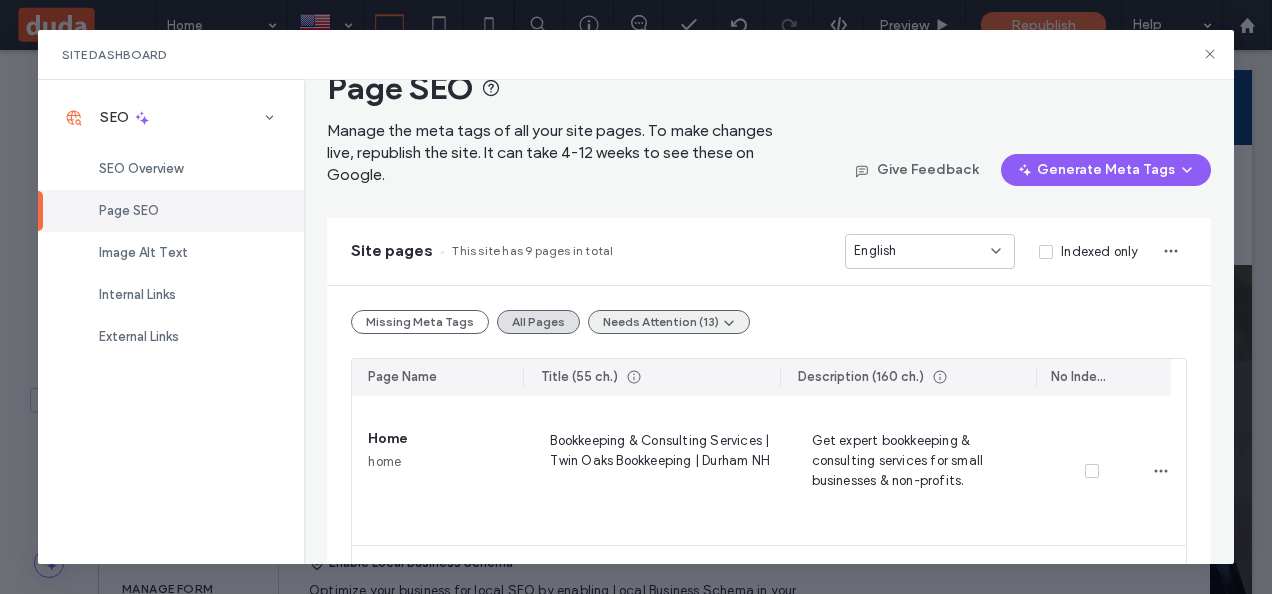 click on "Needs Attention (13)" at bounding box center [669, 322] 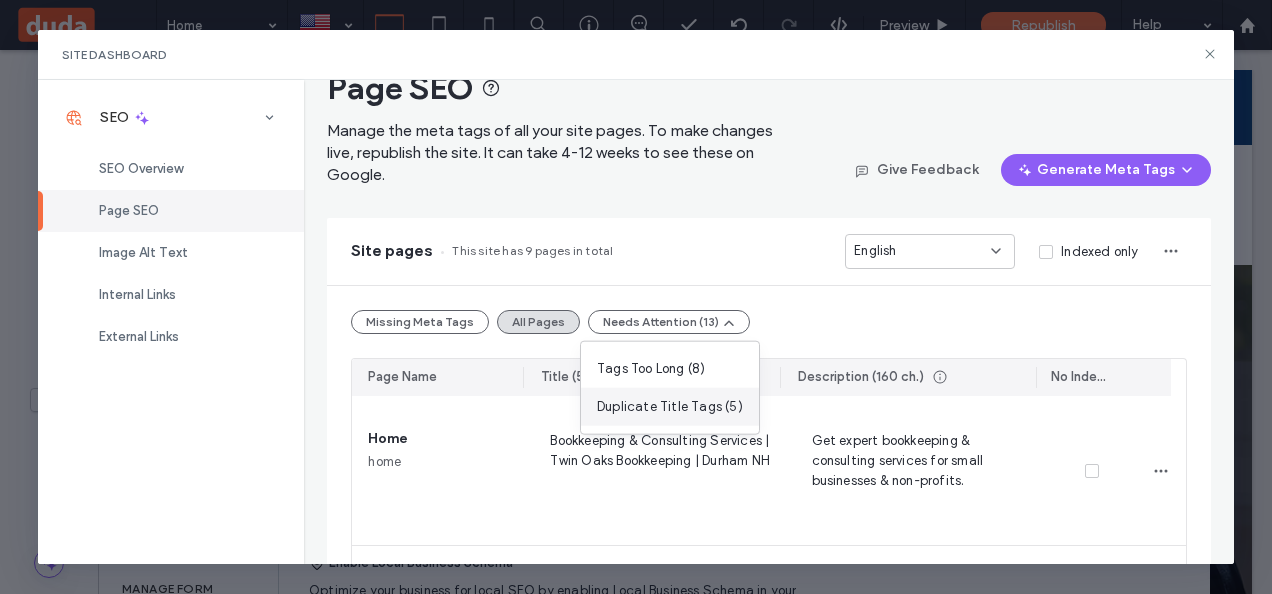 click on "Duplicate Title Tags (5)" at bounding box center (670, 407) 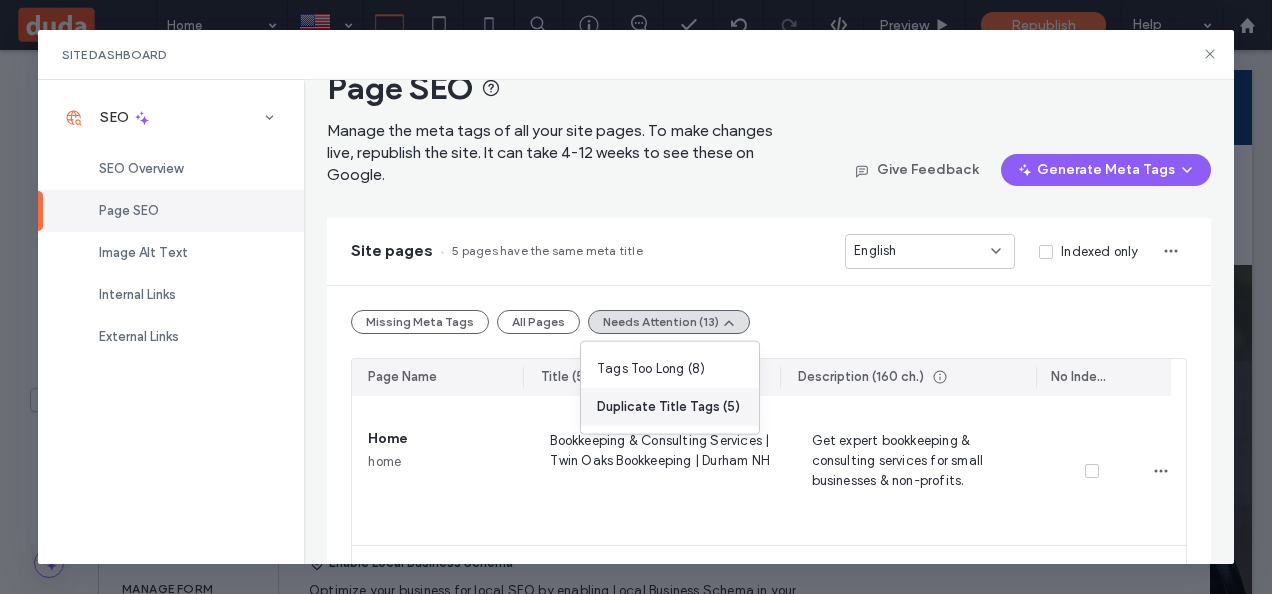 click on "Duplicate Title Tags (5)" at bounding box center (668, 407) 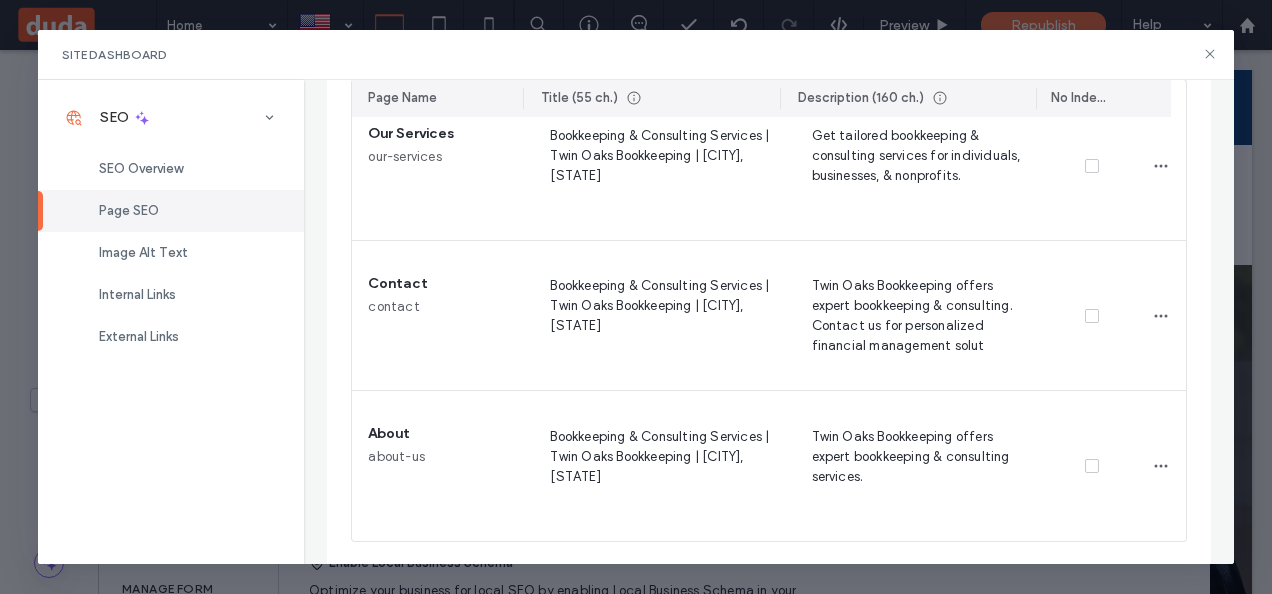 scroll, scrollTop: 603, scrollLeft: 0, axis: vertical 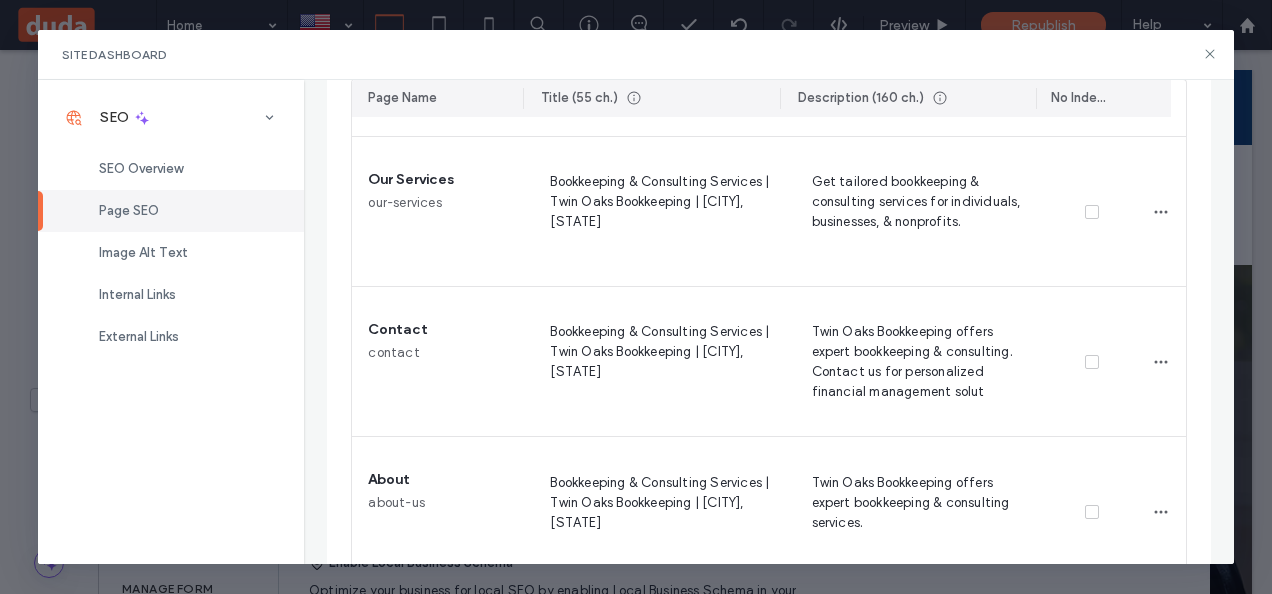 click on "Page SEO Manage the meta tags of all your site pages. To make changes live, republish the site.
It can take 4-12 weeks to see these on Google. Give Feedback Generate Meta Tags Site pages 5 pages have the same meta title English Indexed only Missing Meta Tags All Pages Needs Attention (13) Page Name Title (55 ch.) Description (160 ch.) No Index? Home home Bookkeeping & Consulting Services | Twin Oaks Bookkeeping | [CITY] [STATE] Get expert bookkeeping & consulting services for small businesses & non-profits. [CITY] [STATE] durham-nh Bookkeeping & Consulting Services | Twin Oaks Bookkeeping | [CITY] [STATE] Twin Oaks Bookkeeping offers expert bookkeeping & consulting for businesses & nonprofits. Contact us for reliable financial support today! Our Services our-services Bookkeeping & Consulting Services | Twin Oaks Bookkeeping | [CITY], [STATE] Get tailored bookkeeping & consulting services for individuals, businesses, & nonprofits. Contact contact Bookkeeping & Consulting Services | Twin Oaks Bookkeeping | [CITY], [STATE] About" at bounding box center (769, 322) 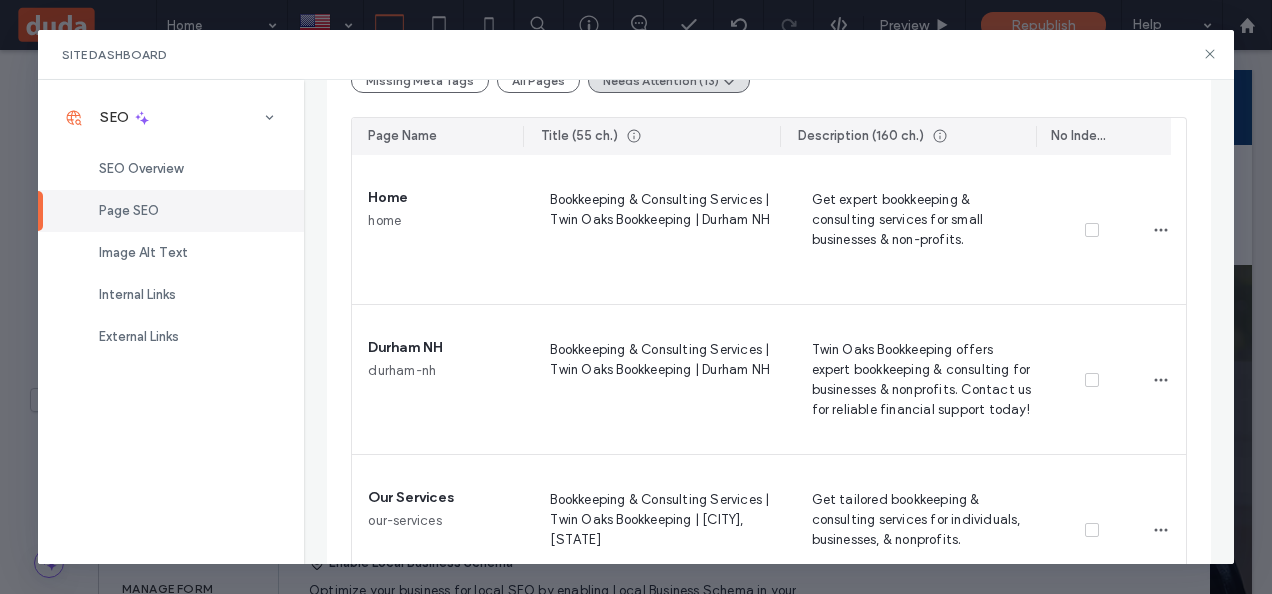 scroll, scrollTop: 308, scrollLeft: 0, axis: vertical 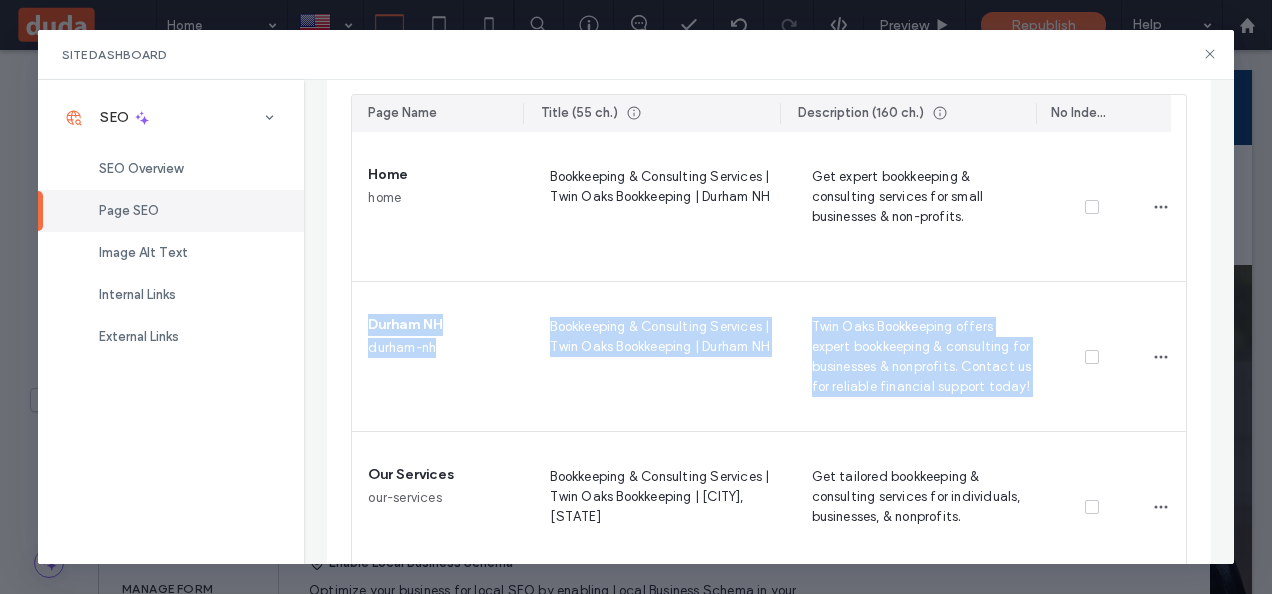 drag, startPoint x: 1212, startPoint y: 326, endPoint x: 1224, endPoint y: 232, distance: 94.76286 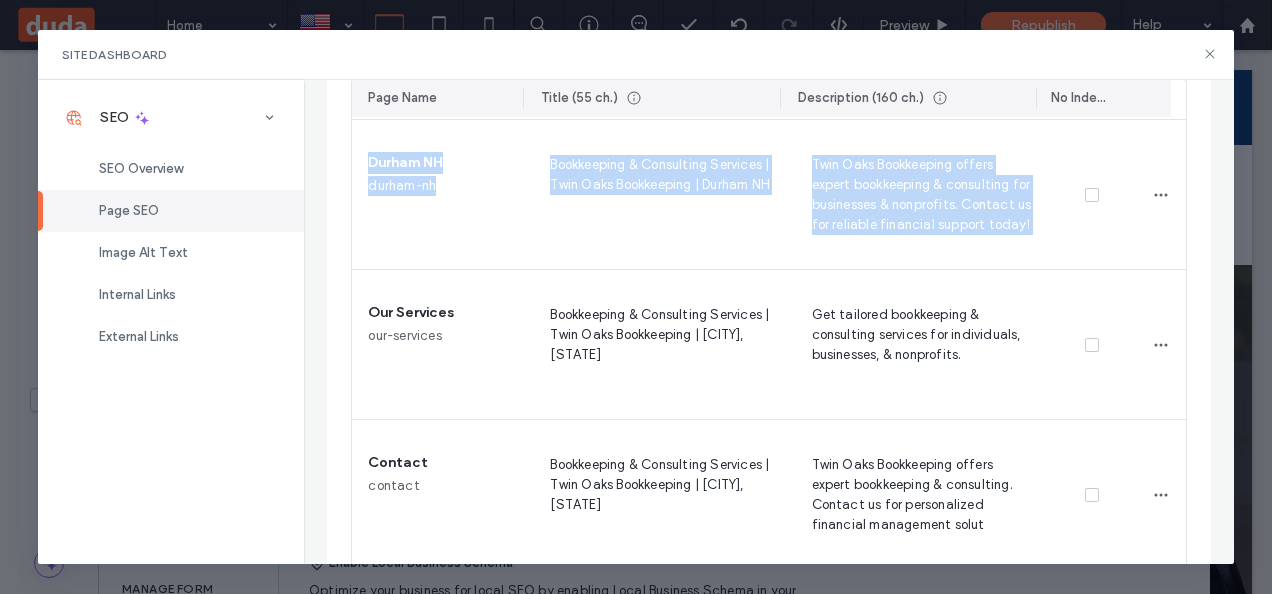 scroll, scrollTop: 649, scrollLeft: 0, axis: vertical 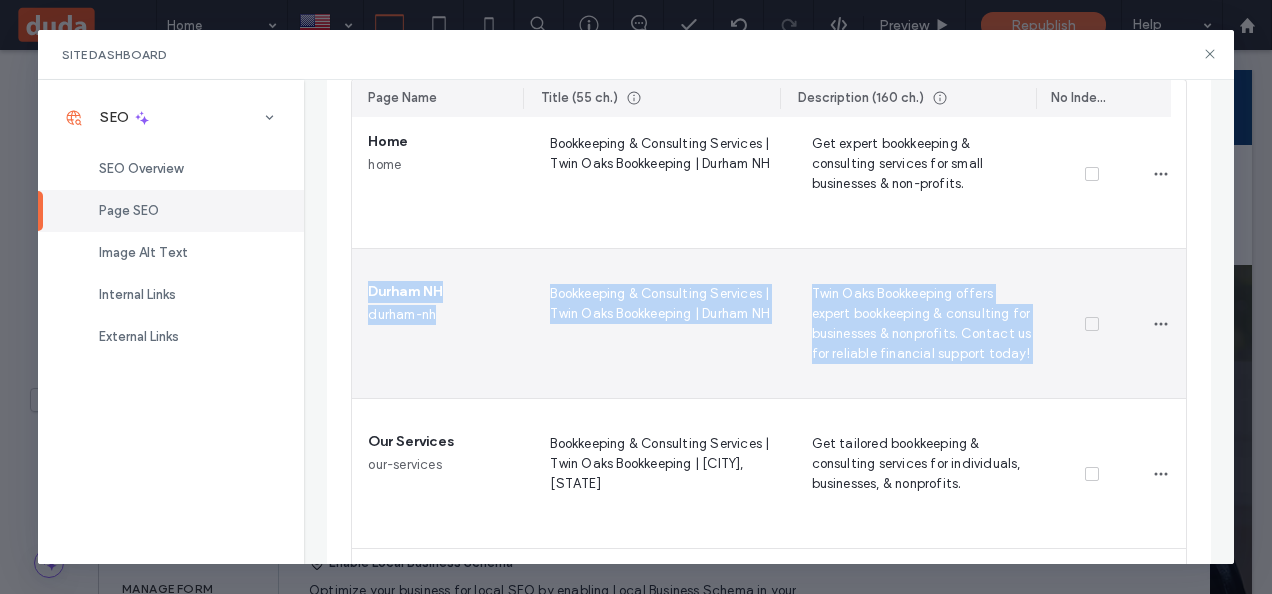 click on "Twin Oaks Bookkeeping offers expert bookkeeping & consulting for businesses & nonprofits. Contact us for reliable financial support today!" at bounding box center (918, 323) 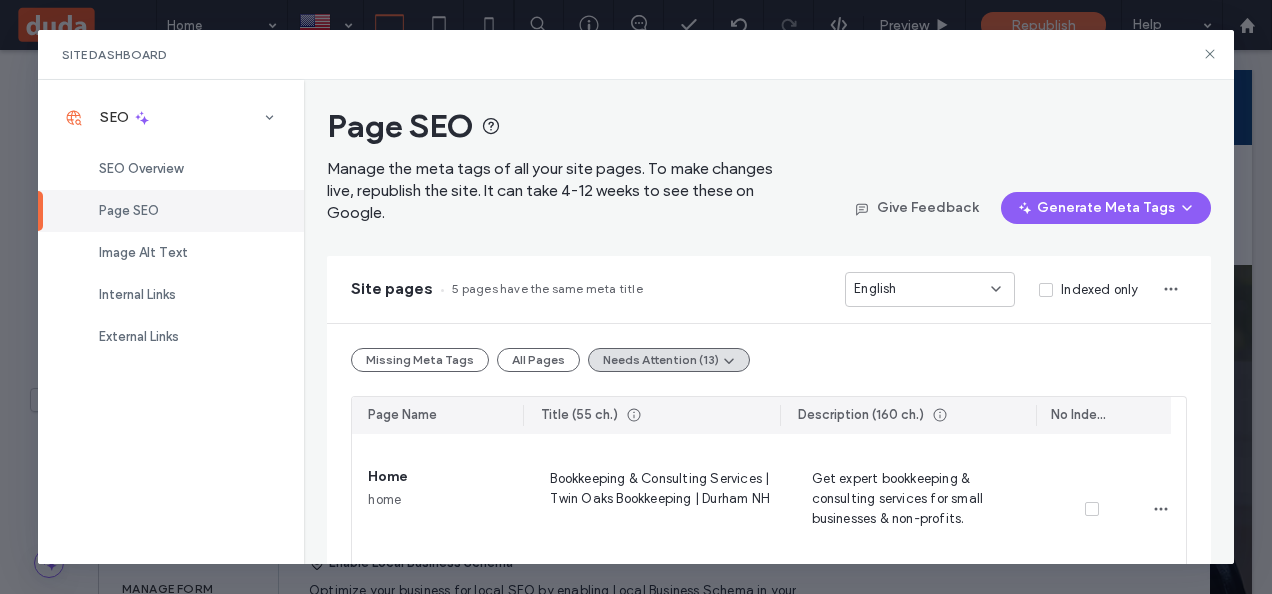 scroll, scrollTop: 0, scrollLeft: 0, axis: both 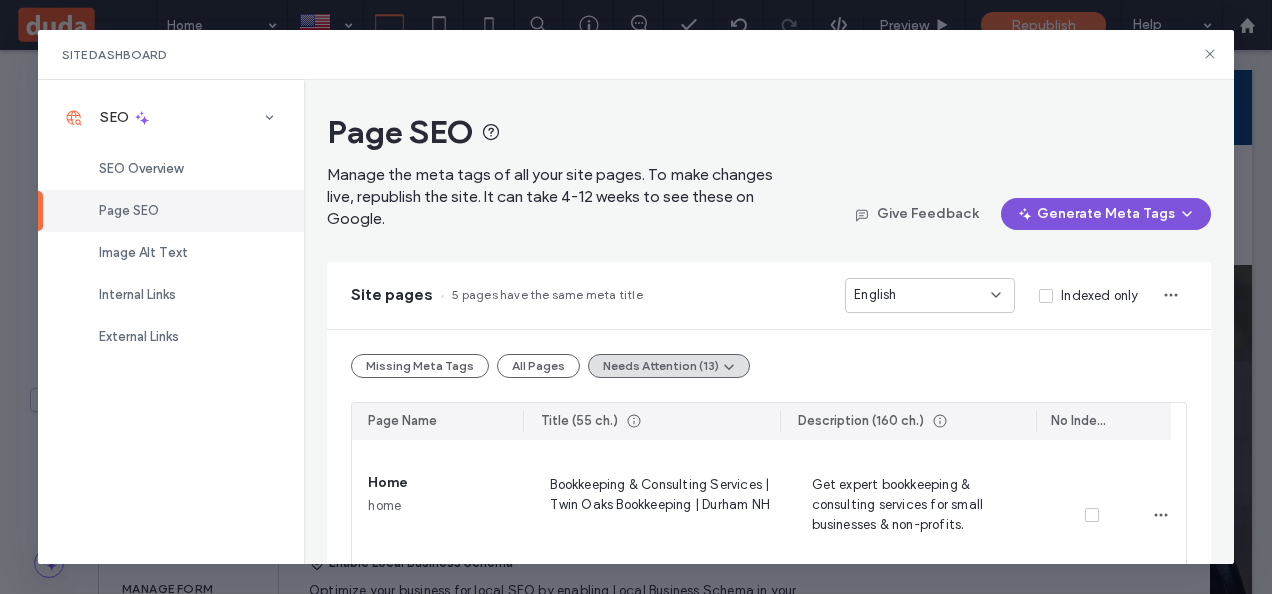click on "Generate Meta Tags" at bounding box center [1106, 214] 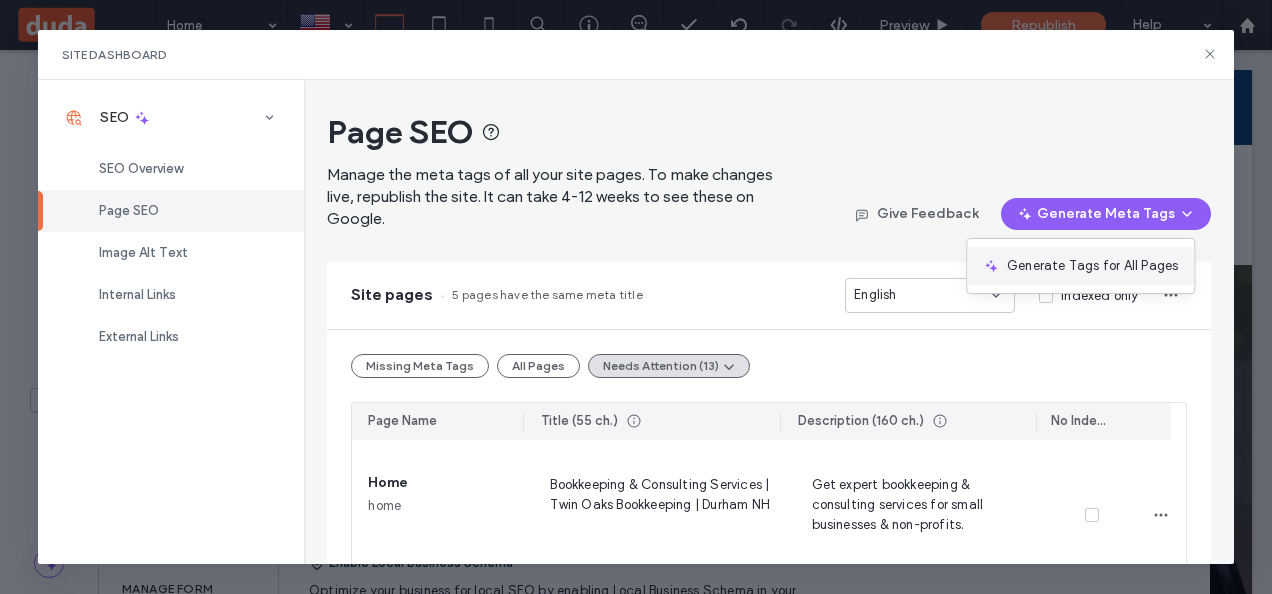 click on "Generate Tags for All Pages" at bounding box center (1092, 266) 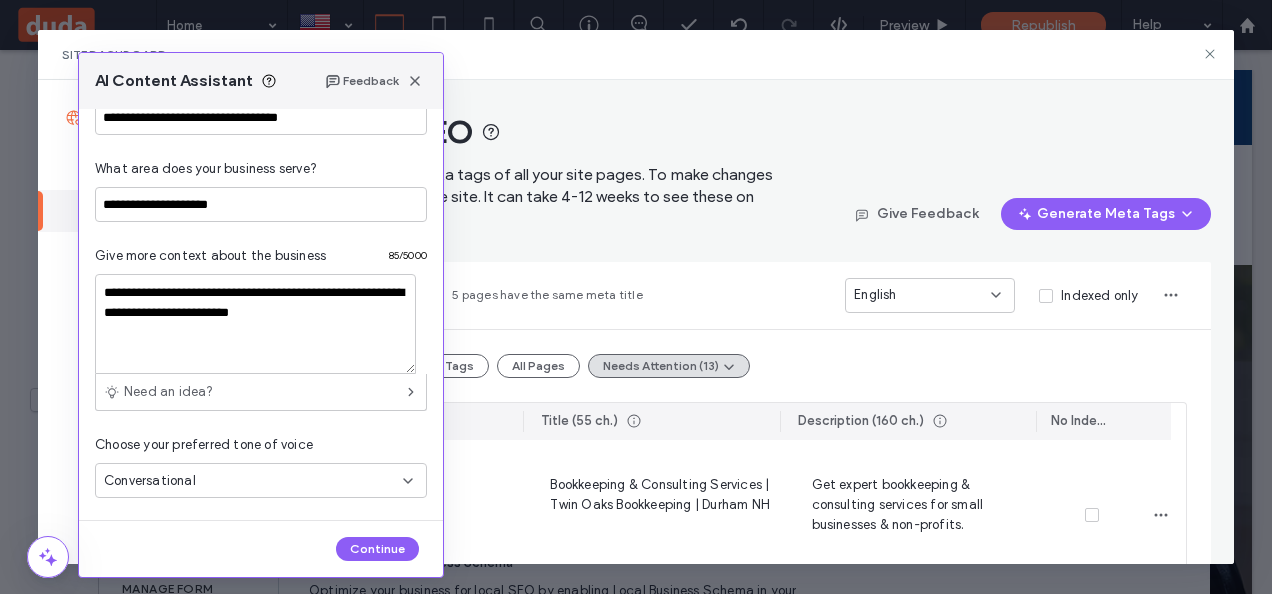 scroll, scrollTop: 224, scrollLeft: 0, axis: vertical 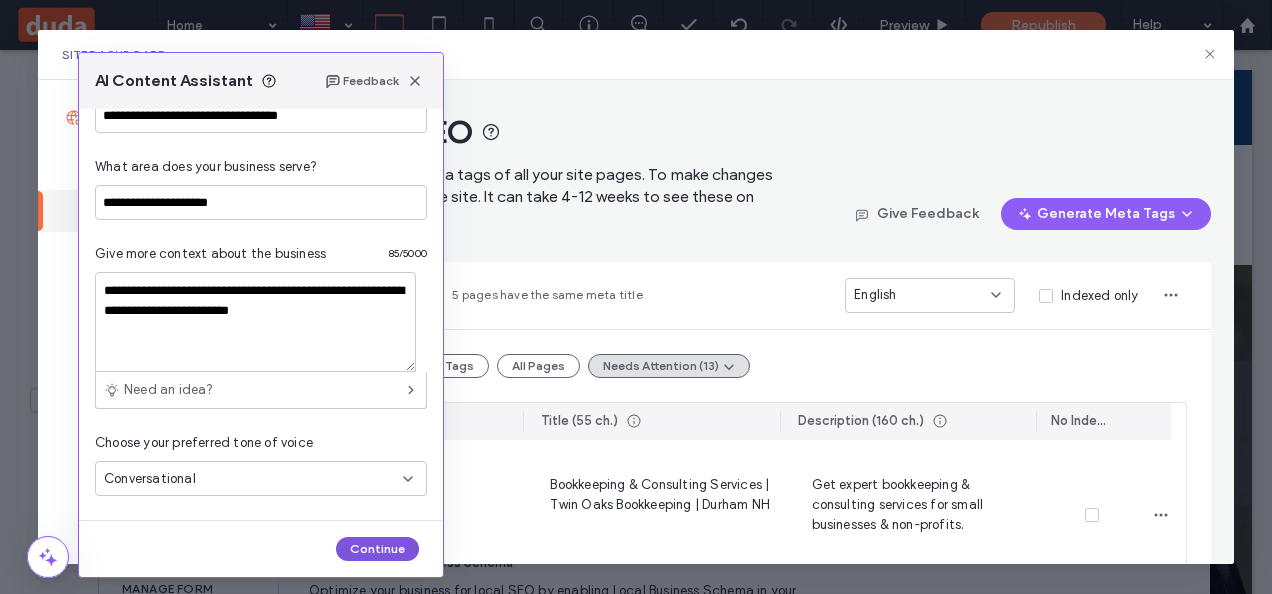 click on "Continue" at bounding box center (377, 549) 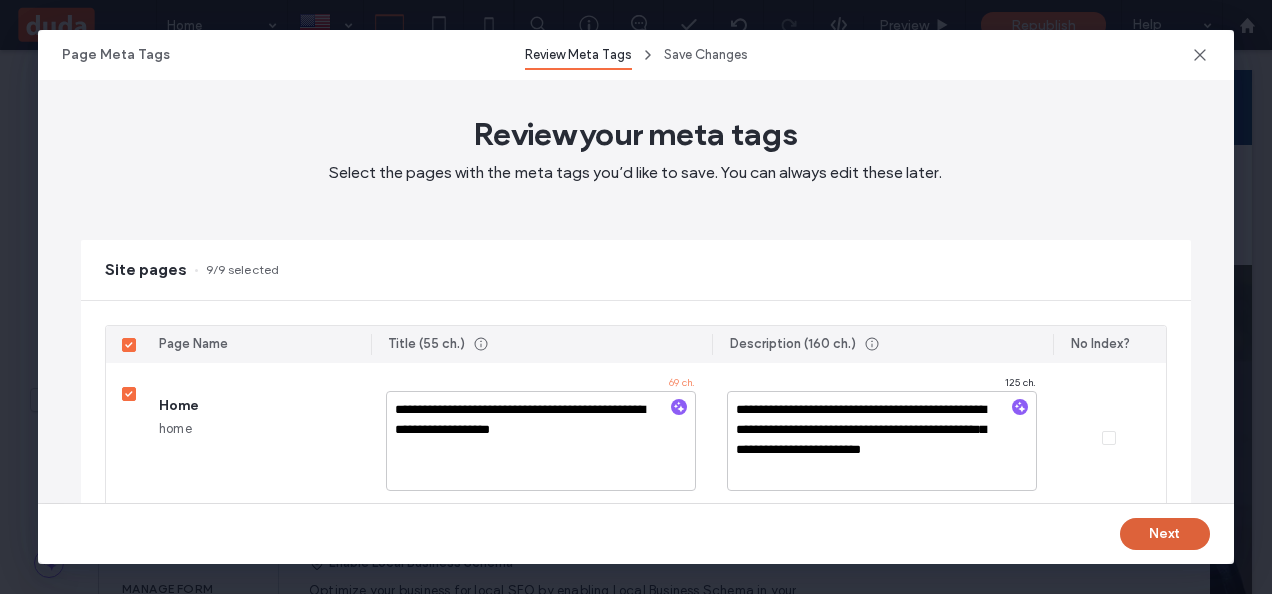 click on "Next" at bounding box center [1165, 534] 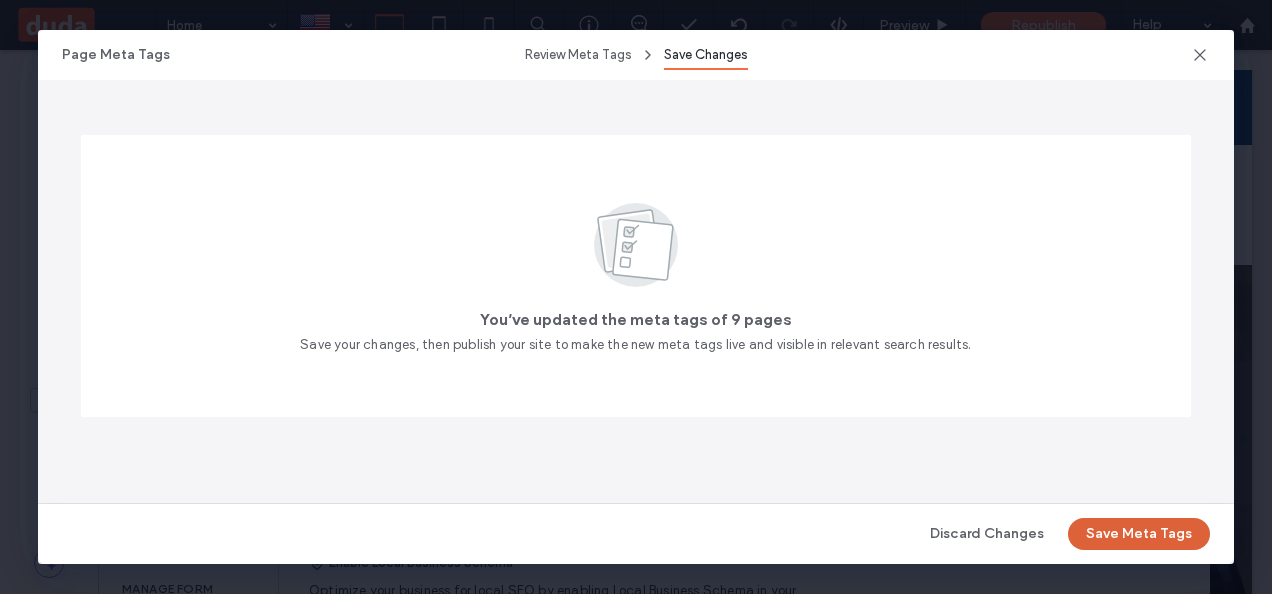 click on "Save Meta Tags" at bounding box center (1139, 534) 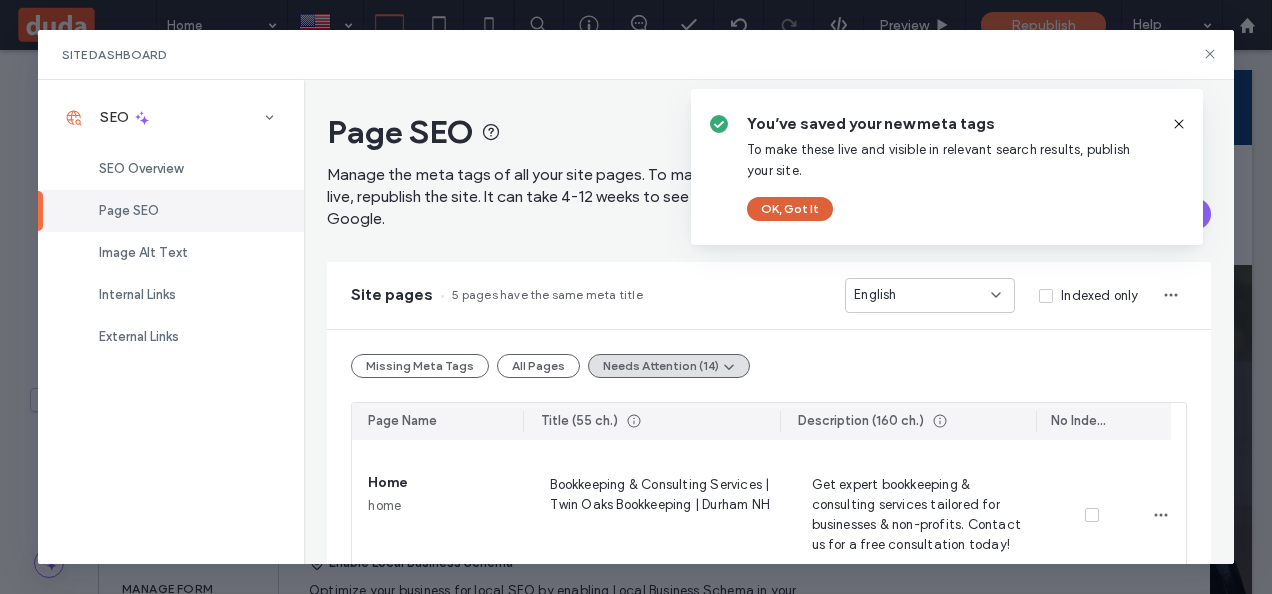 click on "OK, Got It" at bounding box center (790, 209) 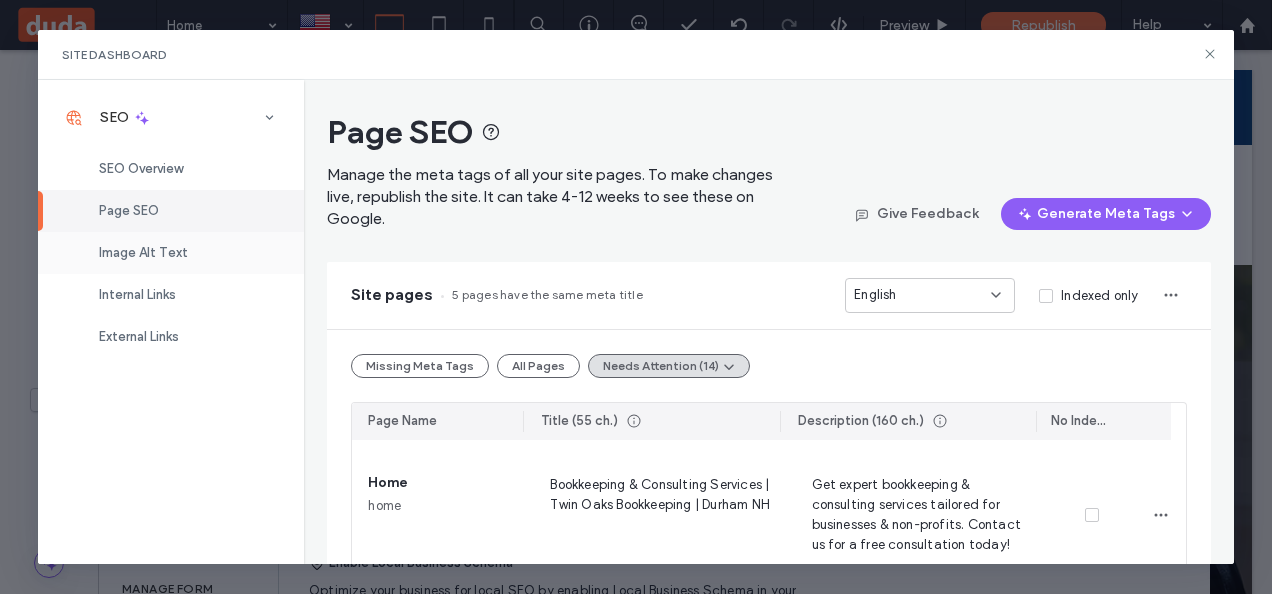 click on "Image Alt Text" at bounding box center (171, 253) 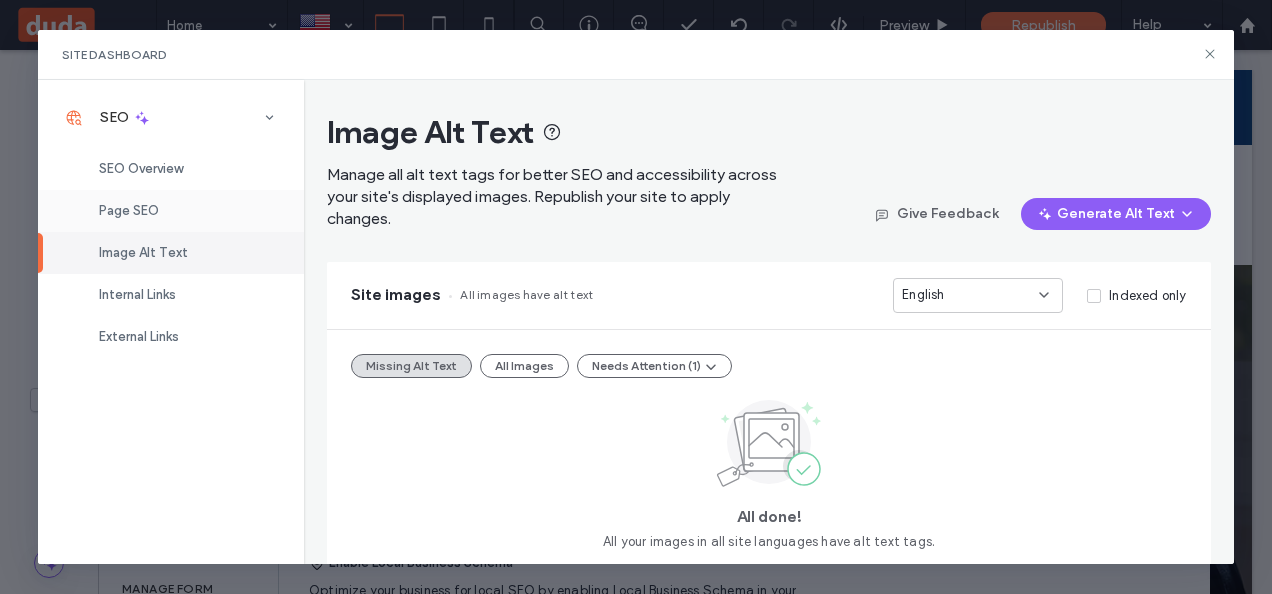 click on "Page SEO" at bounding box center [171, 211] 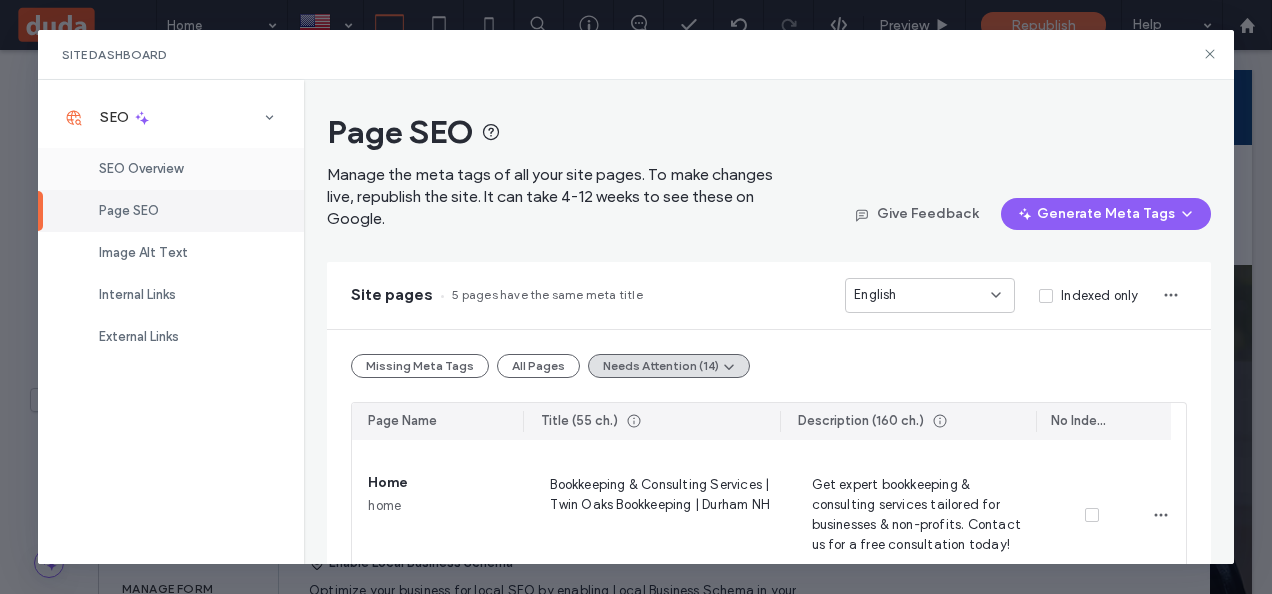 click on "SEO Overview" at bounding box center (171, 169) 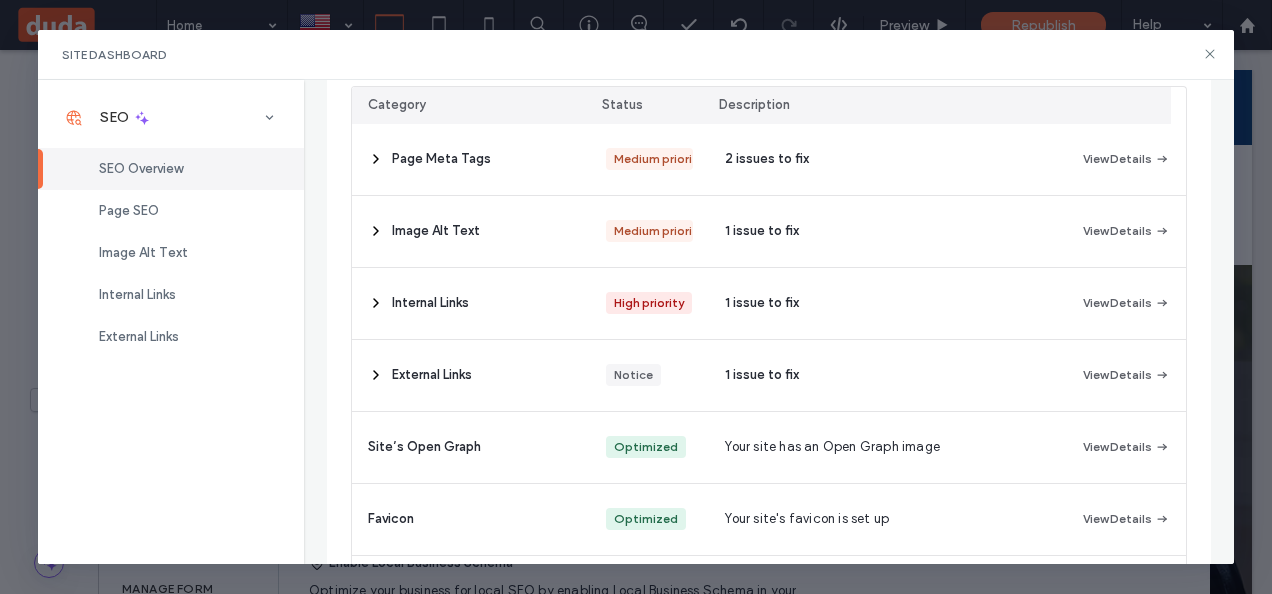 scroll, scrollTop: 294, scrollLeft: 0, axis: vertical 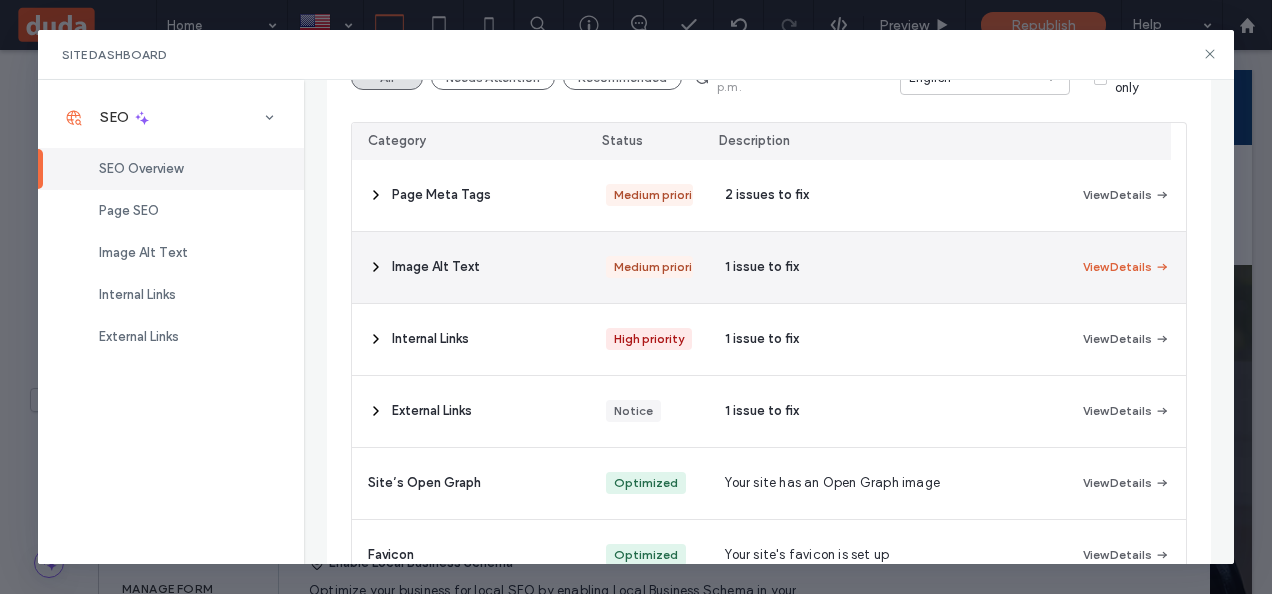 click on "View Details" at bounding box center (1126, 267) 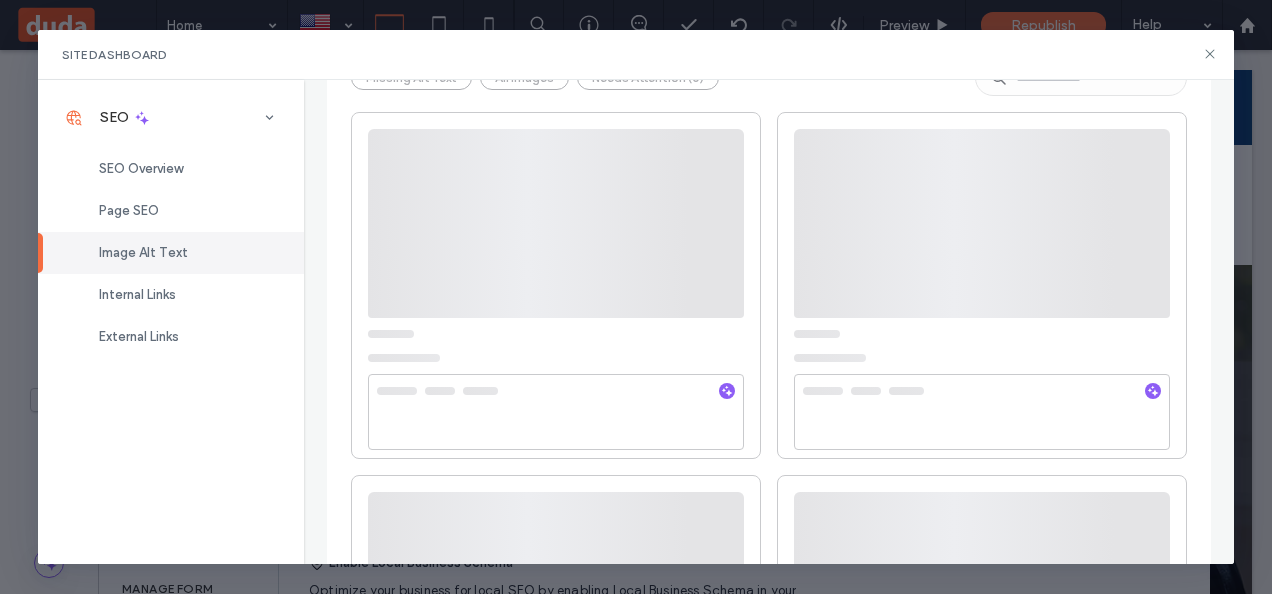 scroll, scrollTop: 294, scrollLeft: 0, axis: vertical 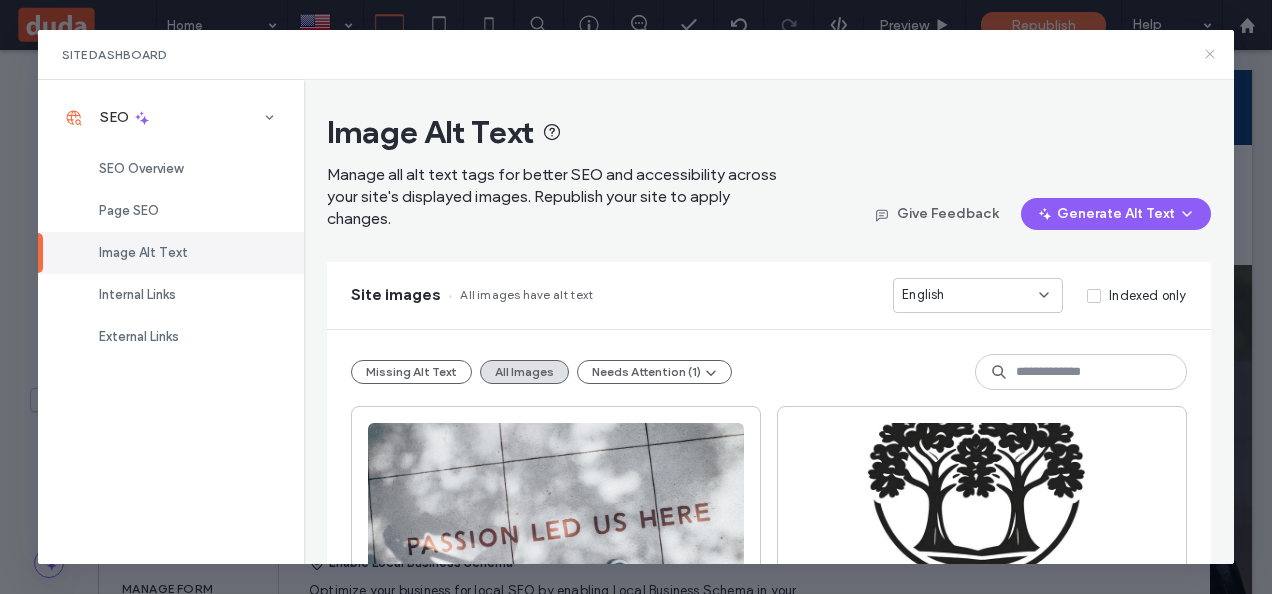 click 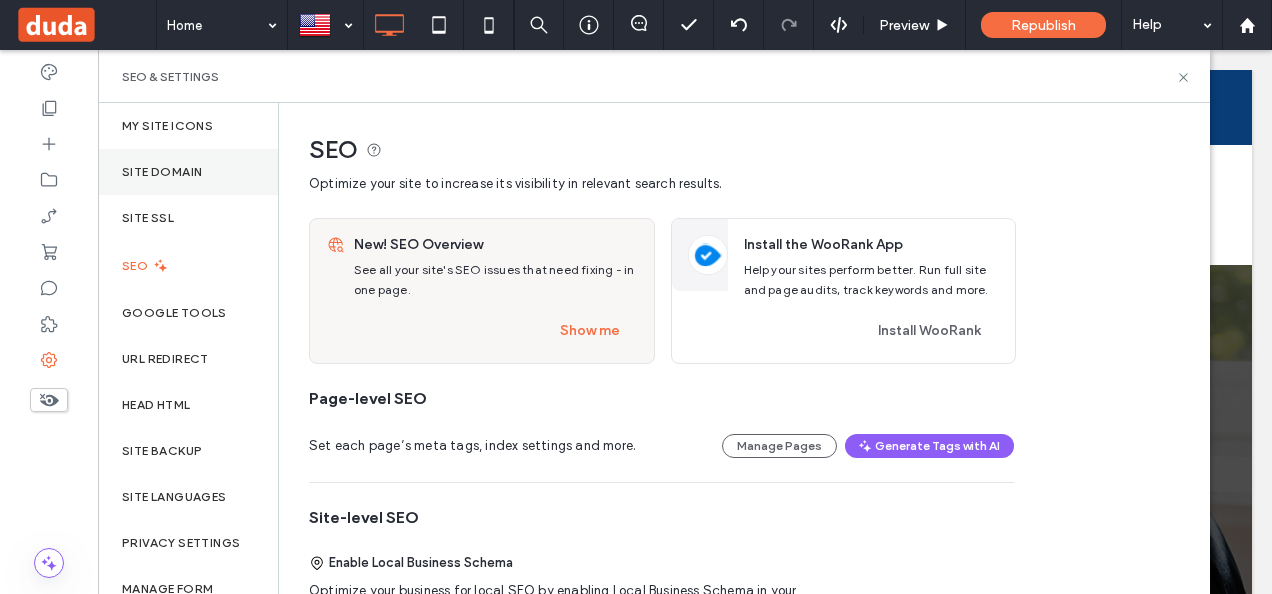 click on "Site Domain" at bounding box center [188, 172] 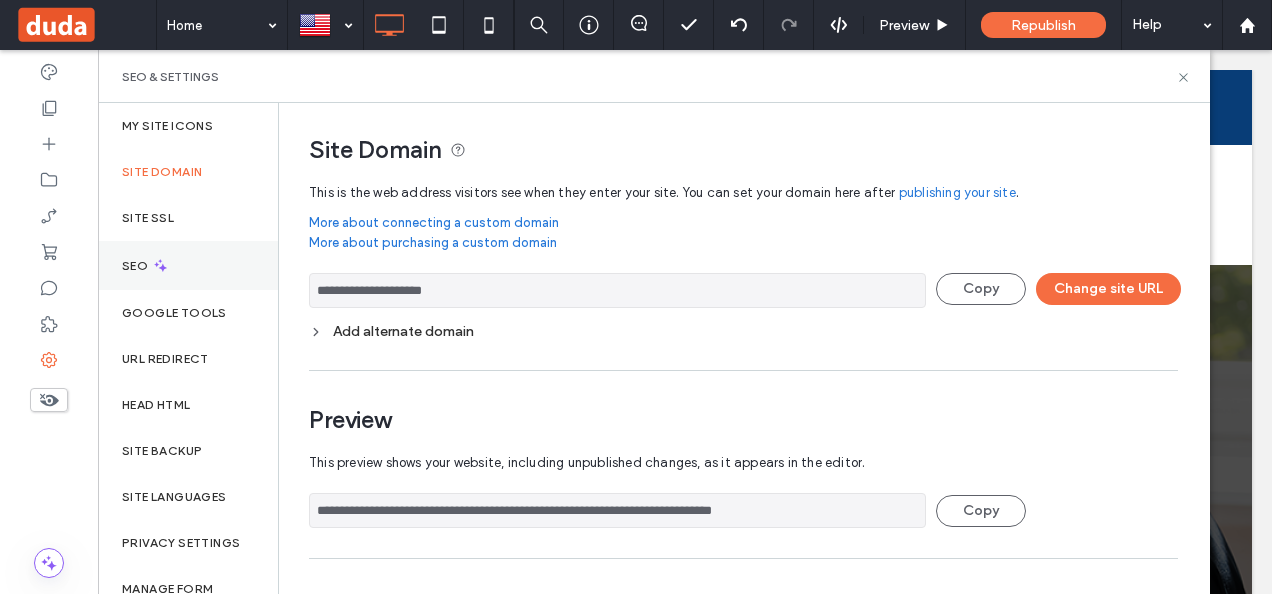 click on "SEO" at bounding box center (188, 265) 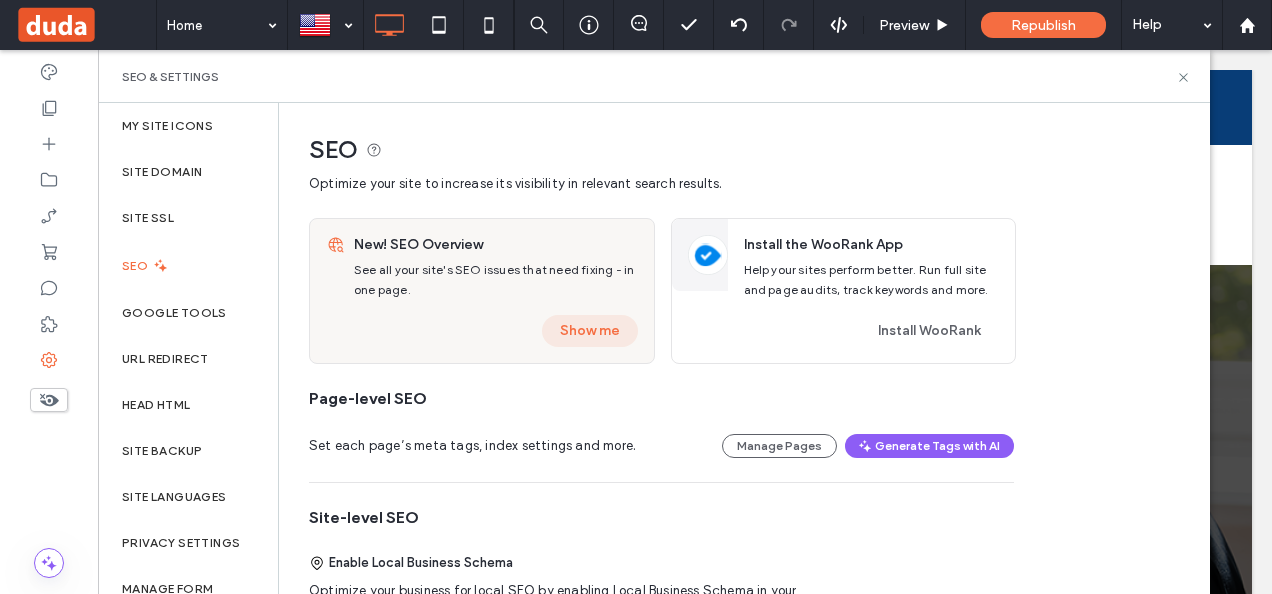 click on "Show me" at bounding box center [590, 331] 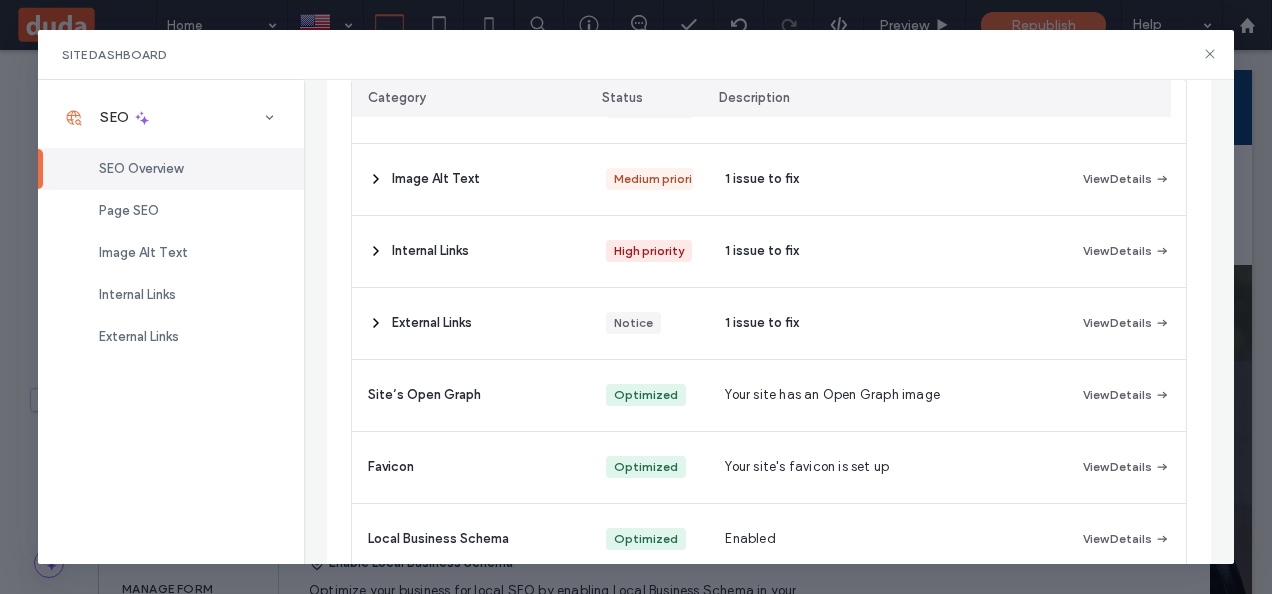 scroll, scrollTop: 384, scrollLeft: 0, axis: vertical 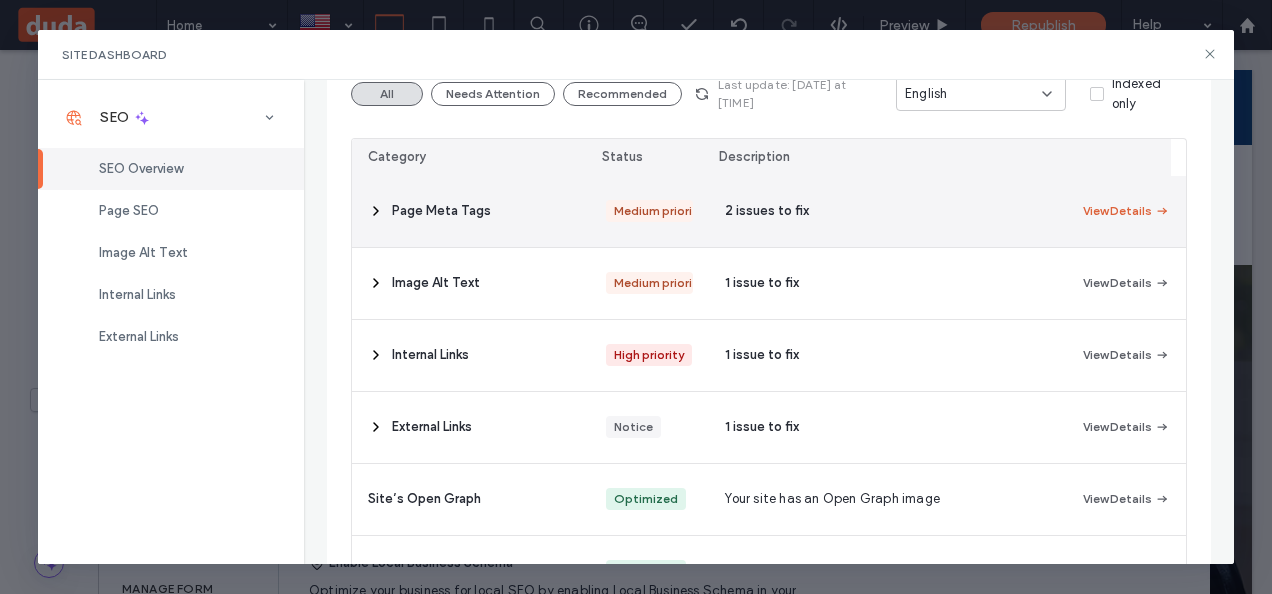 click on "View Details" at bounding box center (1126, 211) 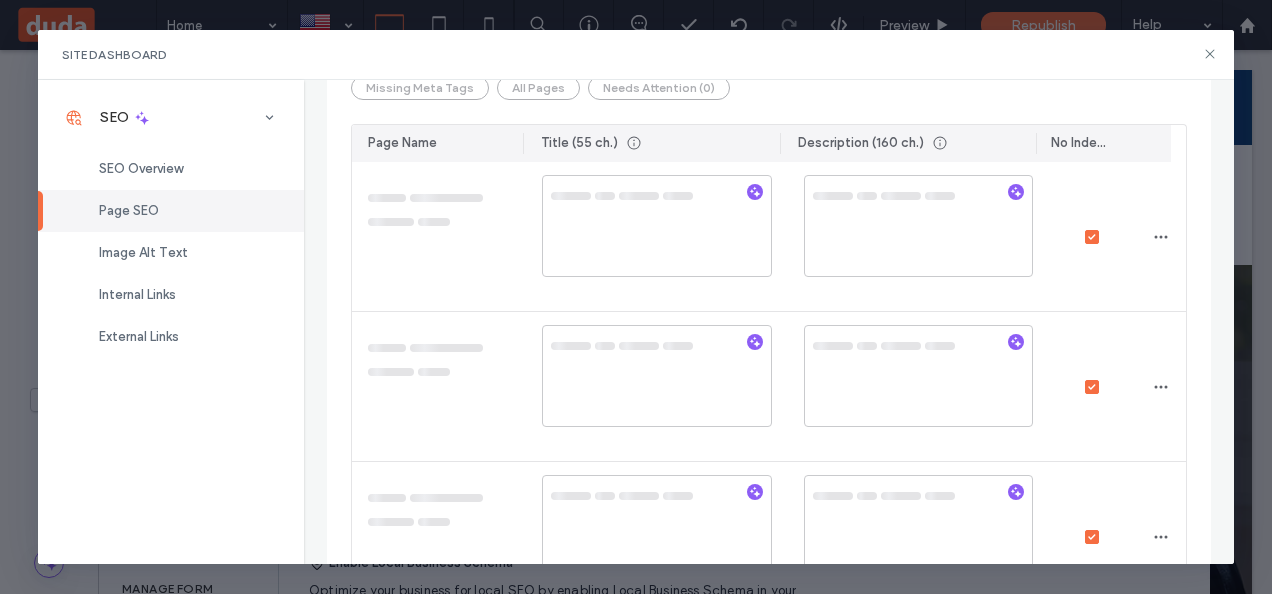 scroll, scrollTop: 0, scrollLeft: 0, axis: both 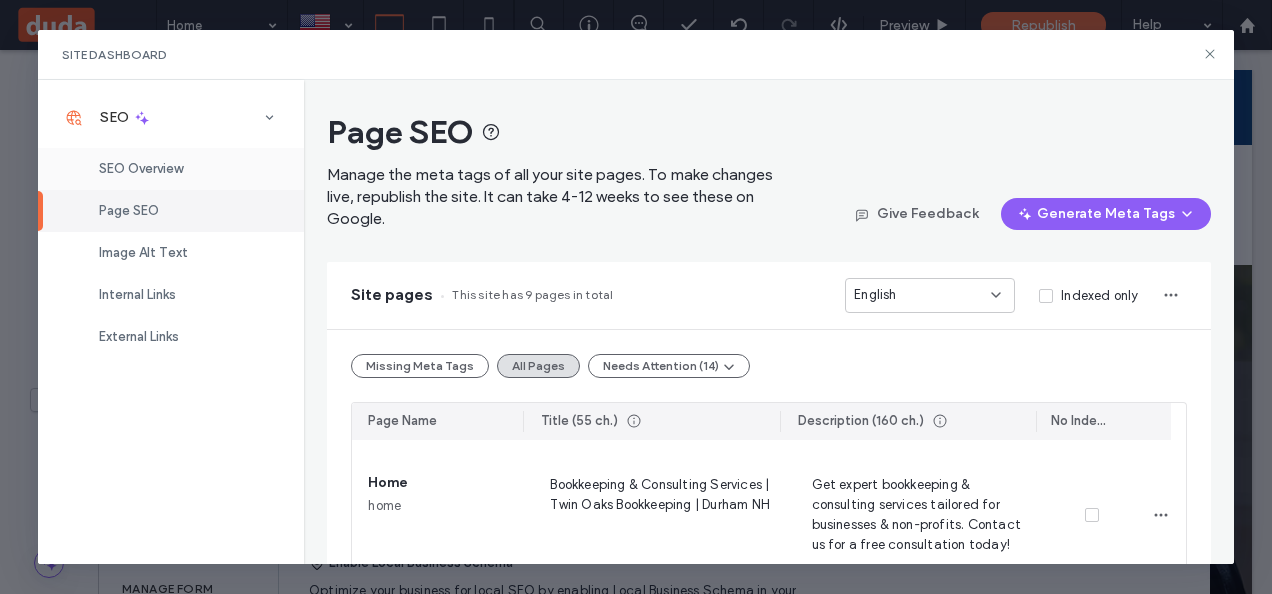 click on "SEO Overview" at bounding box center (171, 169) 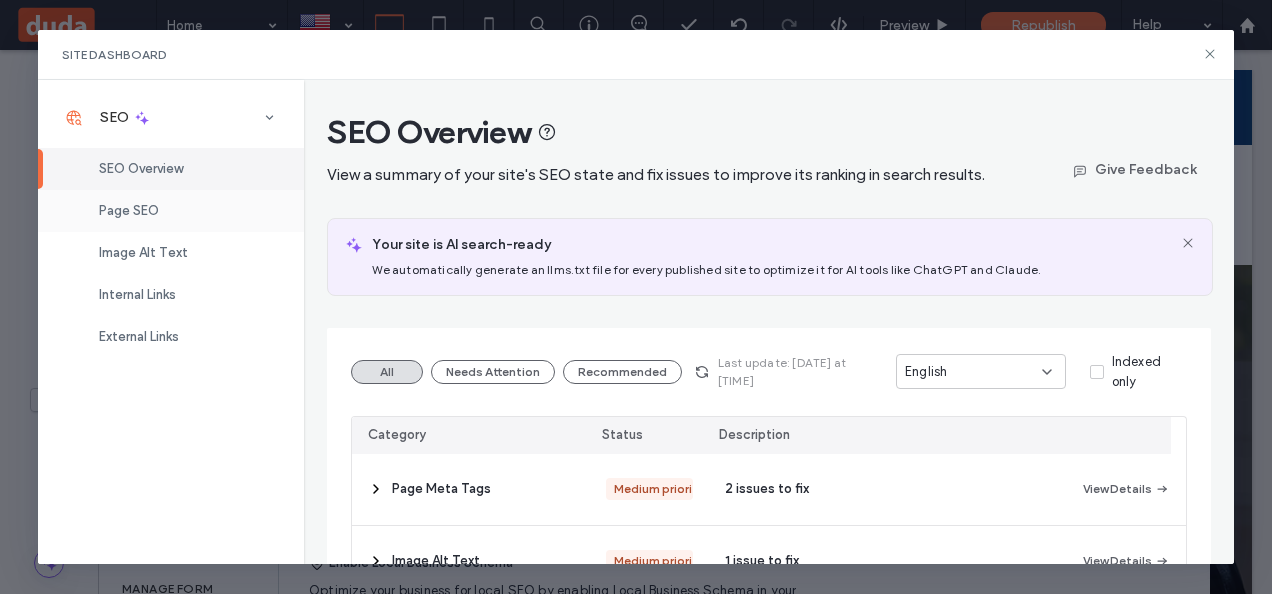 click on "Page SEO" at bounding box center [171, 211] 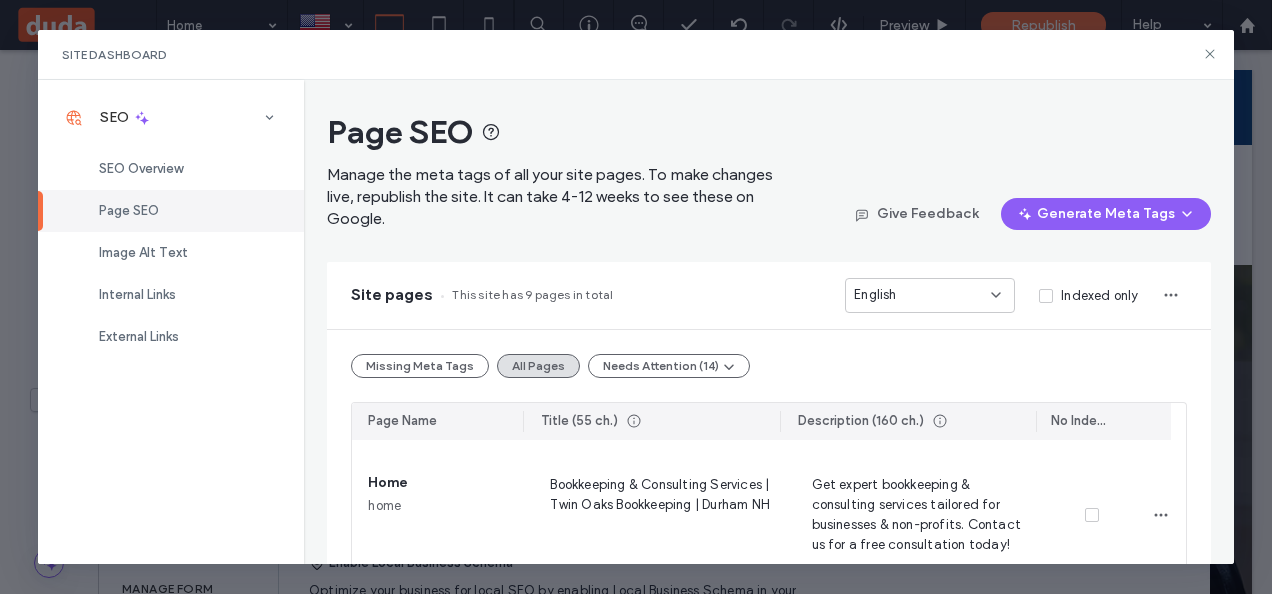 click on "Page SEO" at bounding box center [171, 211] 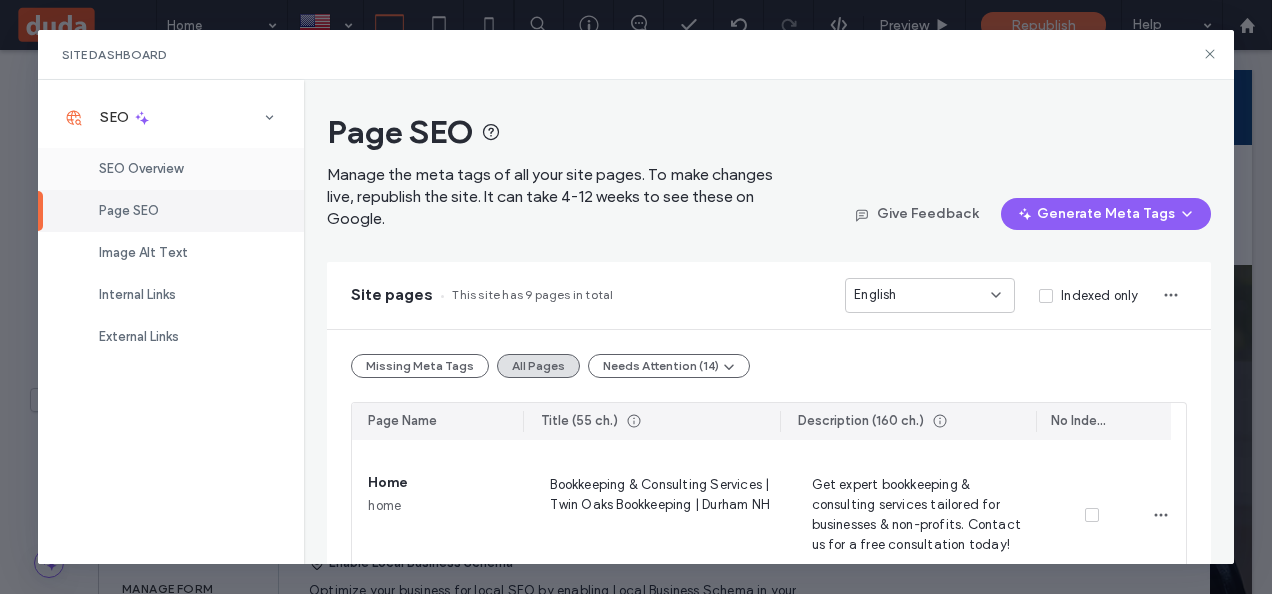 click on "SEO Overview" at bounding box center (171, 169) 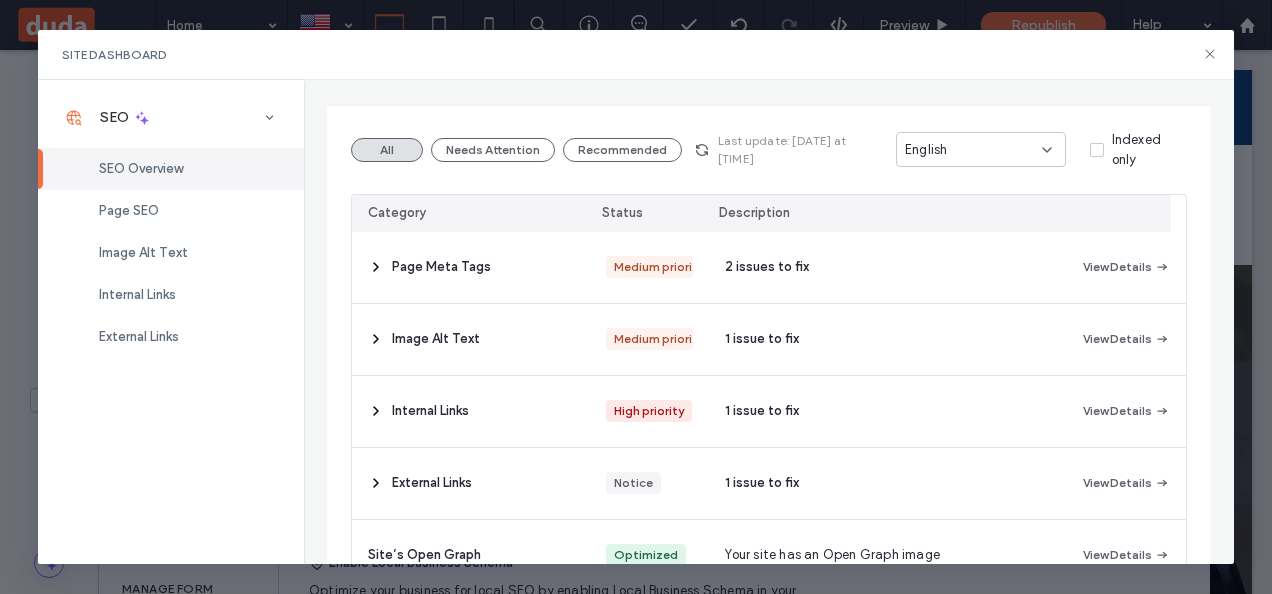 scroll, scrollTop: 224, scrollLeft: 0, axis: vertical 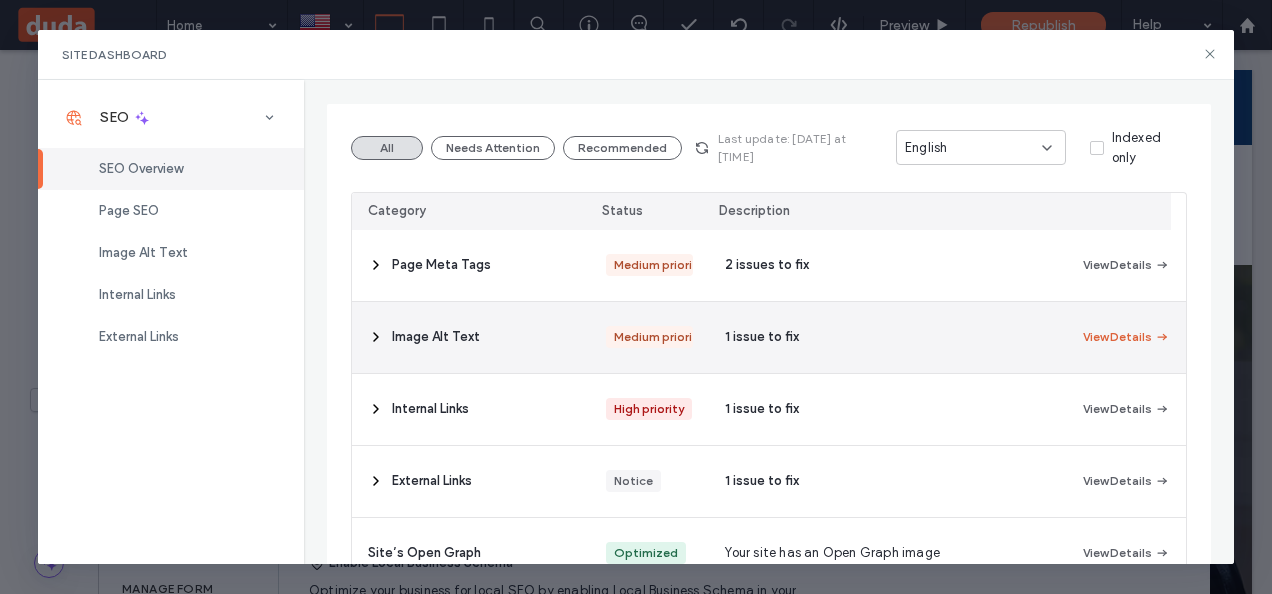click on "View Details" at bounding box center (1126, 337) 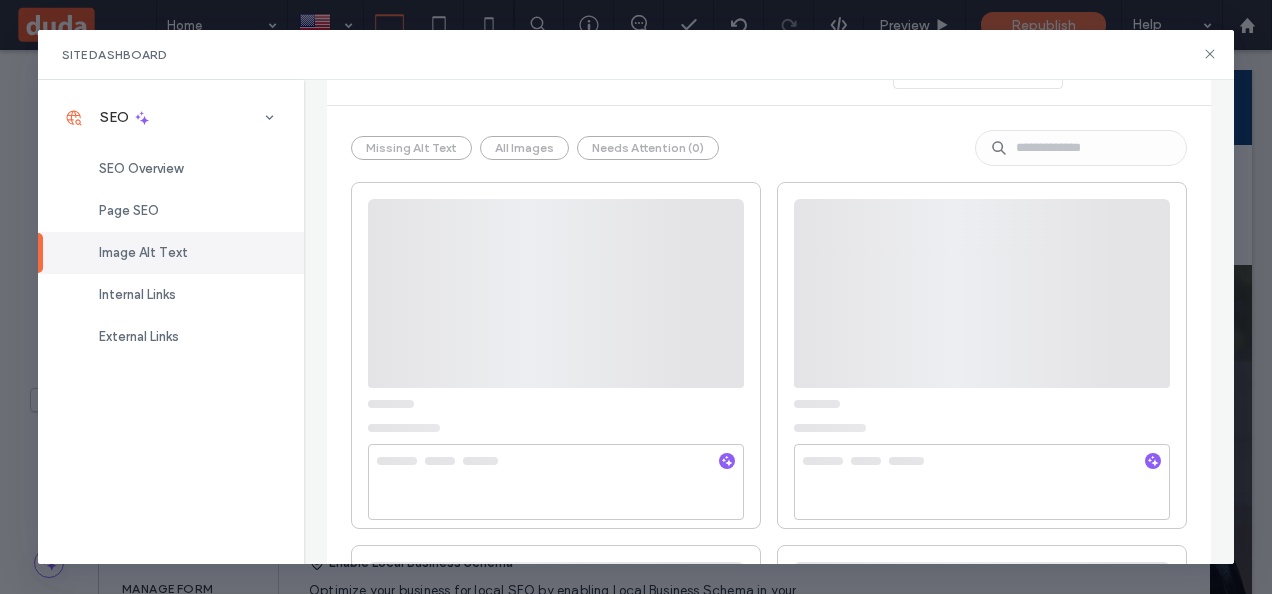 scroll, scrollTop: 224, scrollLeft: 0, axis: vertical 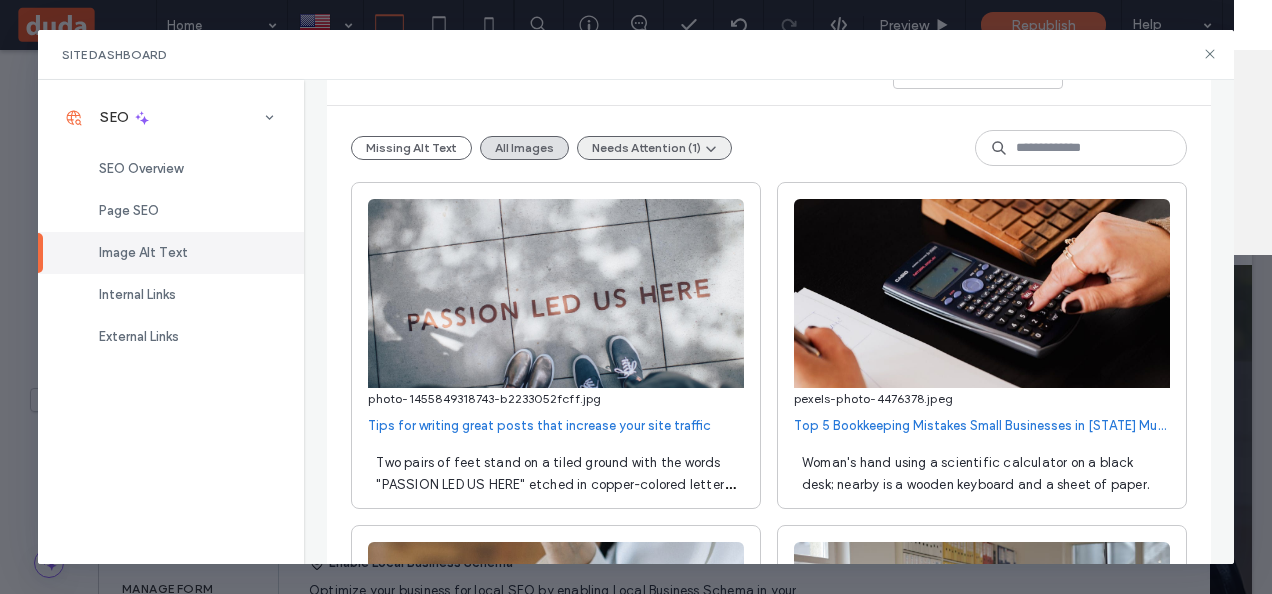 click on "Needs Attention (1)" at bounding box center (654, 148) 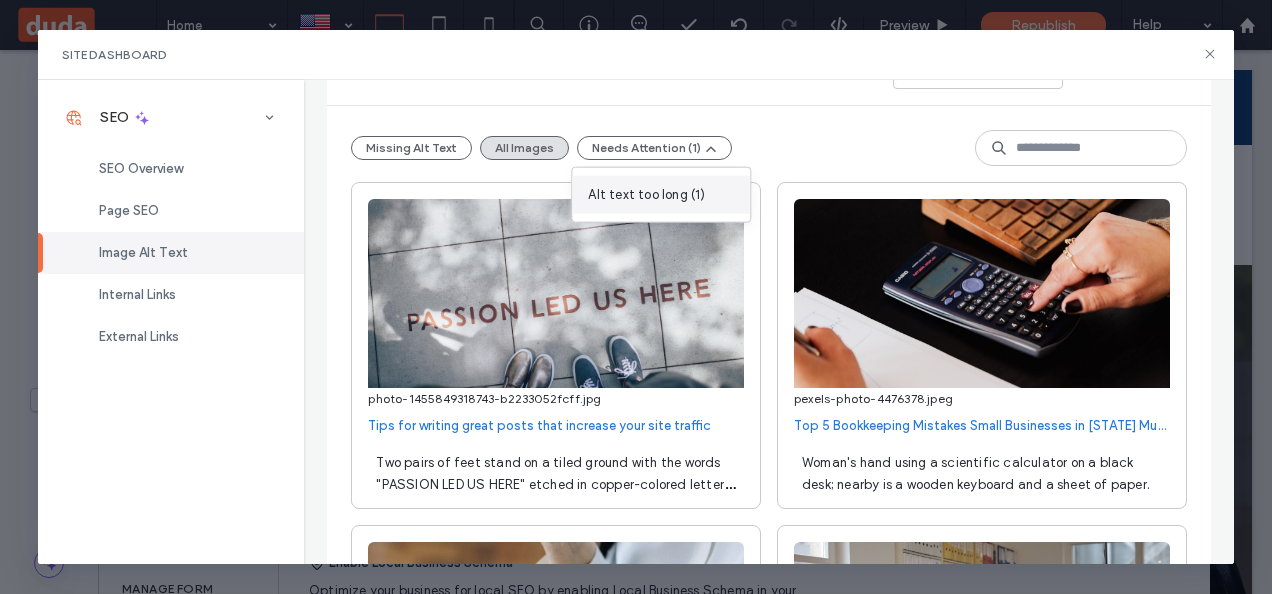 click on "Alt text too long (1)" at bounding box center [661, 195] 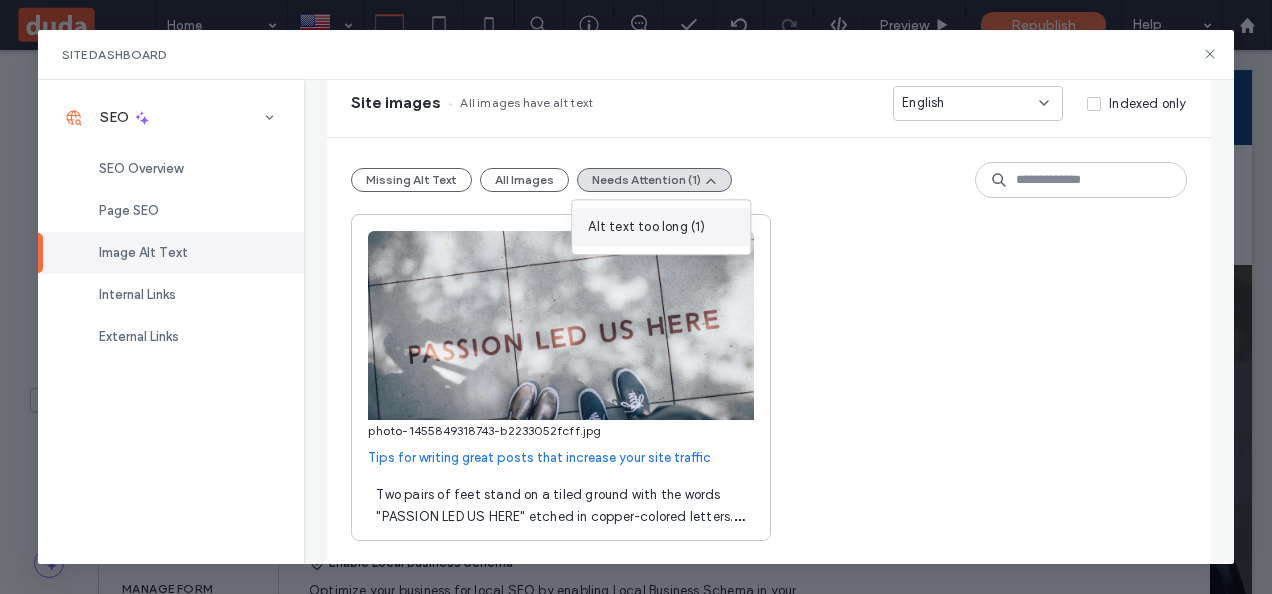 scroll, scrollTop: 192, scrollLeft: 0, axis: vertical 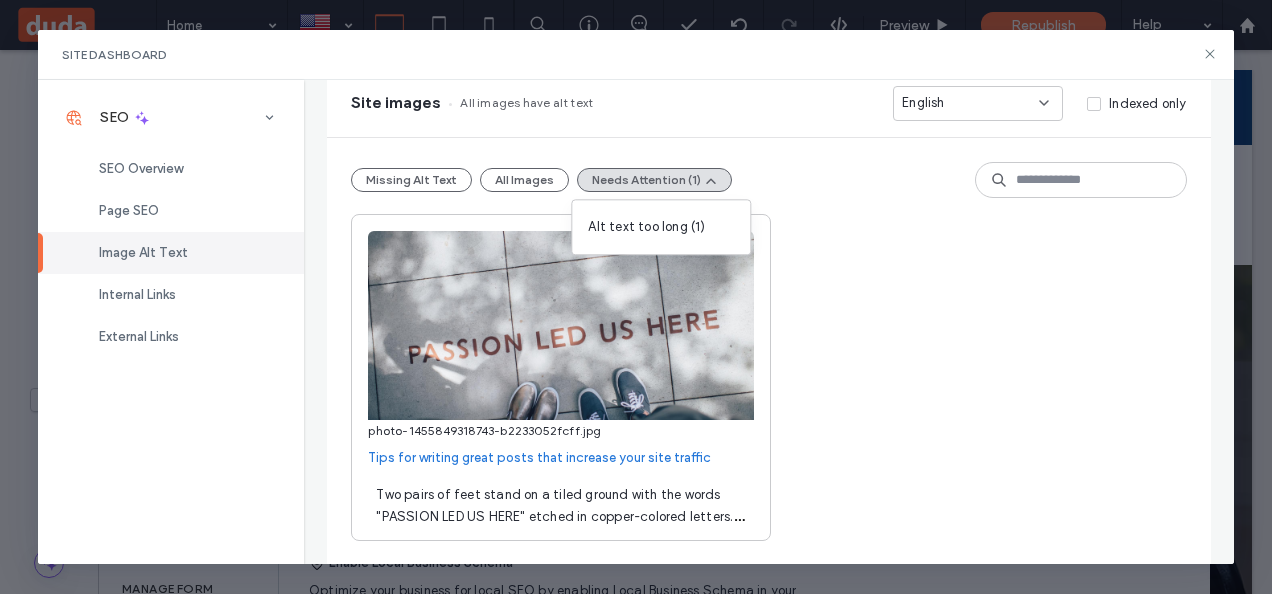 click on "Two pairs of feet stand on a tiled ground with the words "PASSION LED US HERE" etched in copper-colored letters. Sunlight casts shadows." at bounding box center [560, 516] 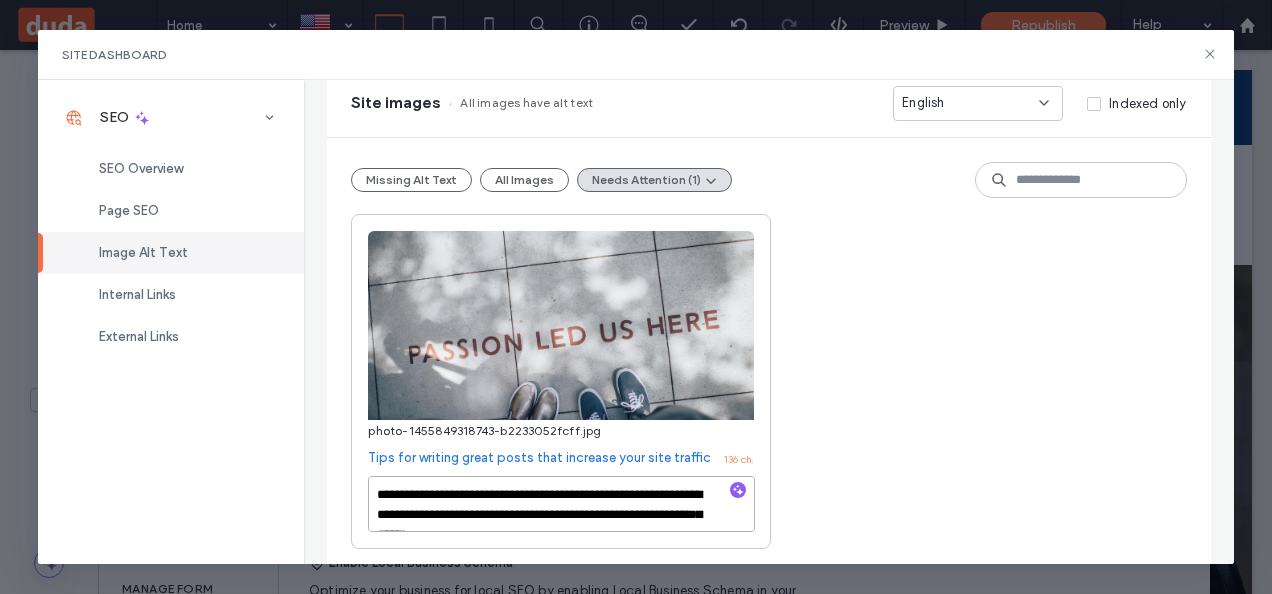 scroll, scrollTop: 200, scrollLeft: 0, axis: vertical 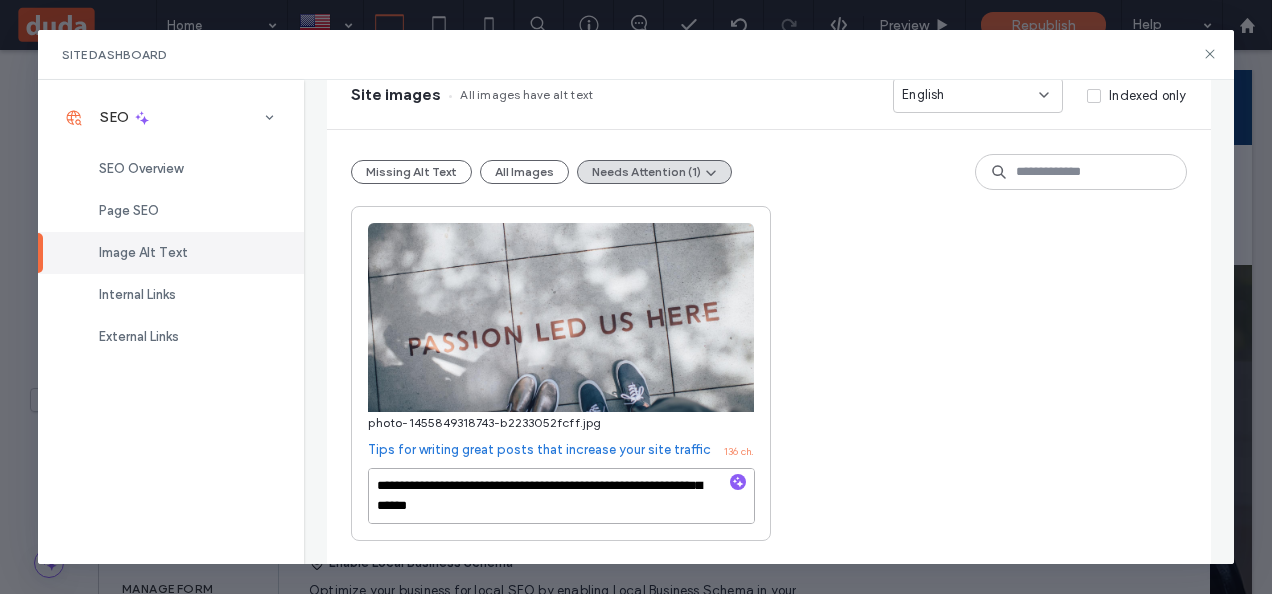 click on "**********" at bounding box center (561, 496) 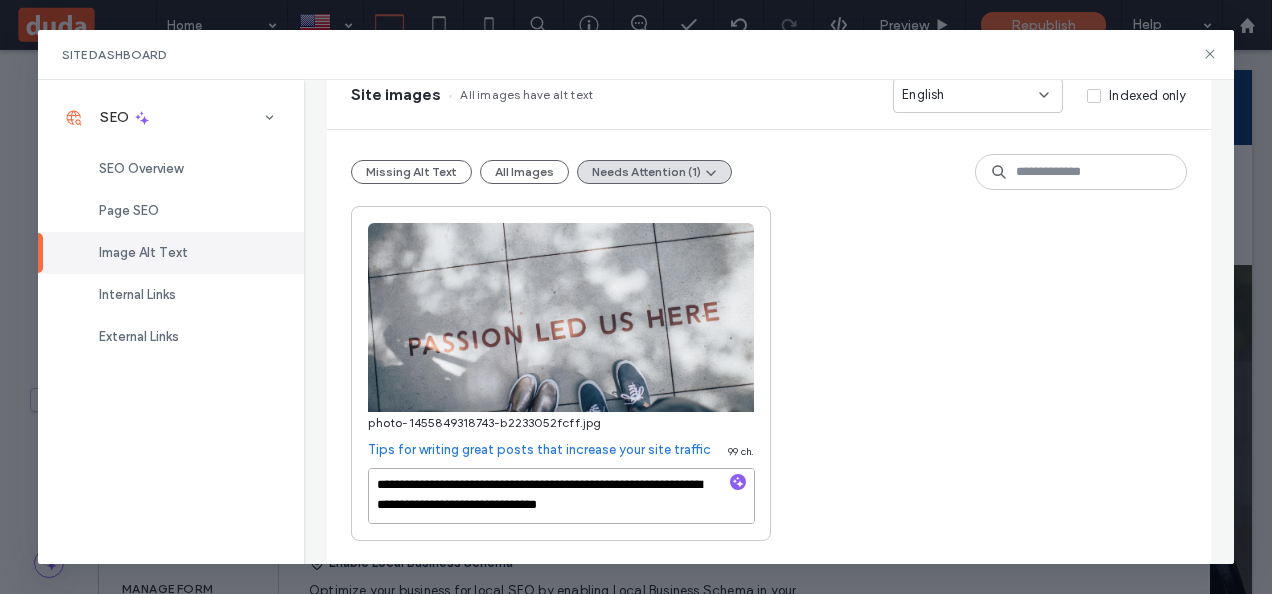 scroll, scrollTop: 1, scrollLeft: 0, axis: vertical 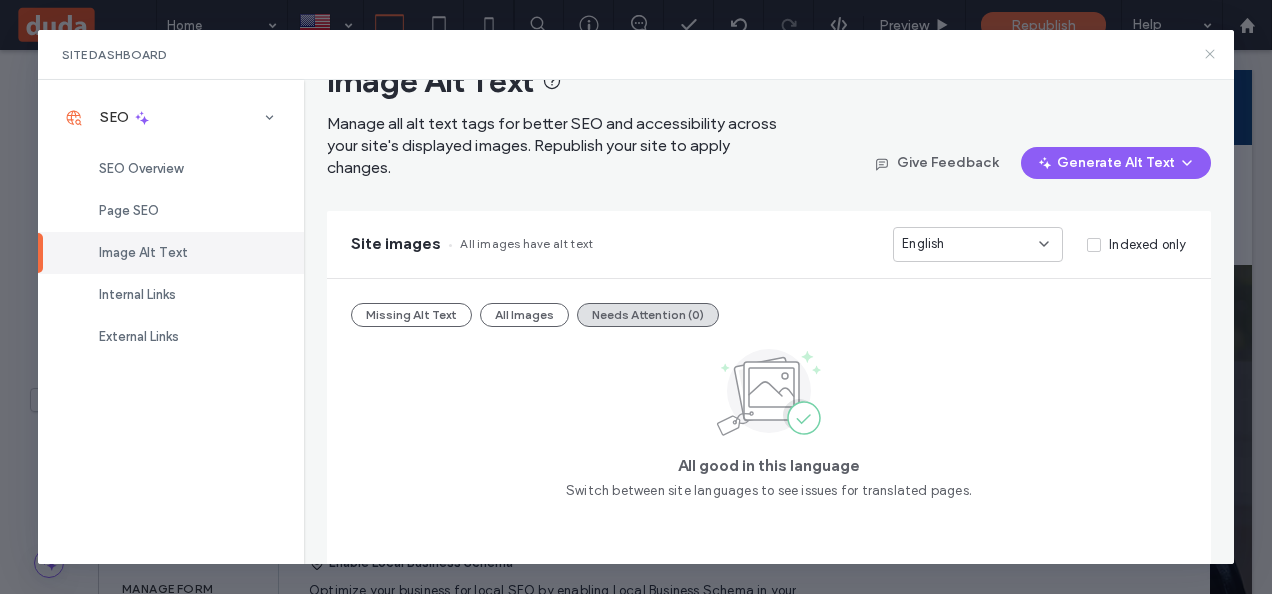 click 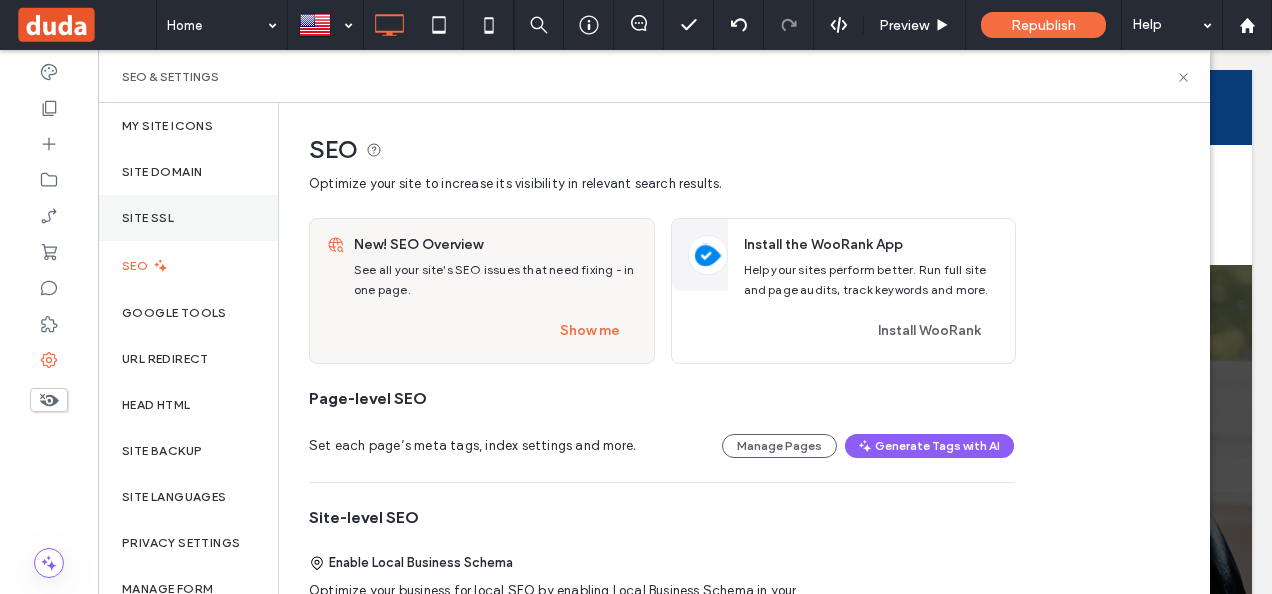 click on "Site SSL" at bounding box center (188, 218) 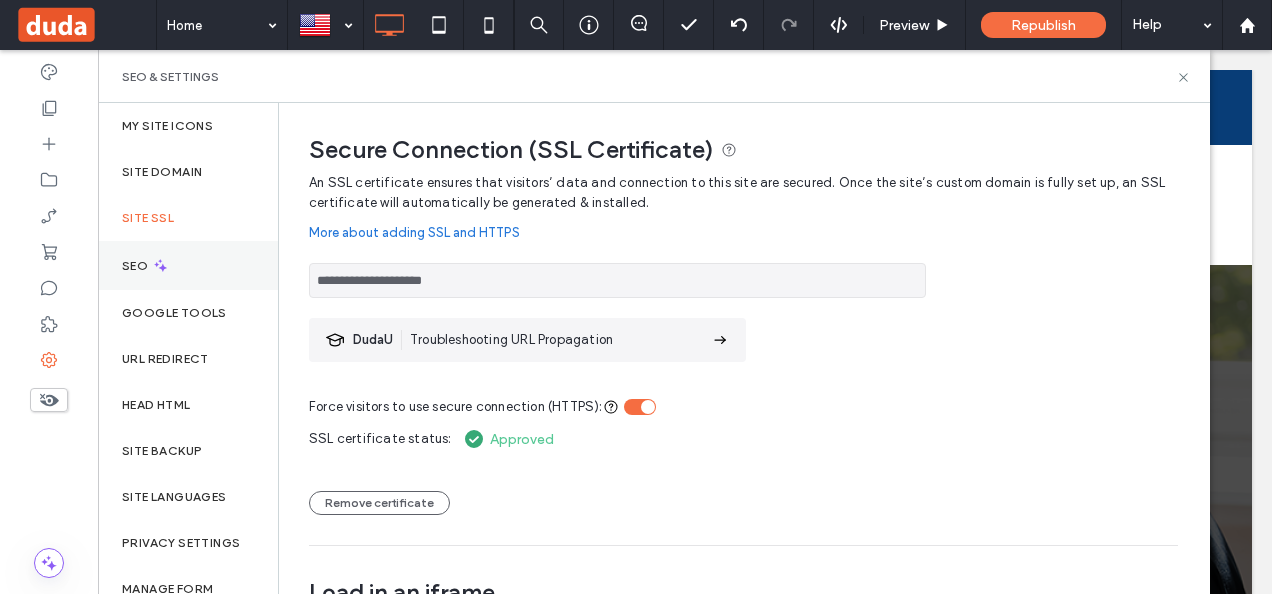click on "SEO" at bounding box center [188, 265] 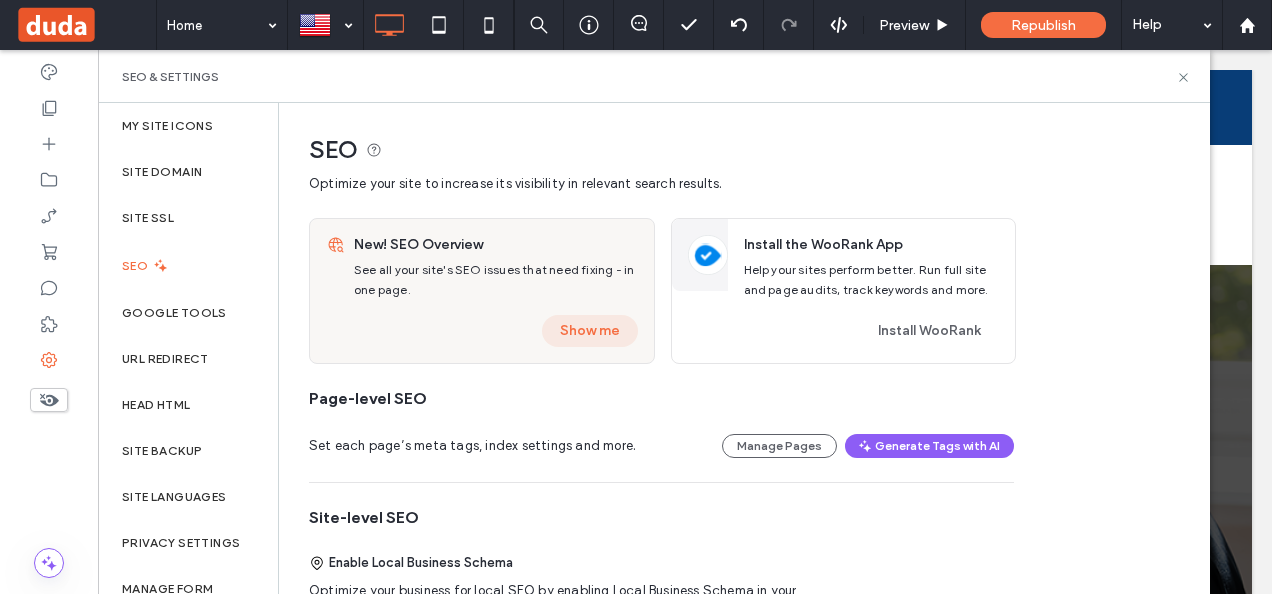 click on "Show me" at bounding box center (590, 331) 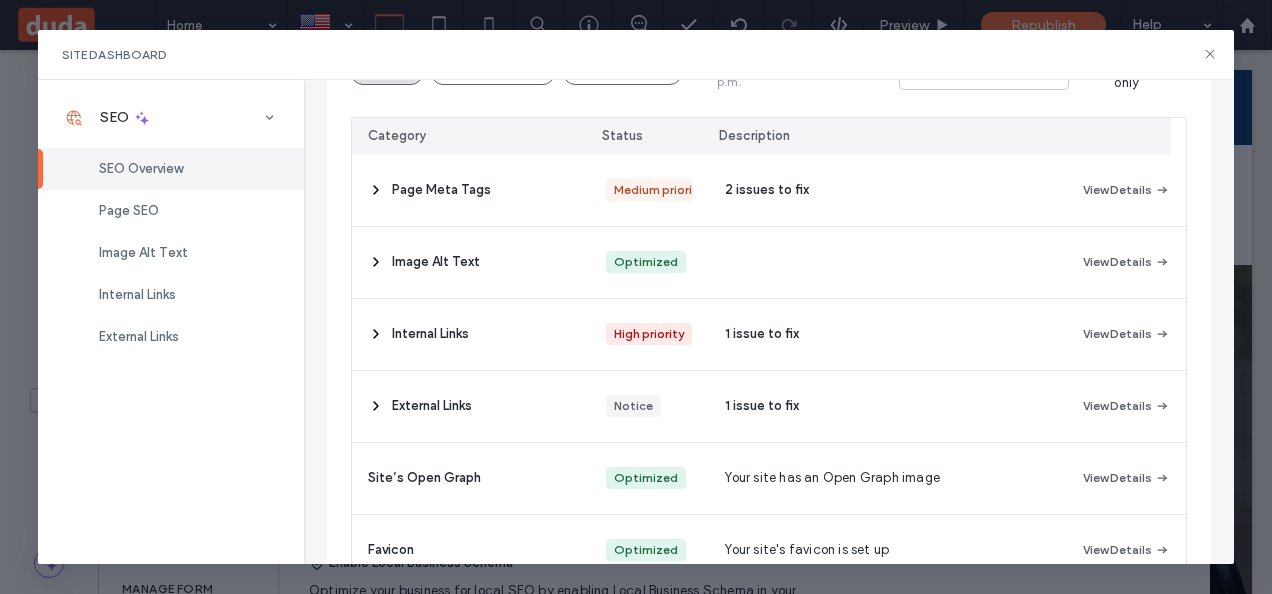 scroll, scrollTop: 301, scrollLeft: 0, axis: vertical 